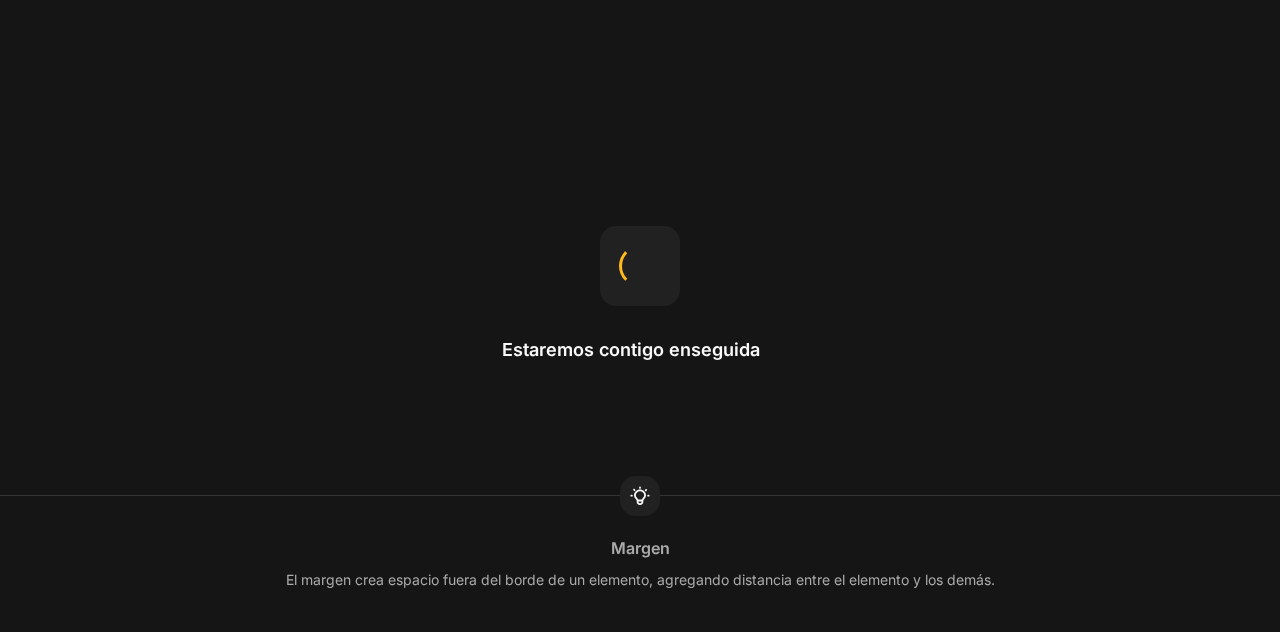 scroll, scrollTop: 0, scrollLeft: 0, axis: both 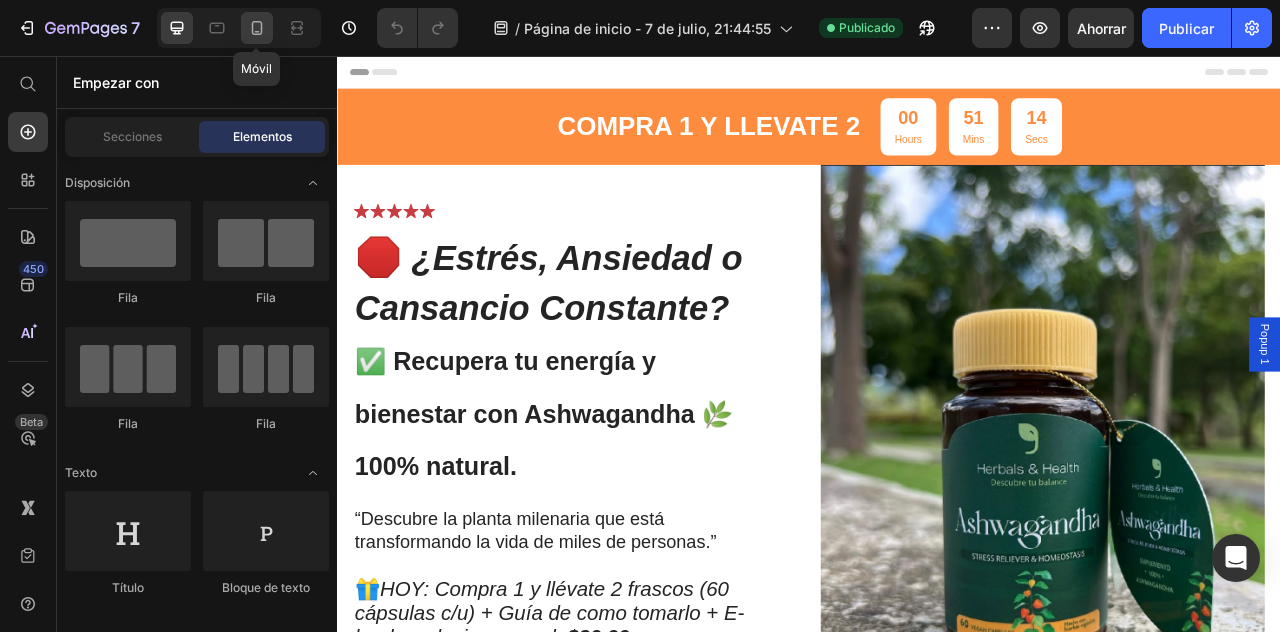 drag, startPoint x: 256, startPoint y: 30, endPoint x: 271, endPoint y: 104, distance: 75.50497 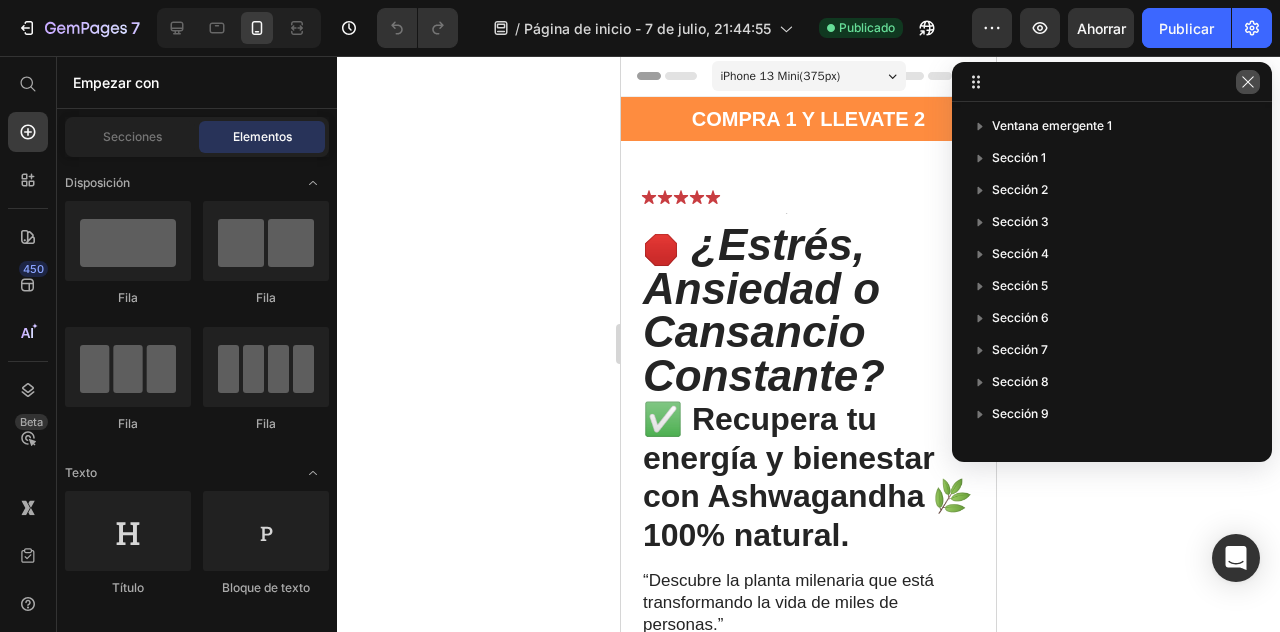click 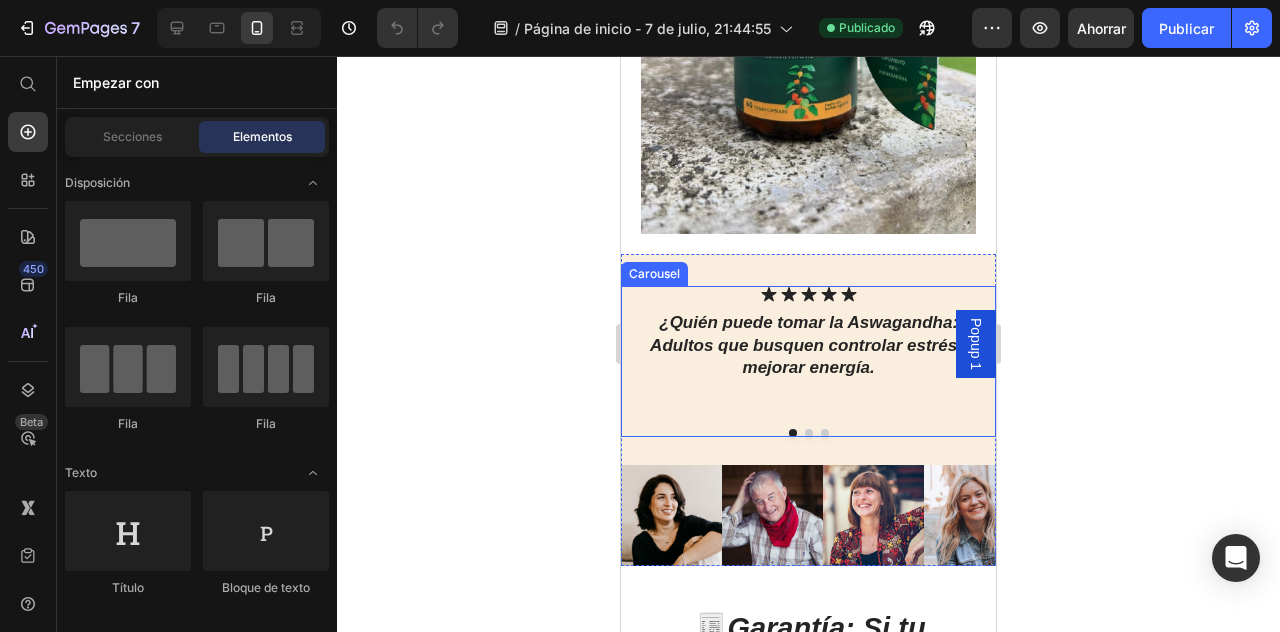 scroll, scrollTop: 1444, scrollLeft: 0, axis: vertical 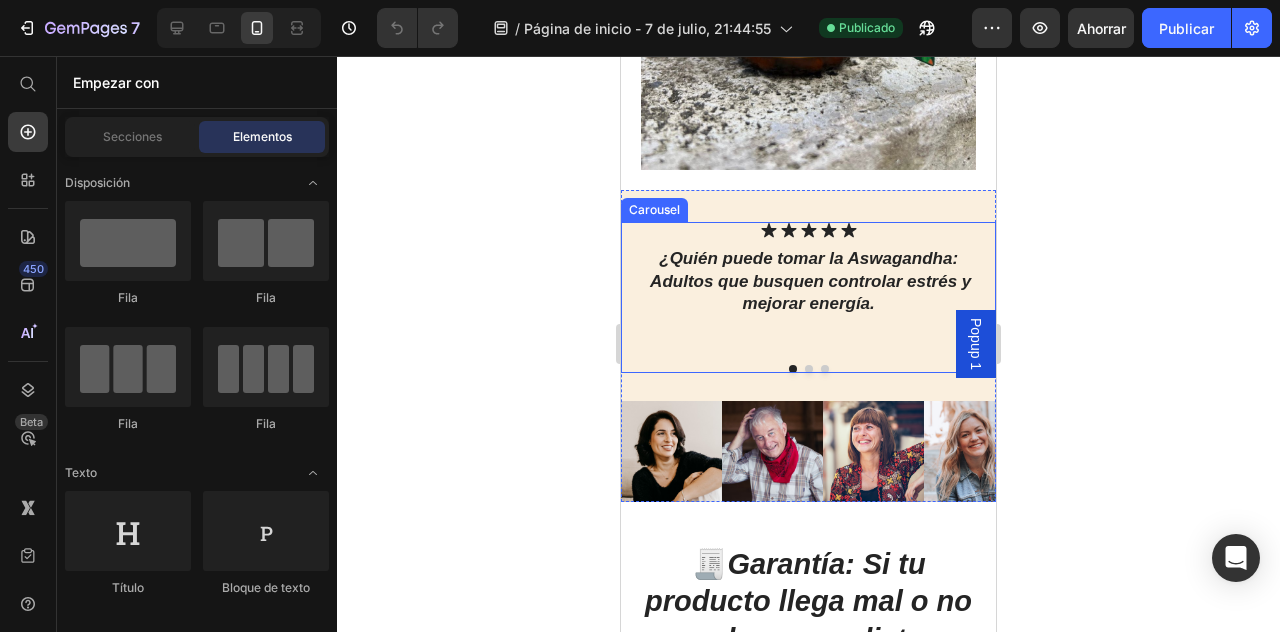 click at bounding box center [809, 369] 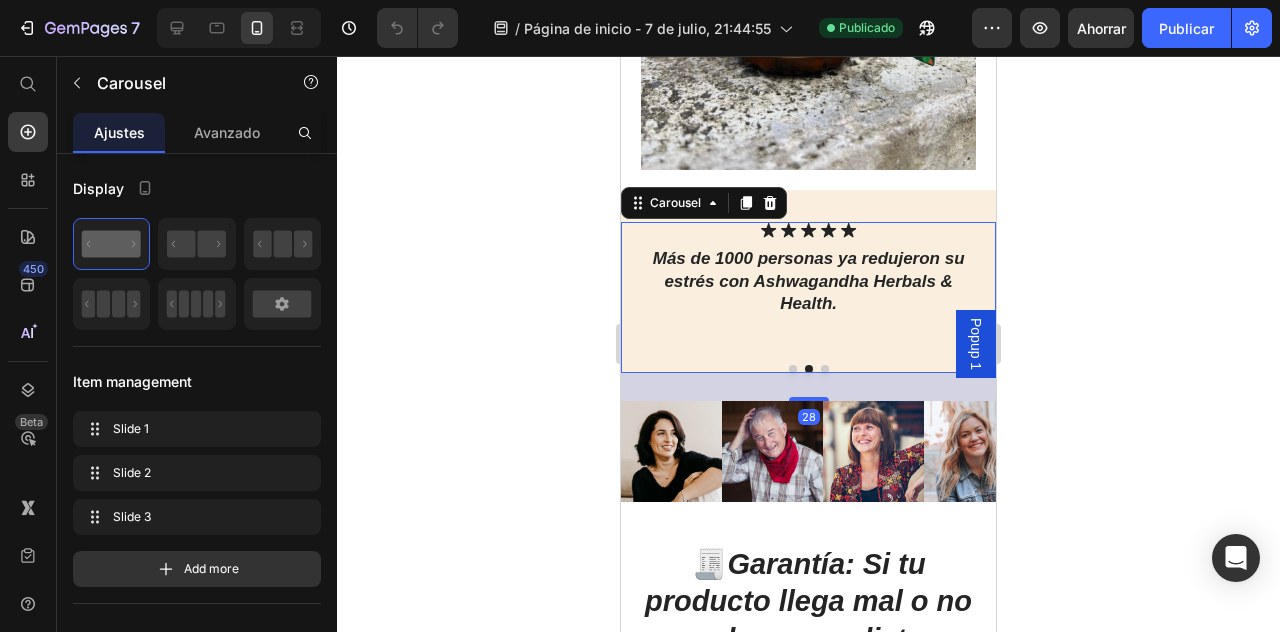 click at bounding box center (825, 369) 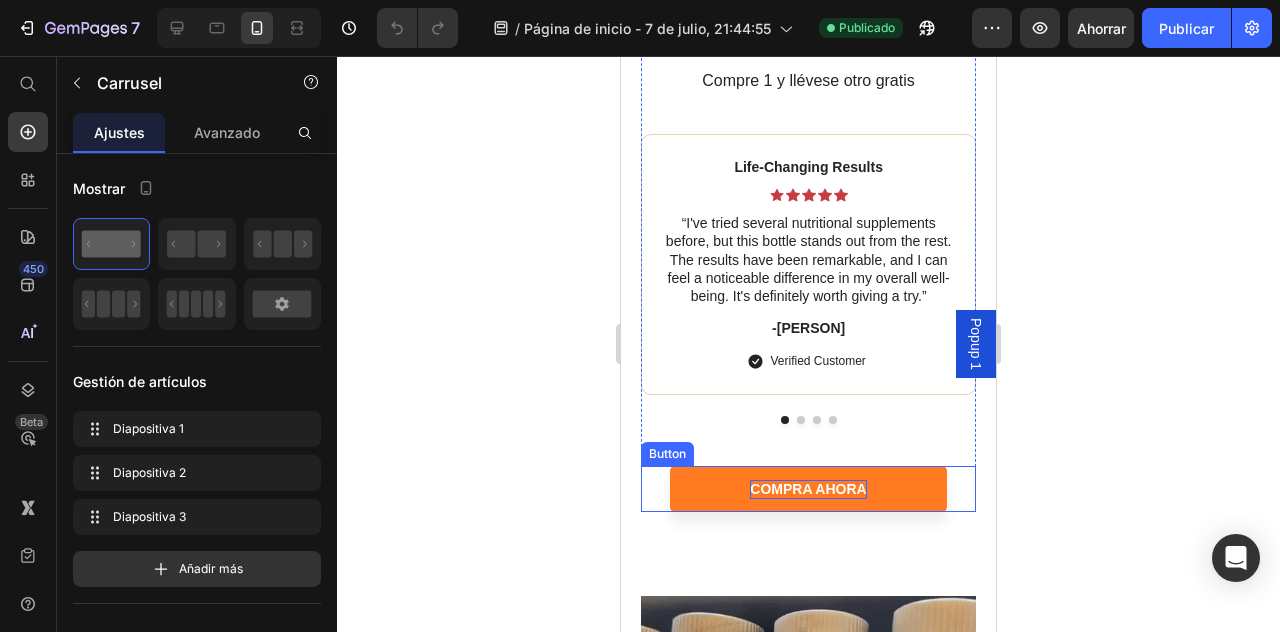 scroll, scrollTop: 6484, scrollLeft: 0, axis: vertical 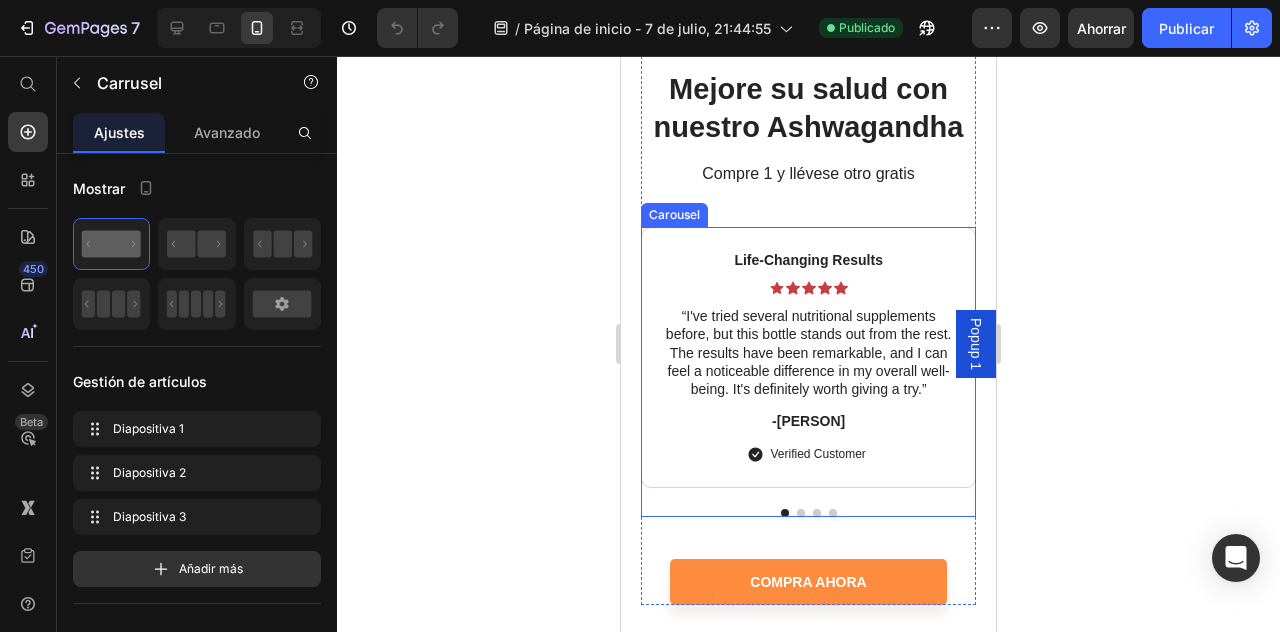 click at bounding box center [808, 513] 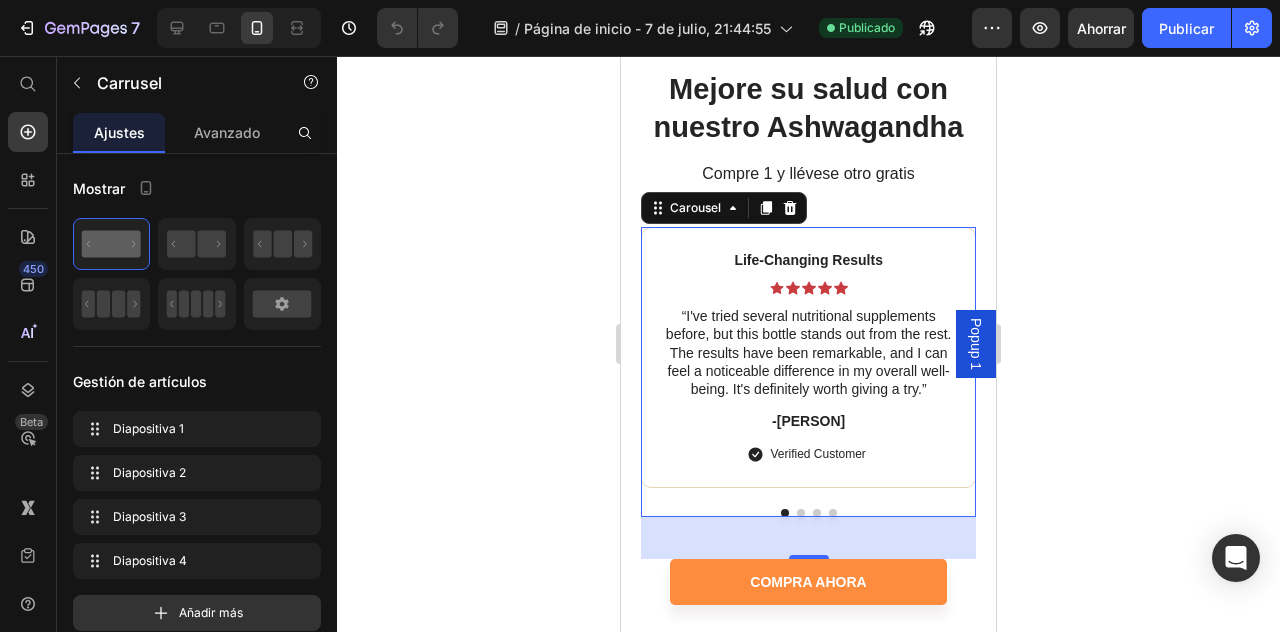 click at bounding box center [801, 513] 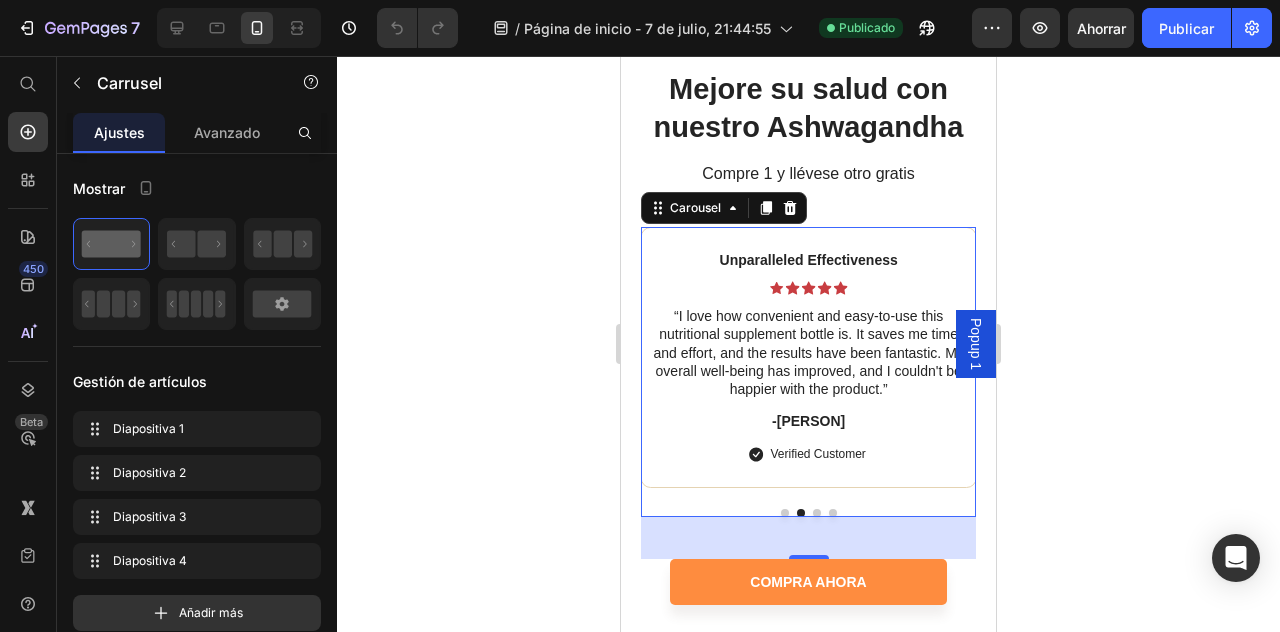 click at bounding box center [817, 513] 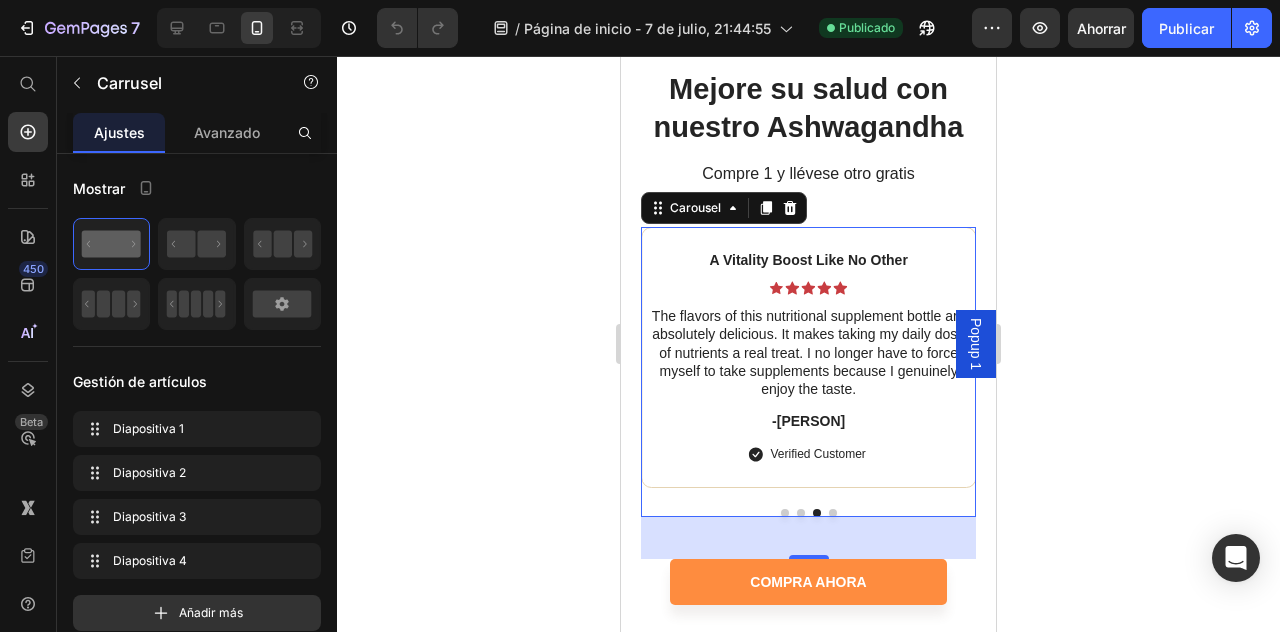 click at bounding box center (808, 513) 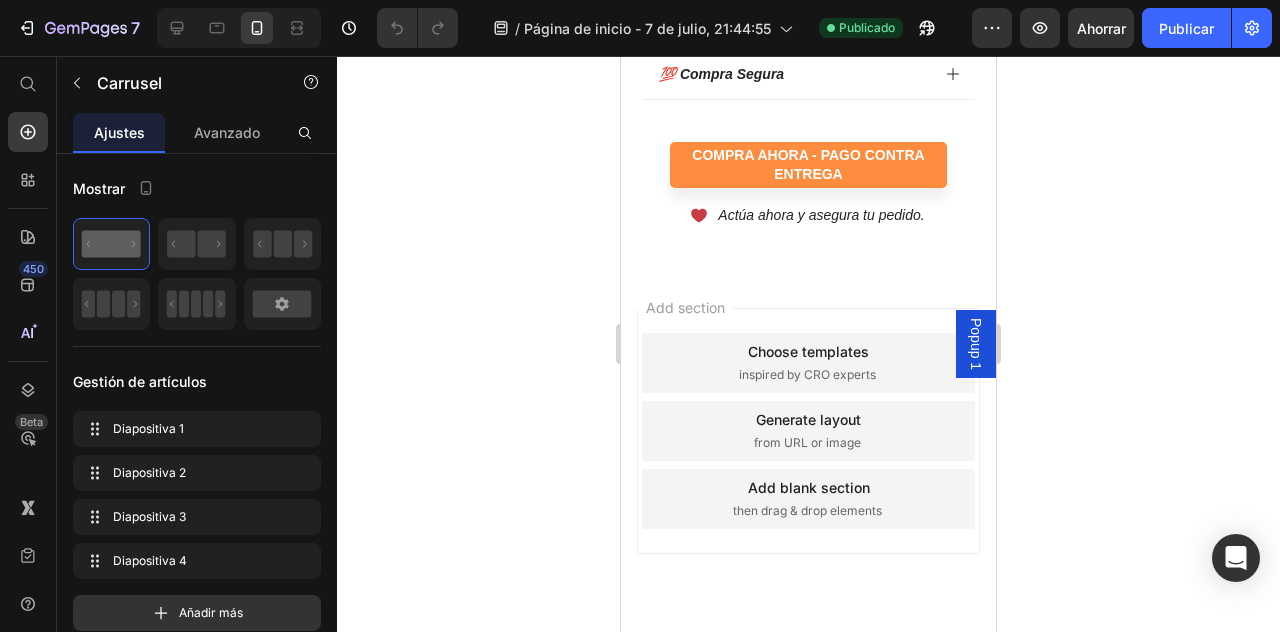 scroll, scrollTop: 5674, scrollLeft: 0, axis: vertical 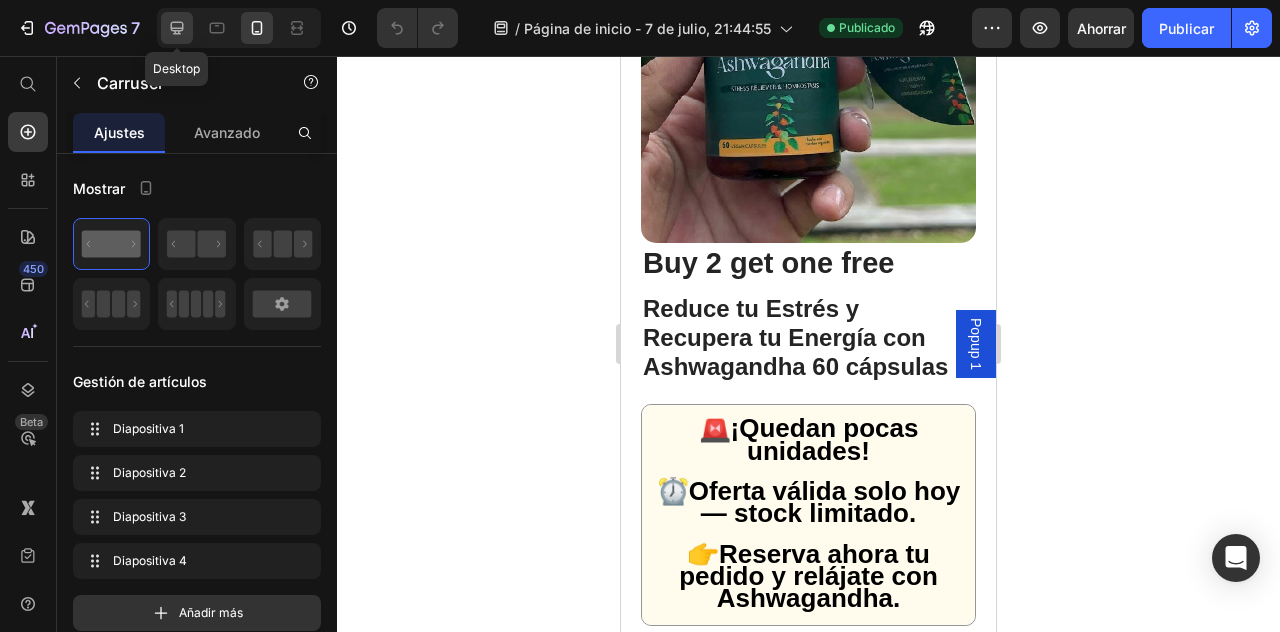 click 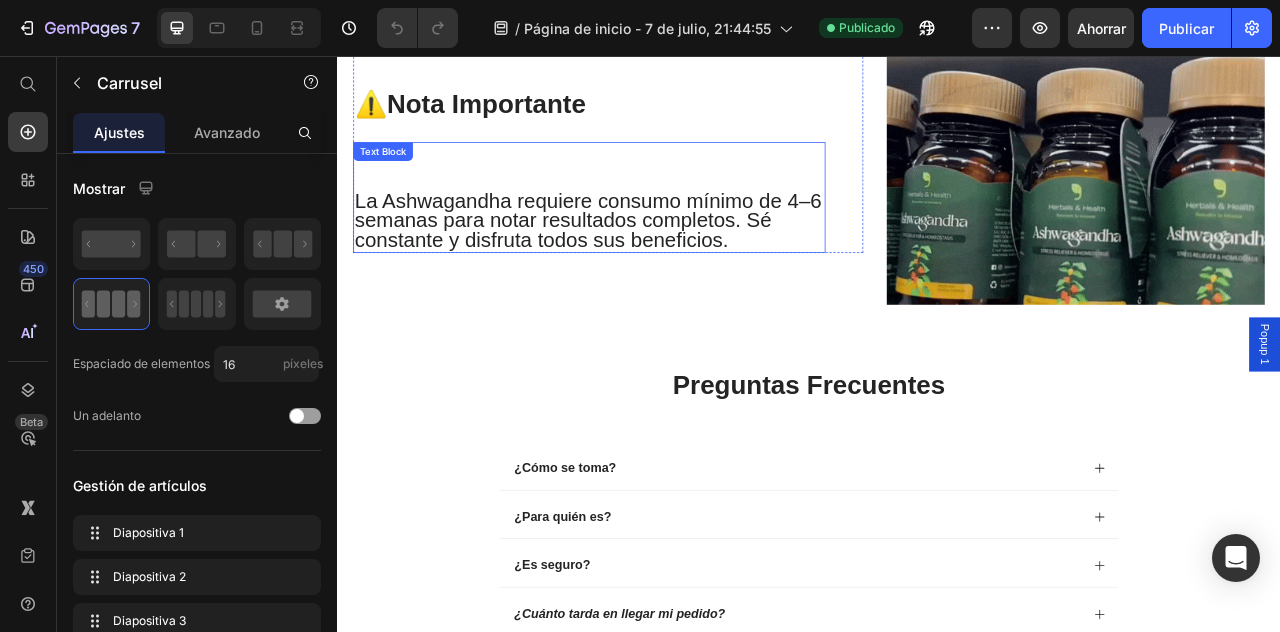 scroll, scrollTop: 6927, scrollLeft: 0, axis: vertical 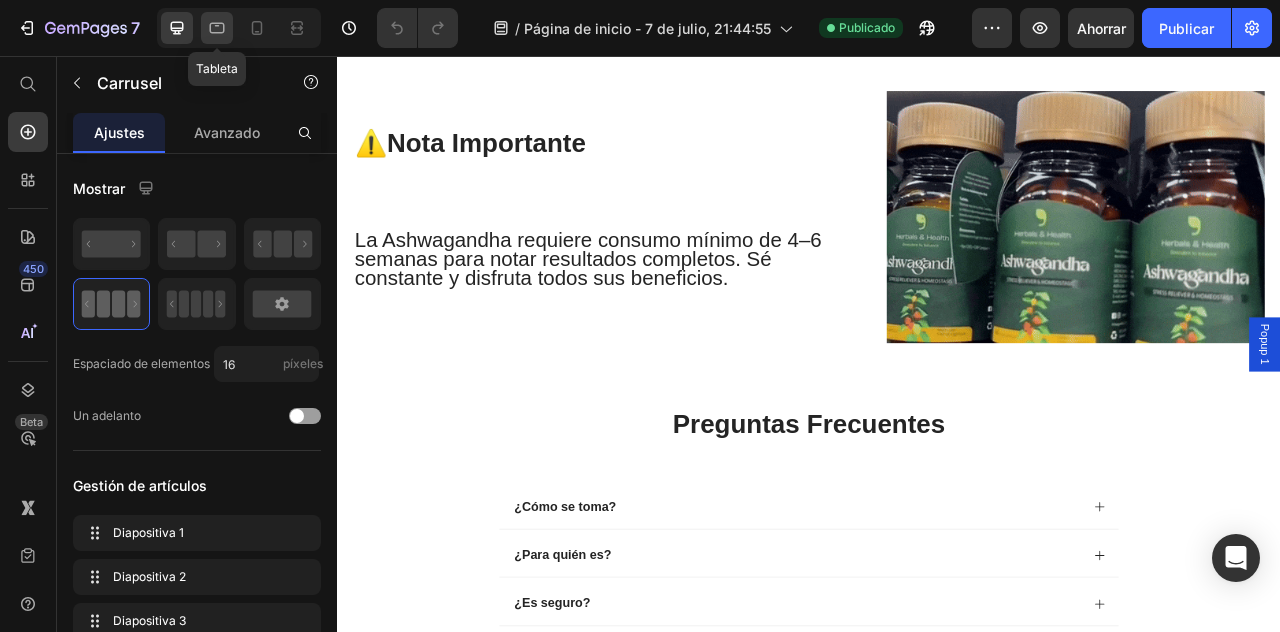 click 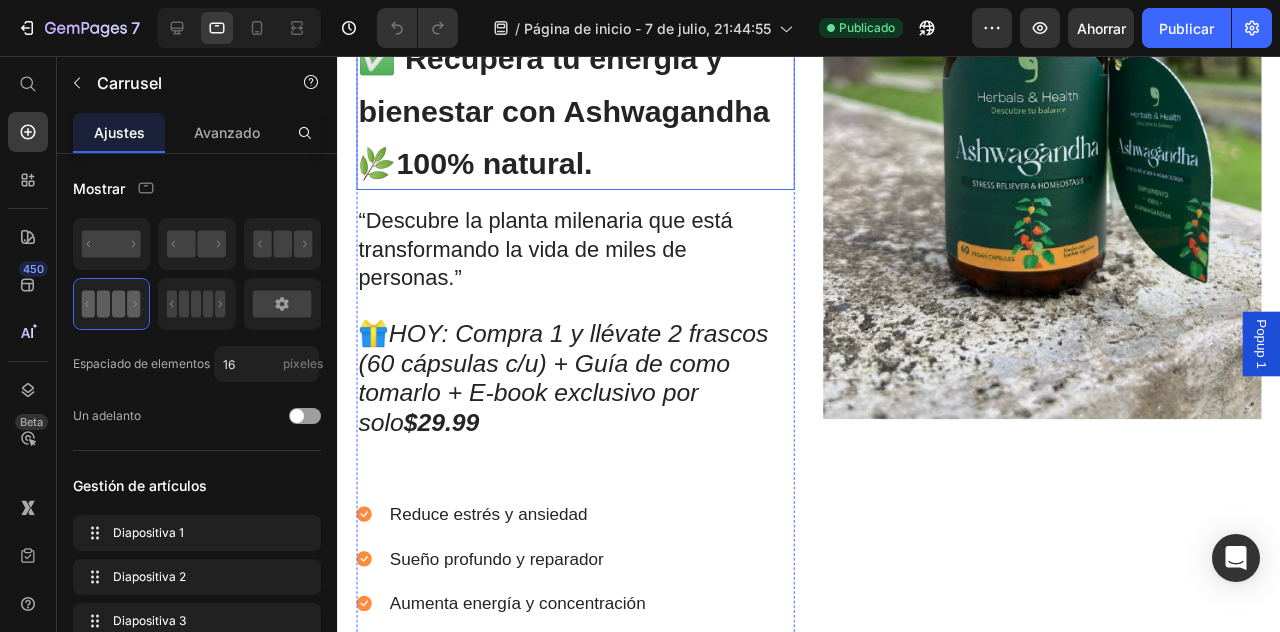 scroll, scrollTop: 0, scrollLeft: 0, axis: both 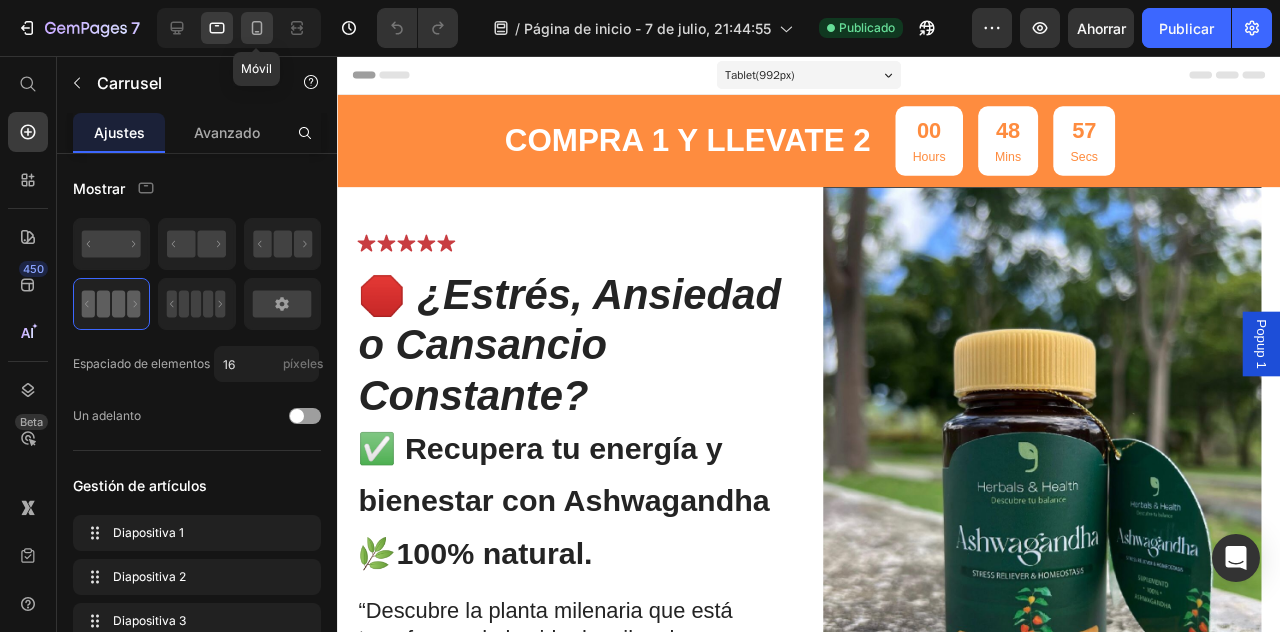 drag, startPoint x: 269, startPoint y: 32, endPoint x: 799, endPoint y: 276, distance: 583.46893 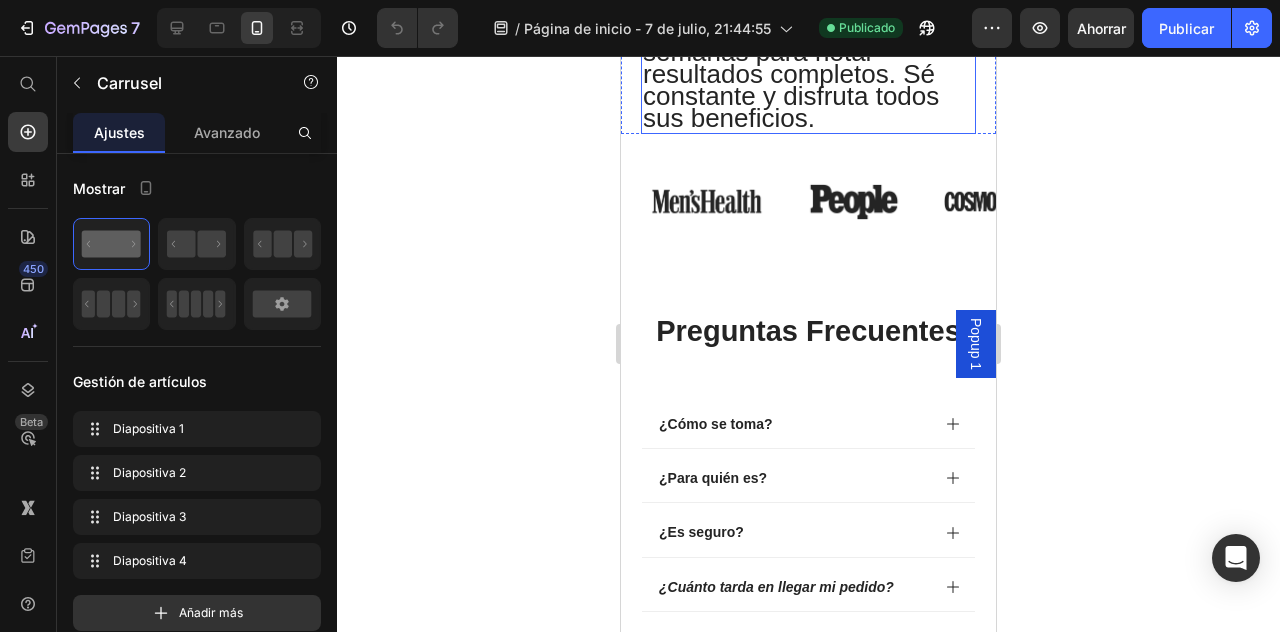 scroll, scrollTop: 7593, scrollLeft: 0, axis: vertical 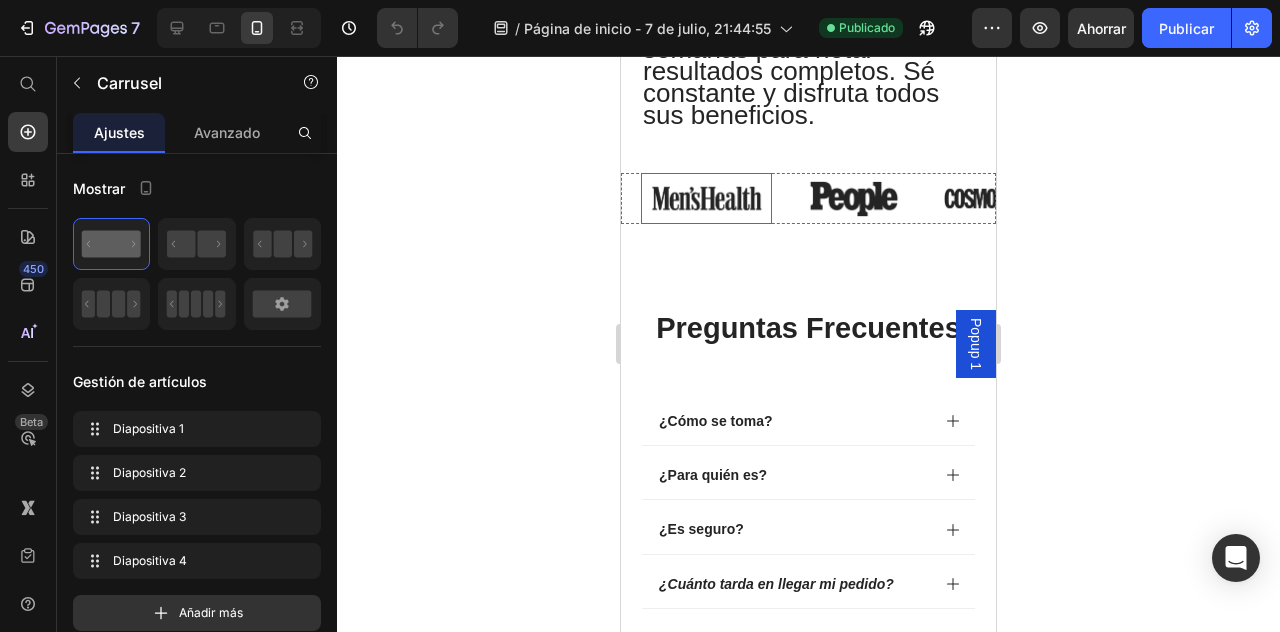 click at bounding box center (706, 199) 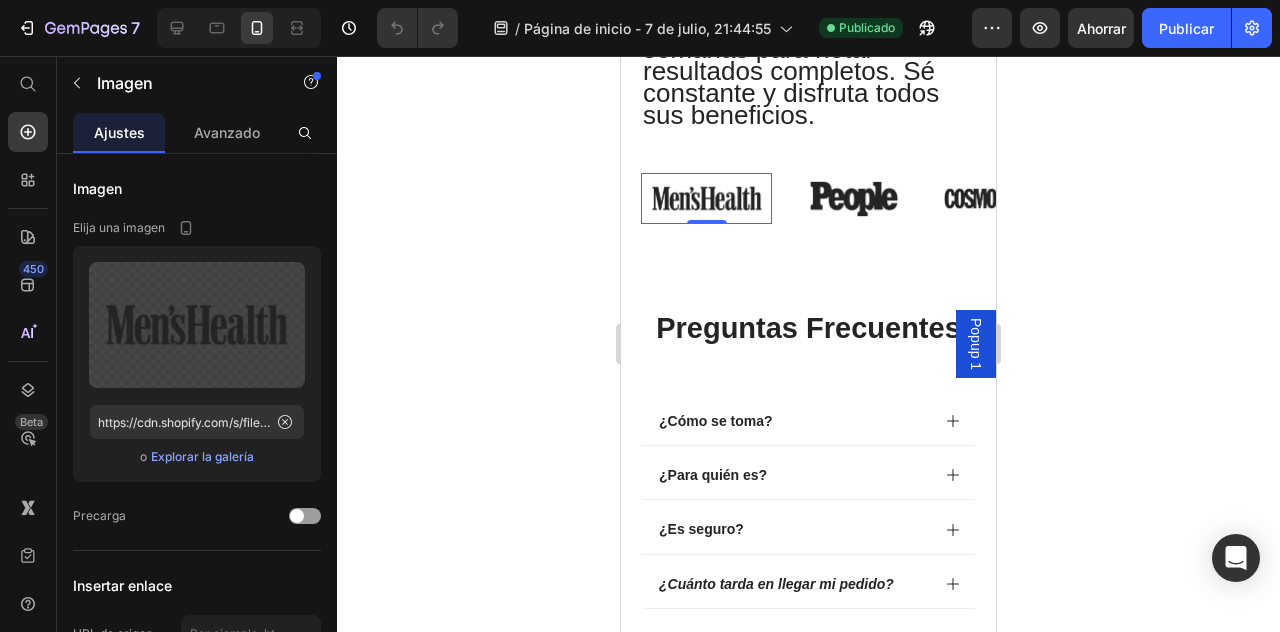 click at bounding box center [706, 199] 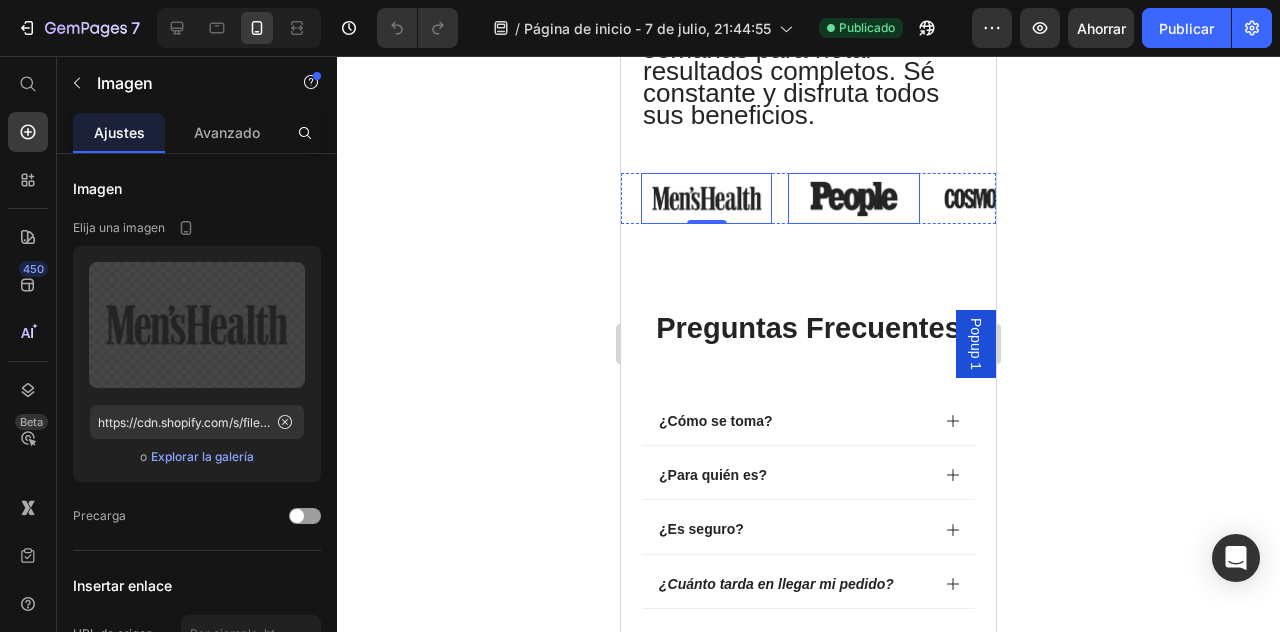click at bounding box center [853, 199] 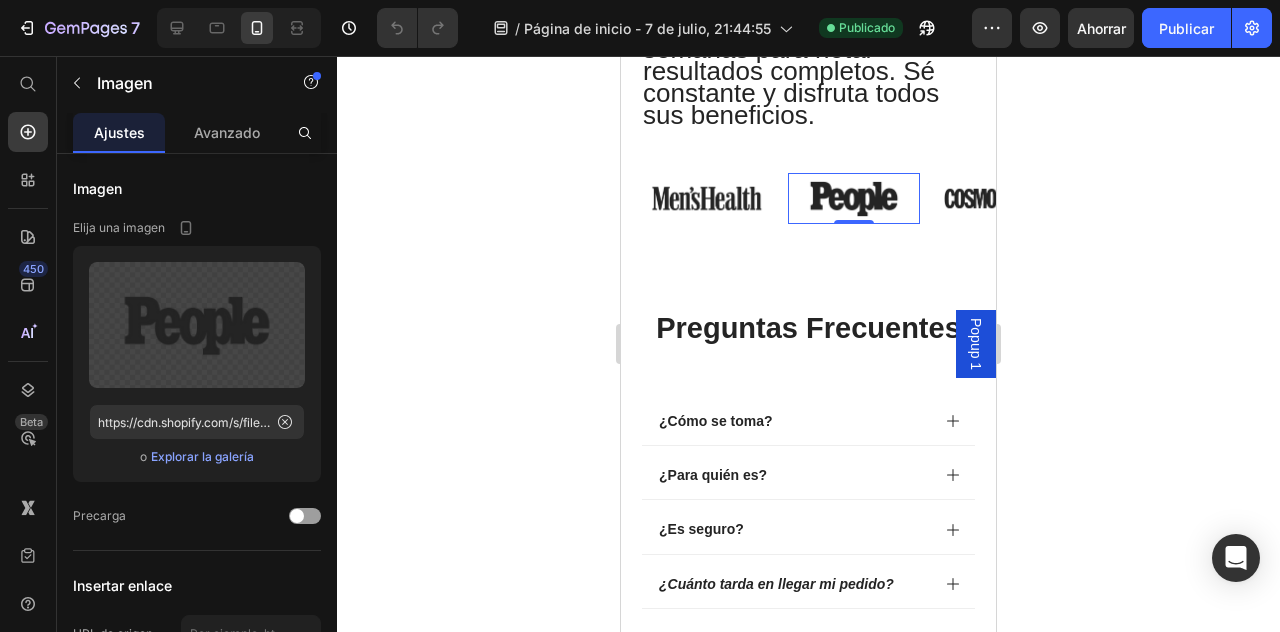 click at bounding box center (853, 199) 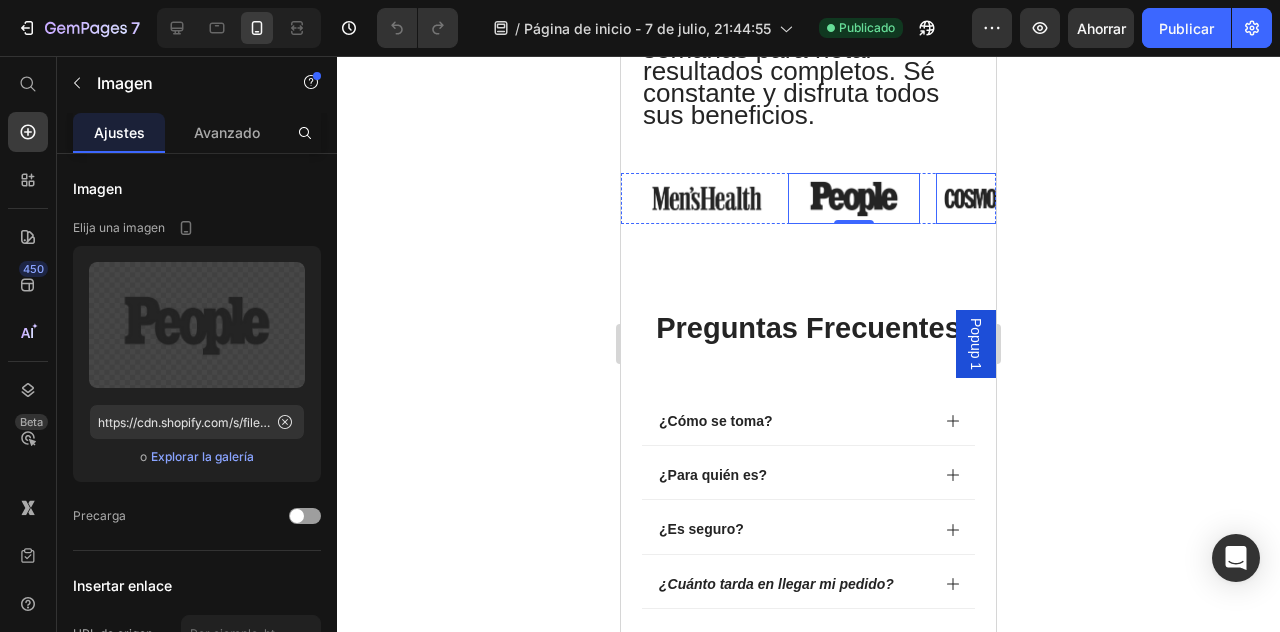 click at bounding box center [1001, 199] 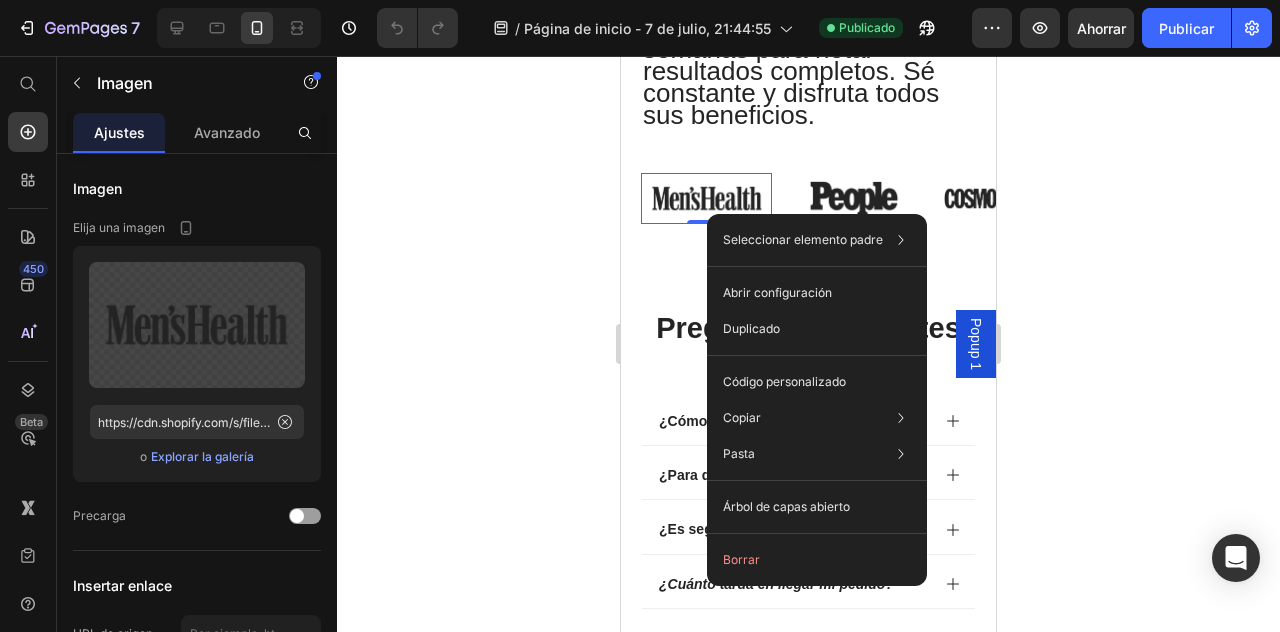 click at bounding box center [706, 199] 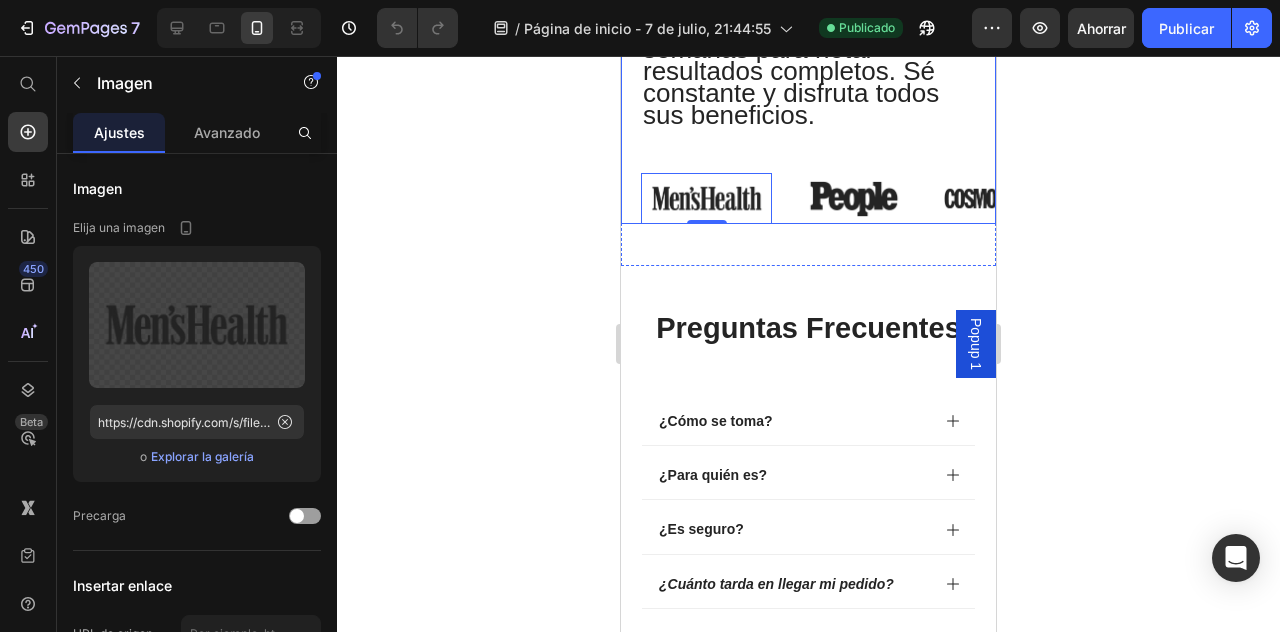 click on "La Ashwagandha requiere consumo mínimo de 4–6 semanas para notar resultados completos. Sé constante y disfruta todos sus beneficios." at bounding box center [794, 59] 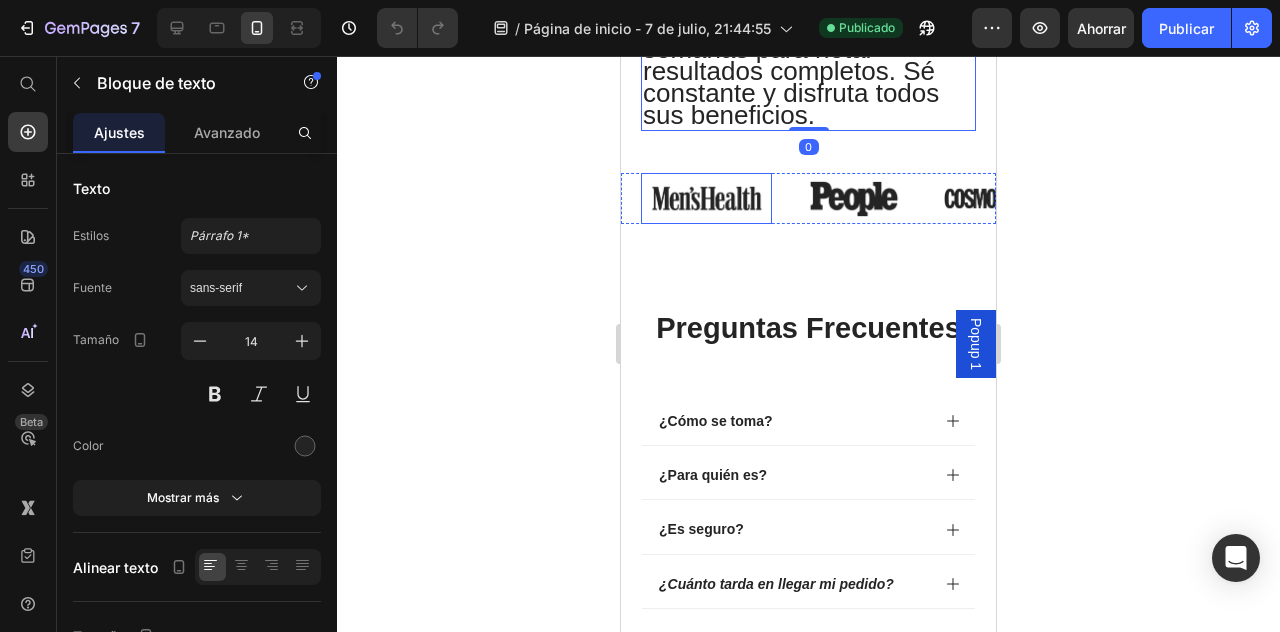 click at bounding box center [706, 199] 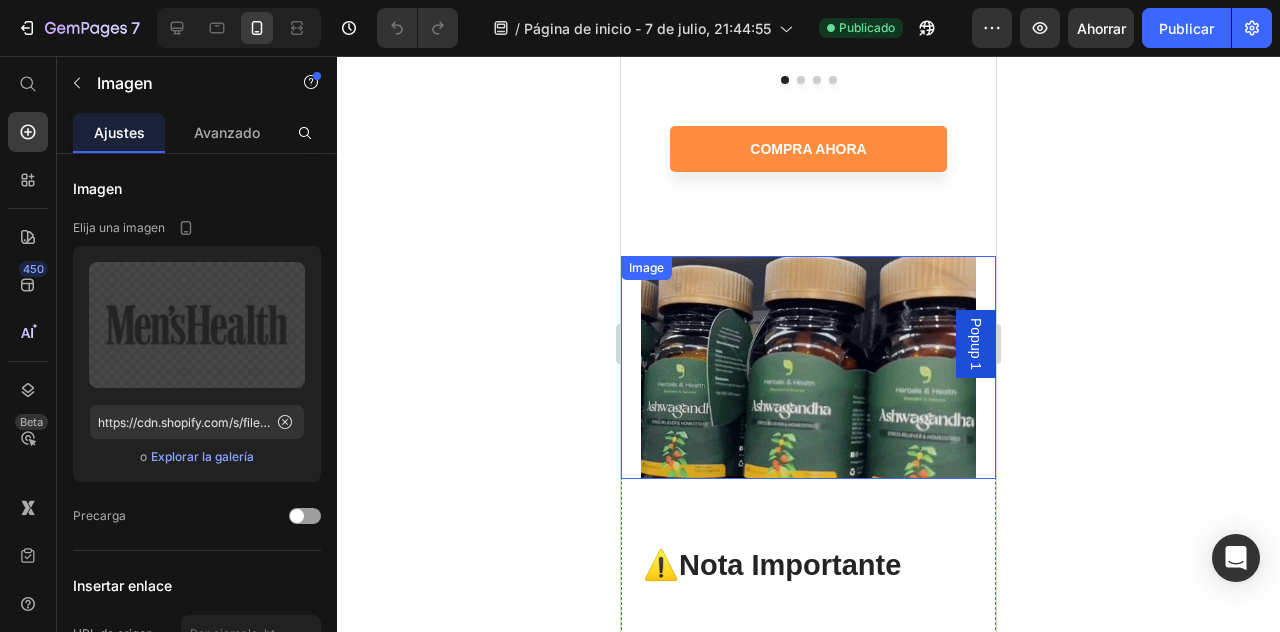 scroll, scrollTop: 6908, scrollLeft: 0, axis: vertical 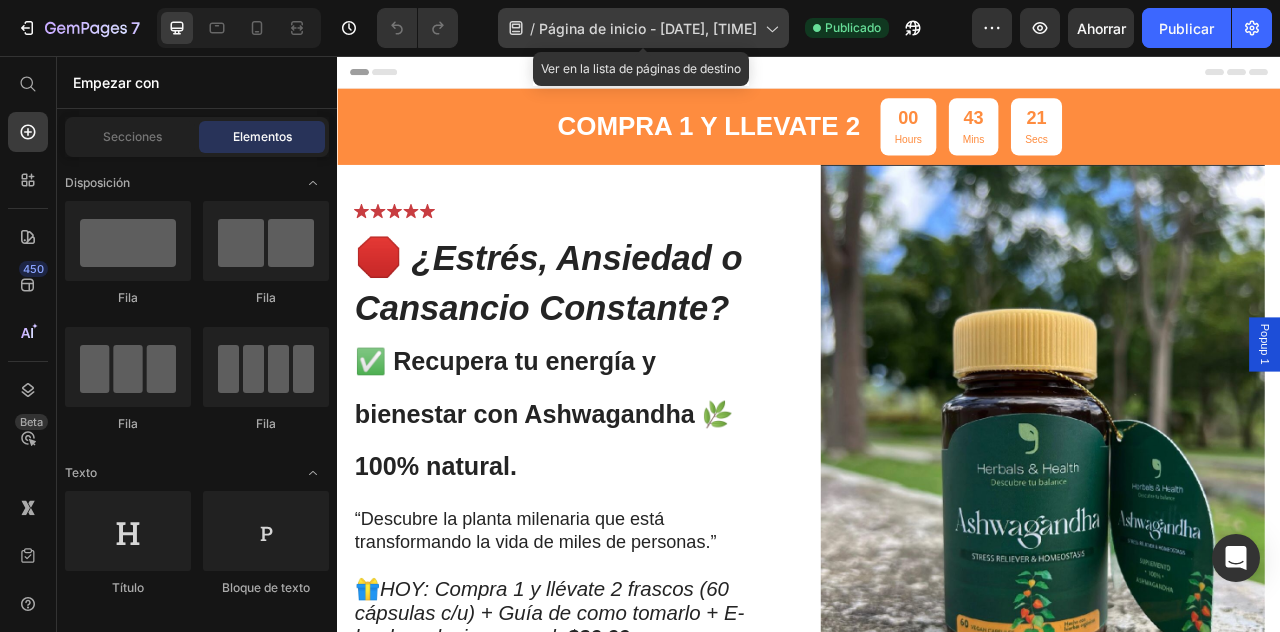 click 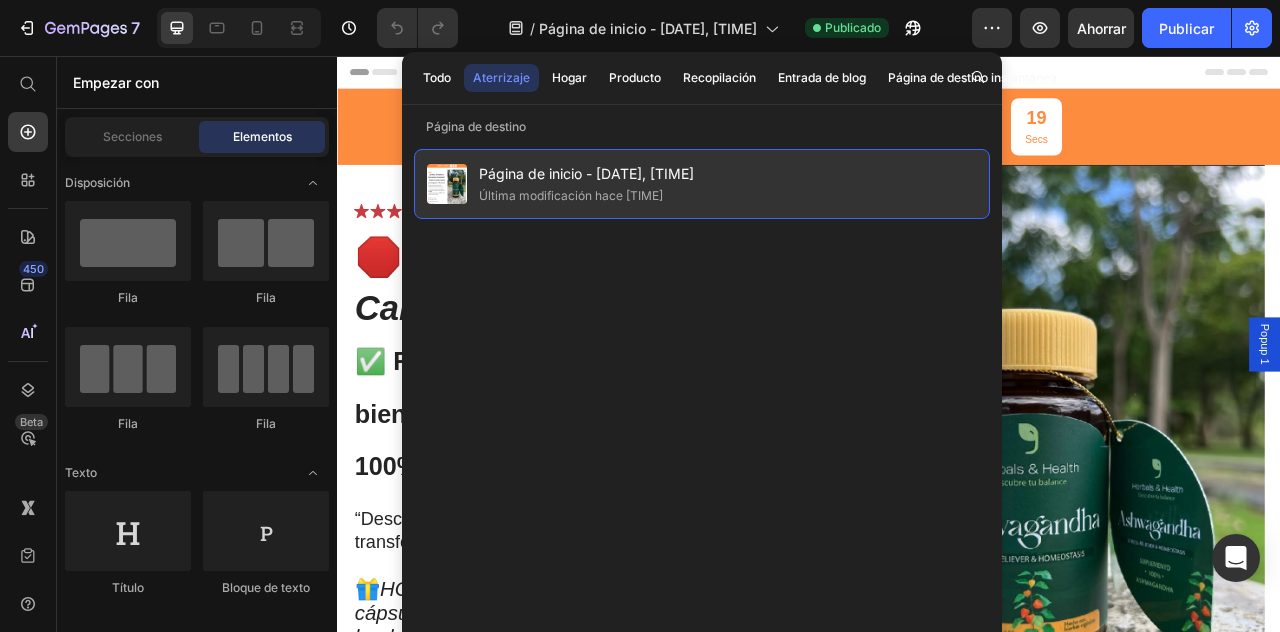 click on "Página de inicio - 7 de julio, 21:44:55" at bounding box center (586, 173) 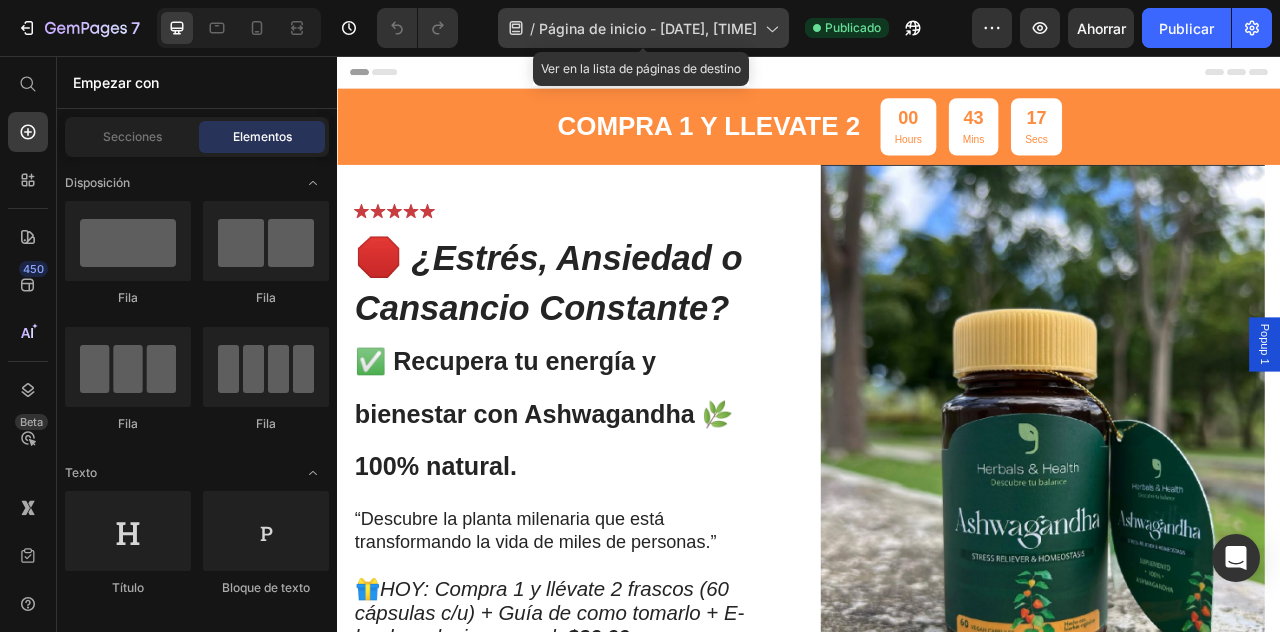 click on "Página de inicio - 7 de julio, 21:44:55" at bounding box center [648, 28] 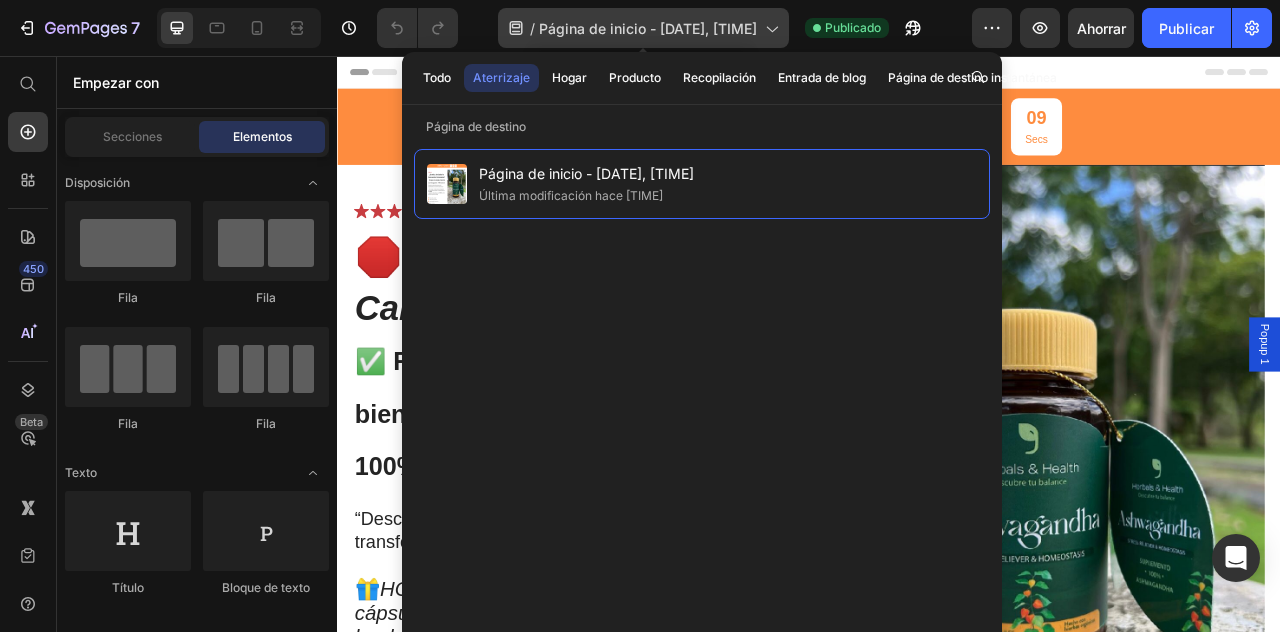 click 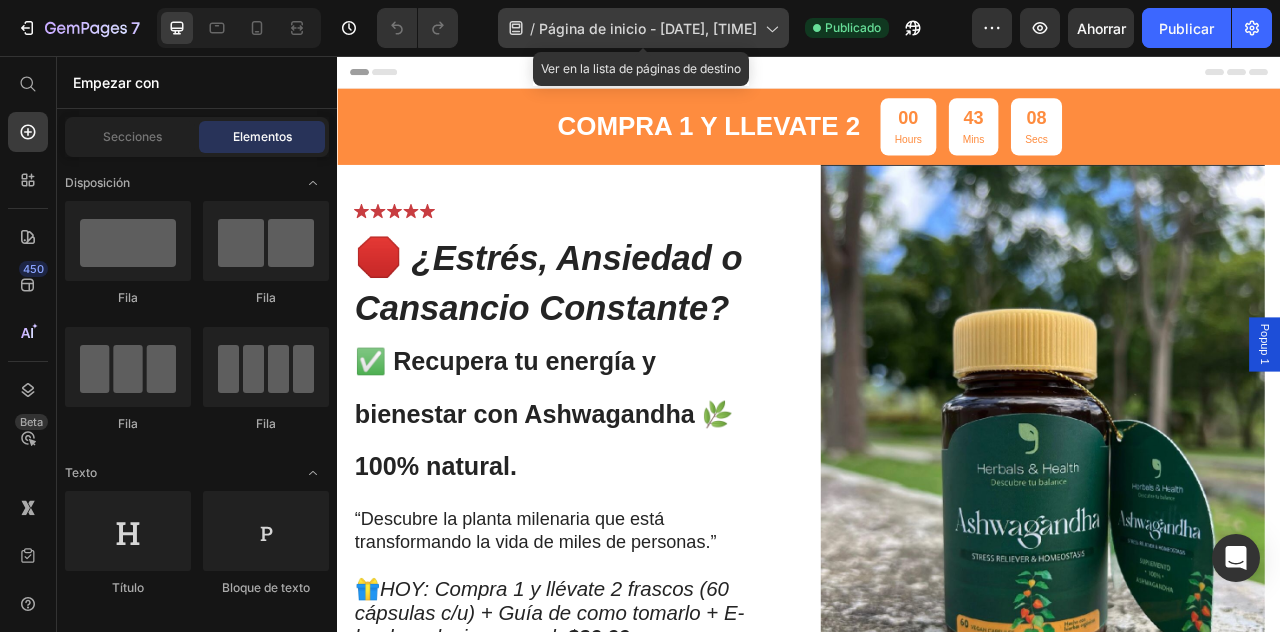 click 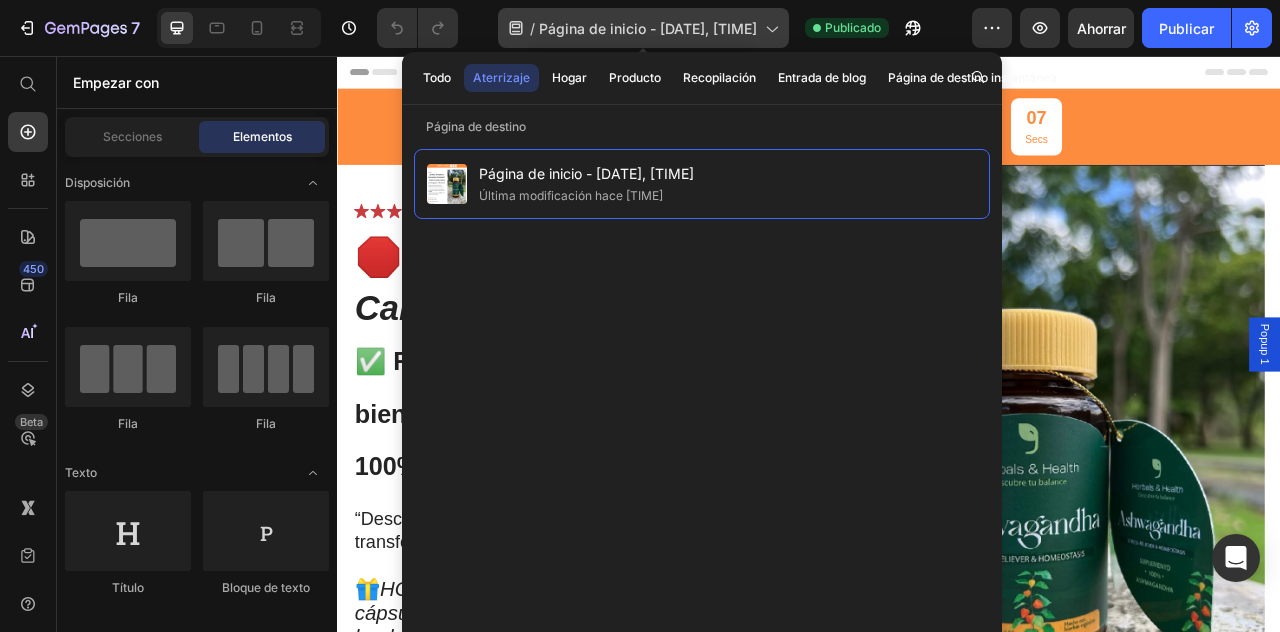 click 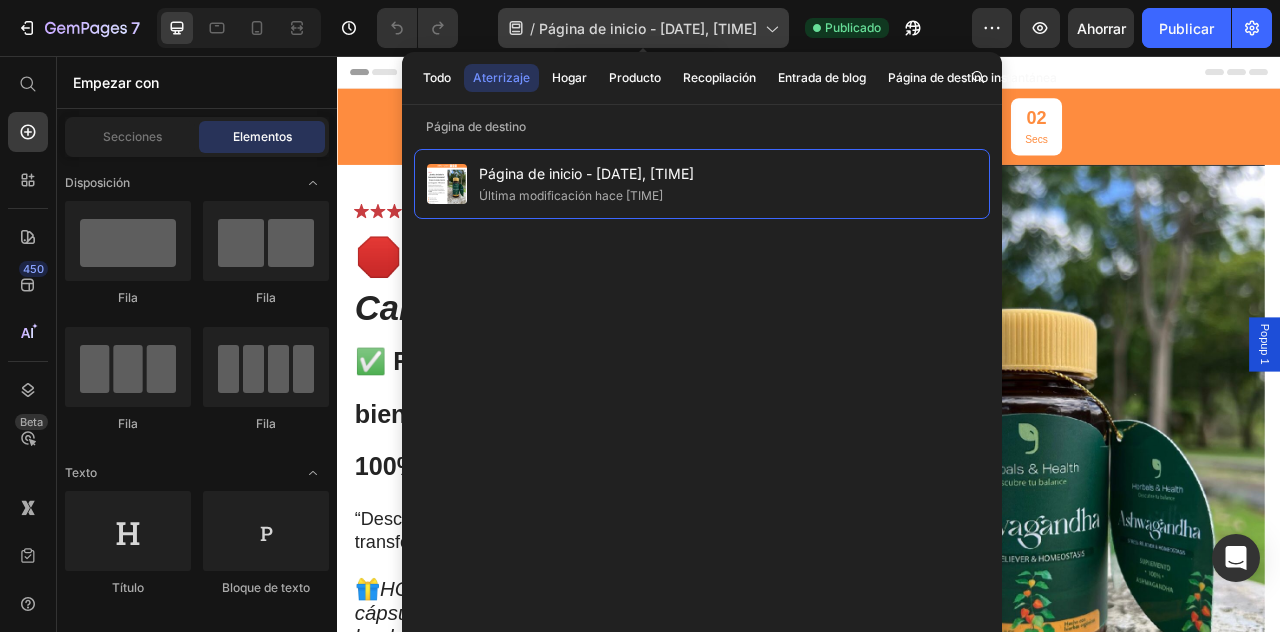 click 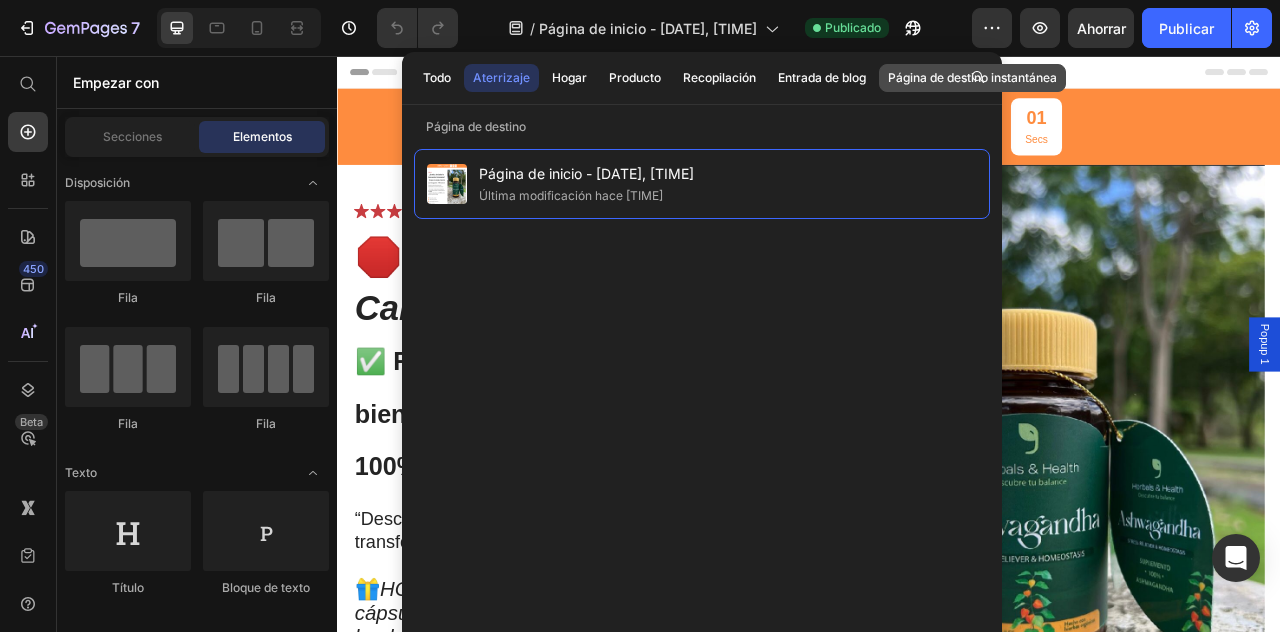 click on "Página de destino instantánea" at bounding box center [972, 77] 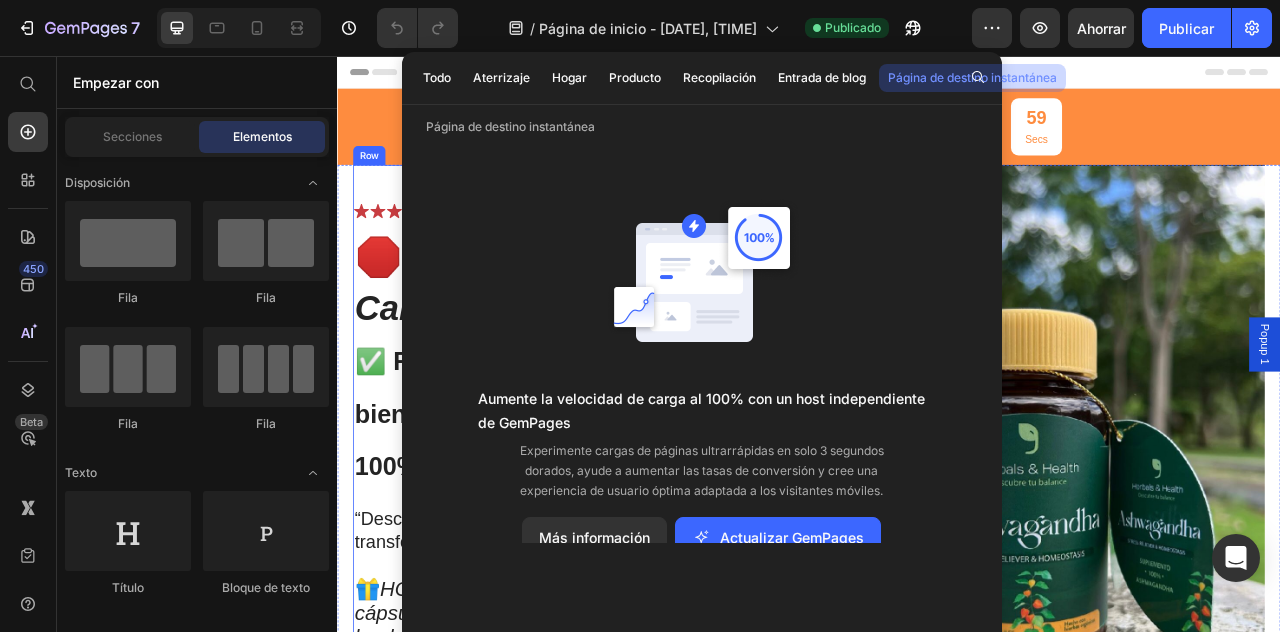 click on "Row" at bounding box center (377, 182) 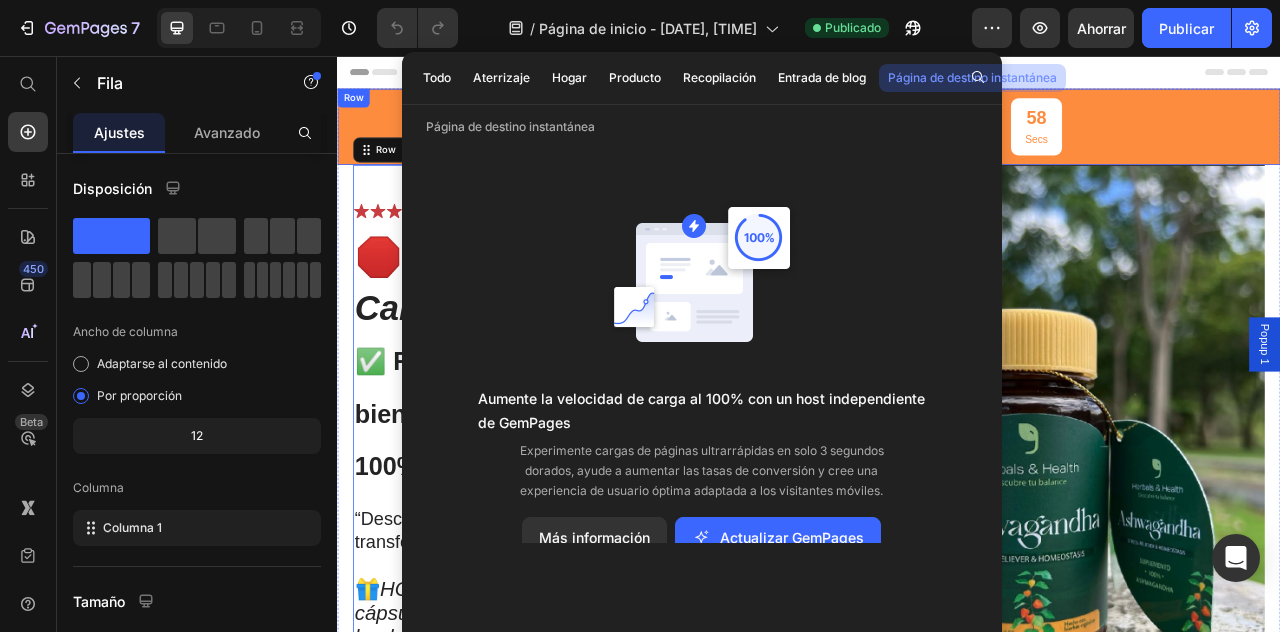 click on "COMPRA 1 Y LLEVATE 2 Text Block 00 Hours 42 Mins 58 Secs Countdown Timer Row" at bounding box center [937, 145] 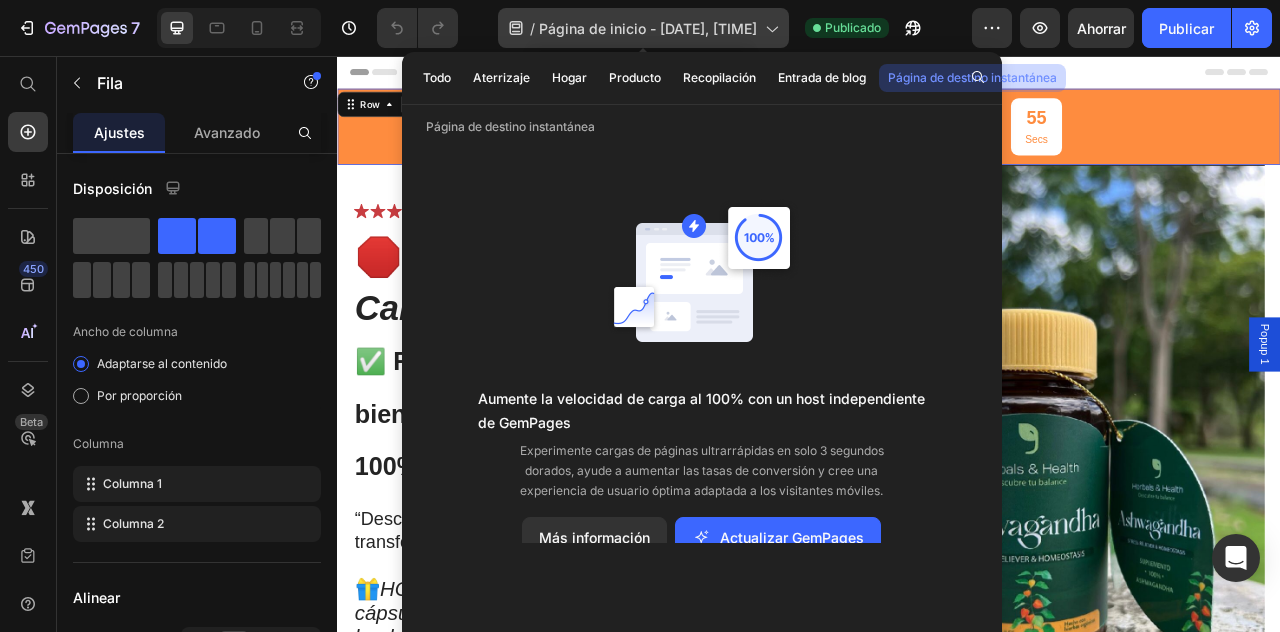 click 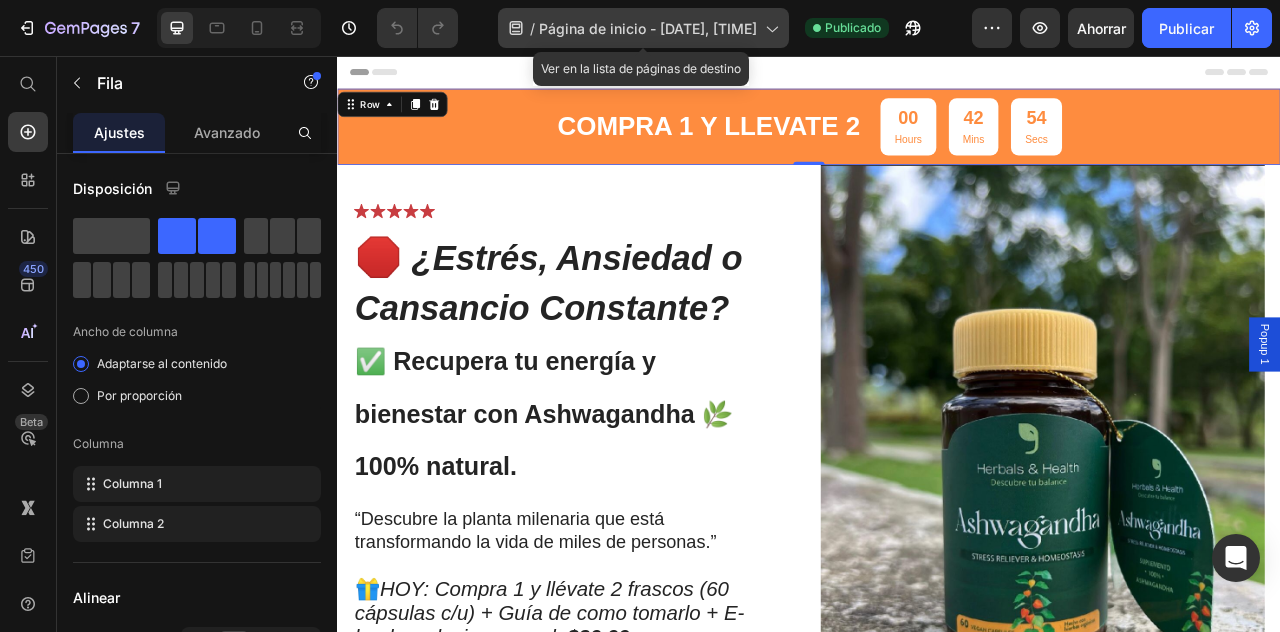 click 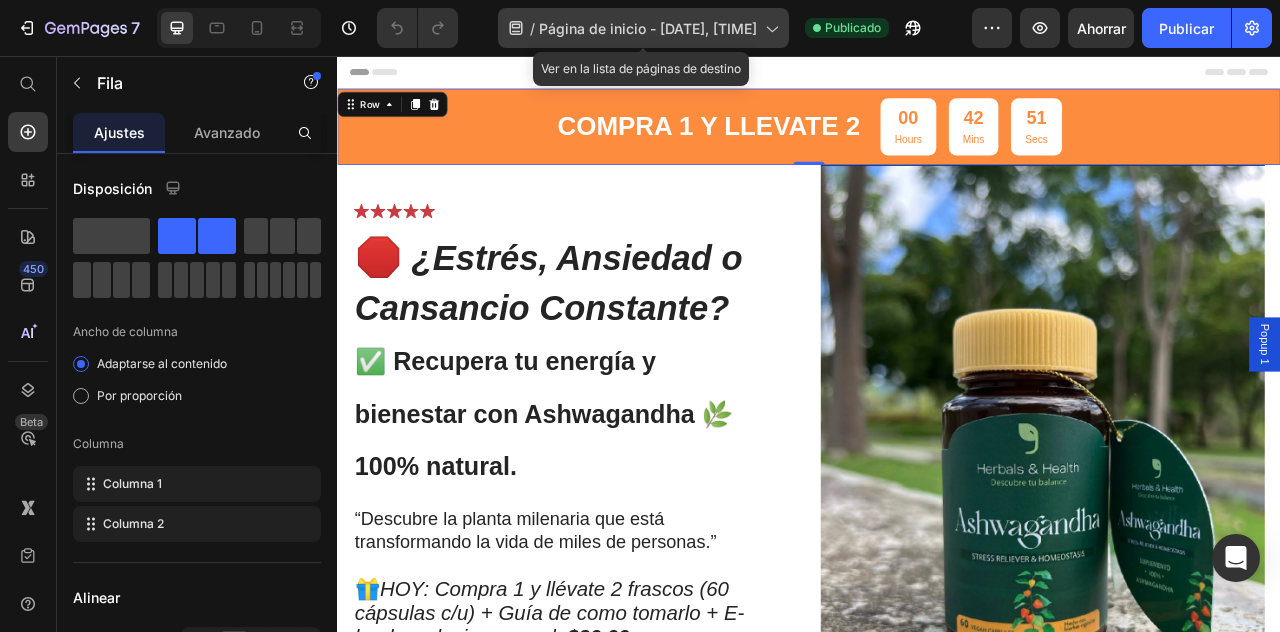 click on "Página de inicio - 7 de julio, 21:44:55" at bounding box center [648, 28] 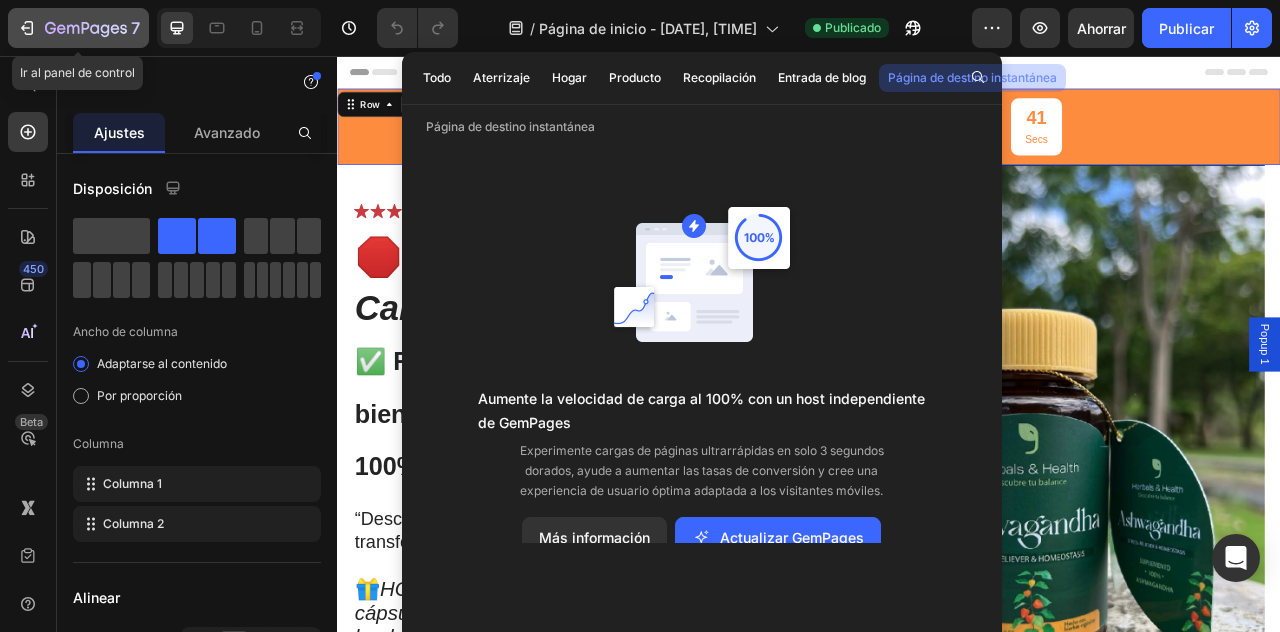 click 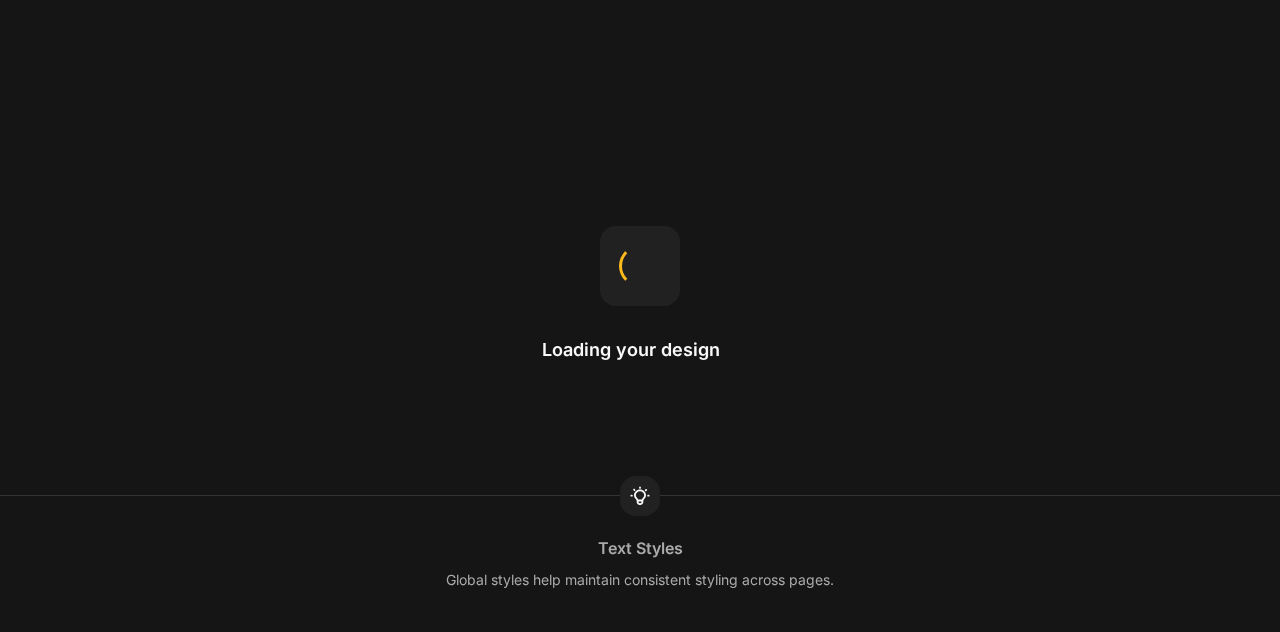 scroll, scrollTop: 0, scrollLeft: 0, axis: both 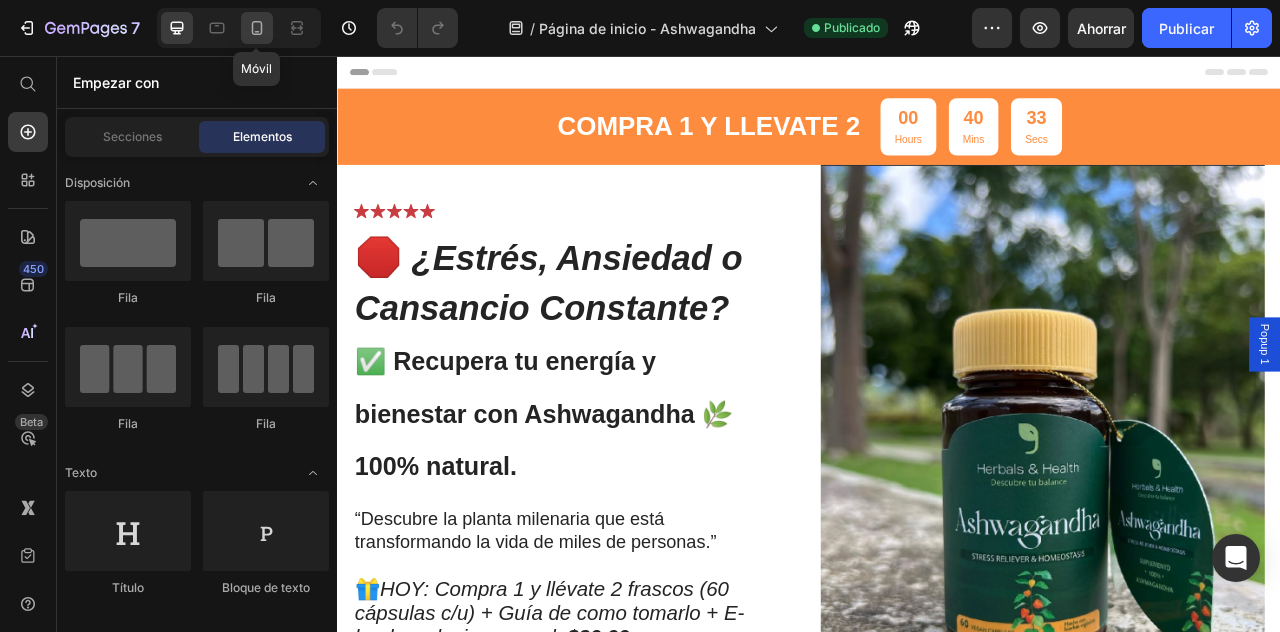 click 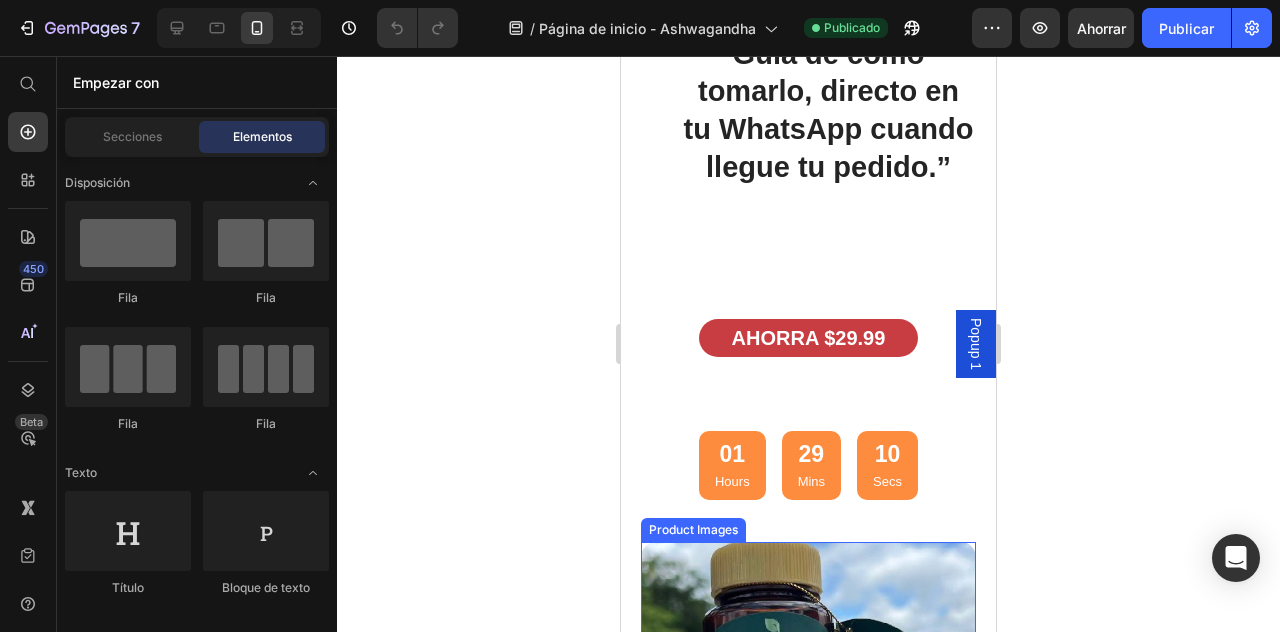 scroll, scrollTop: 5459, scrollLeft: 0, axis: vertical 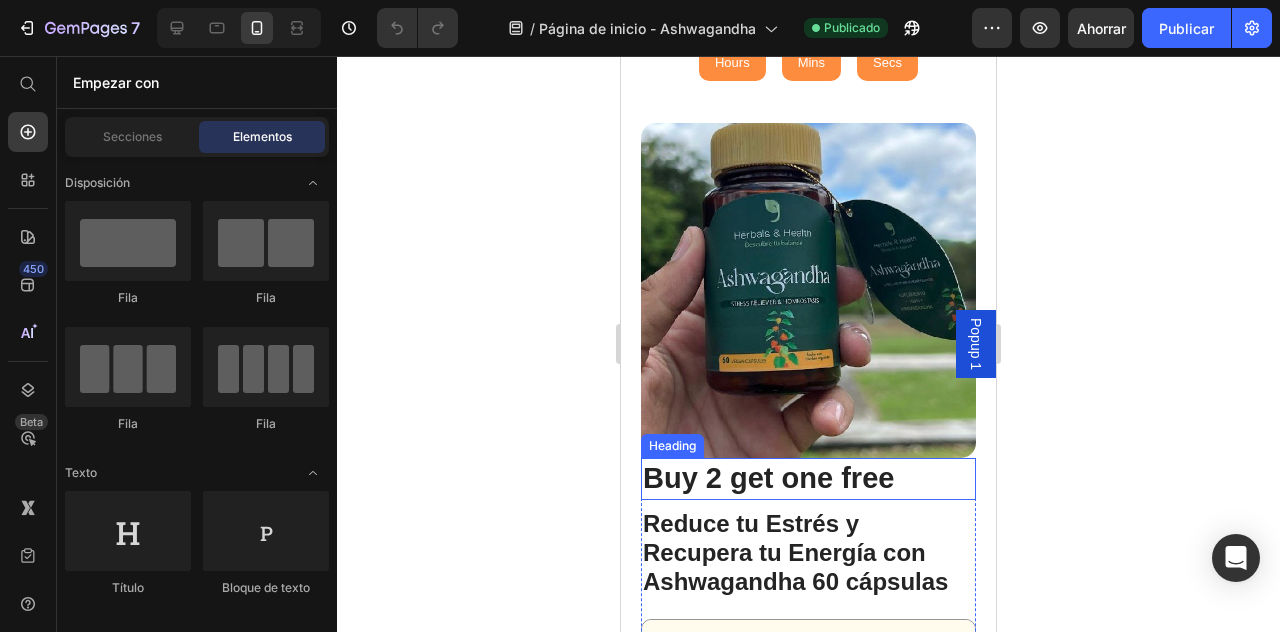 click on "Buy 2 get one free" at bounding box center (808, 479) 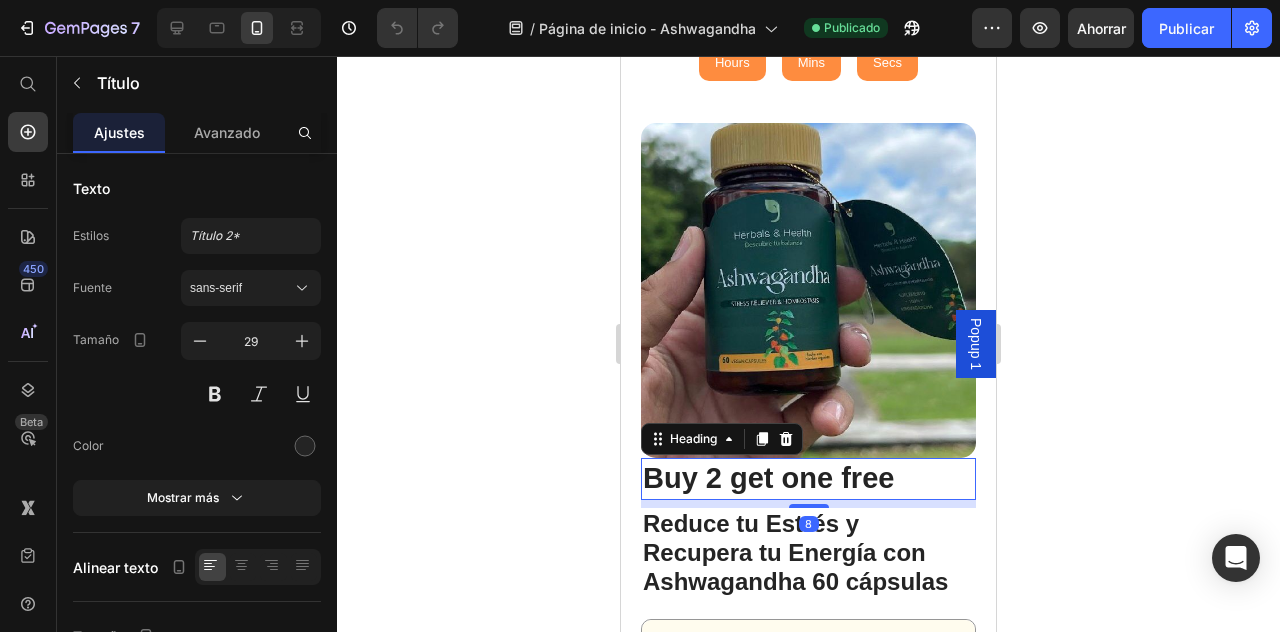 click on "Buy 2 get one free" at bounding box center [808, 479] 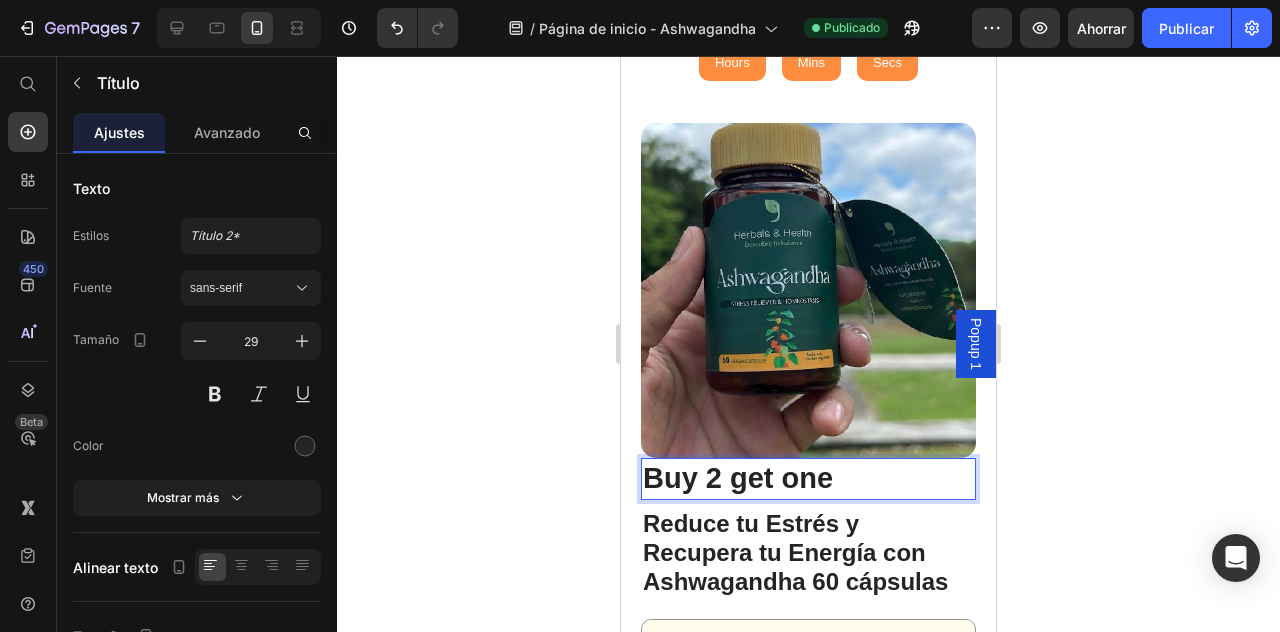 type 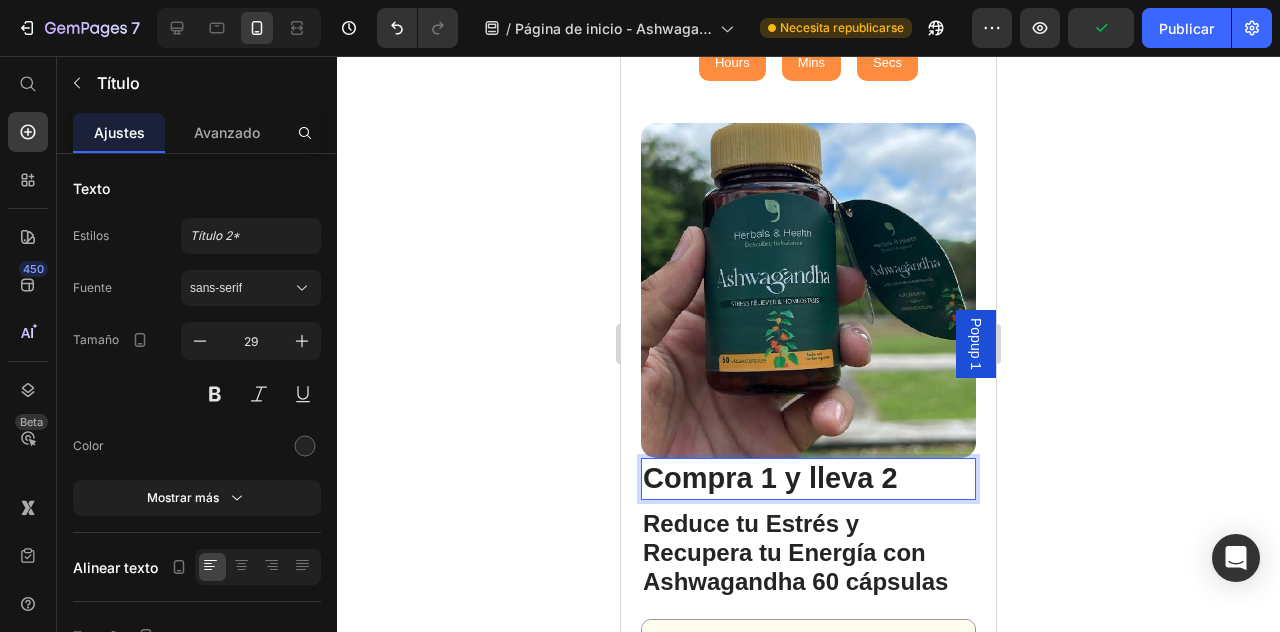 click 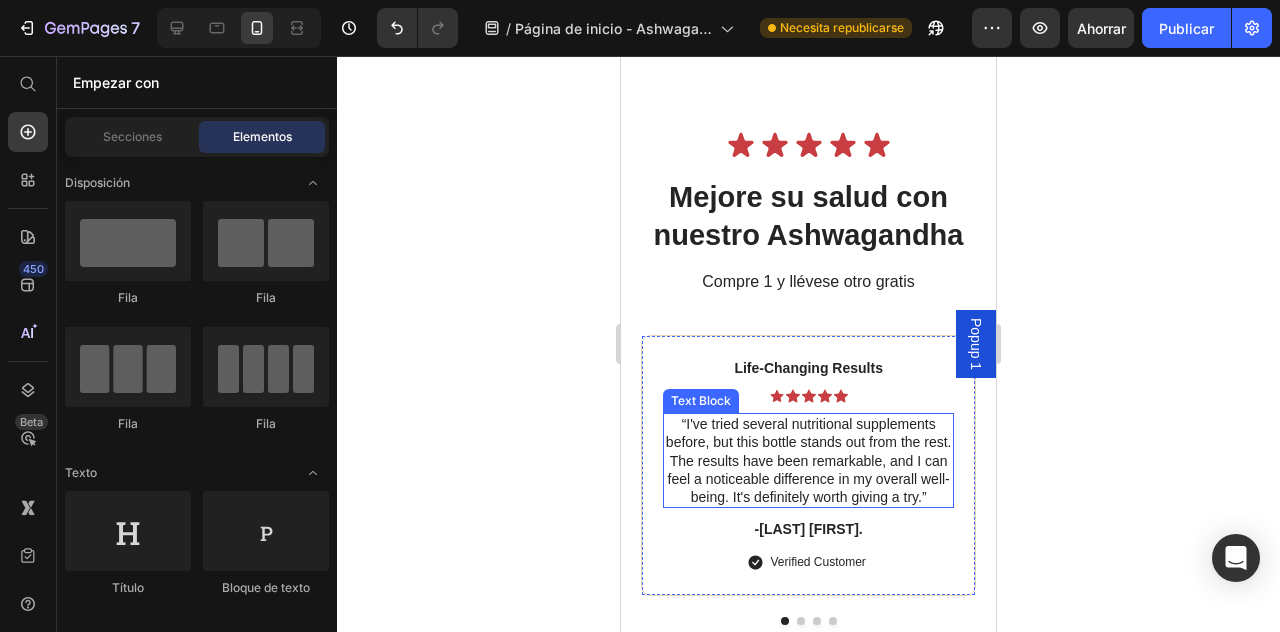 scroll, scrollTop: 6440, scrollLeft: 0, axis: vertical 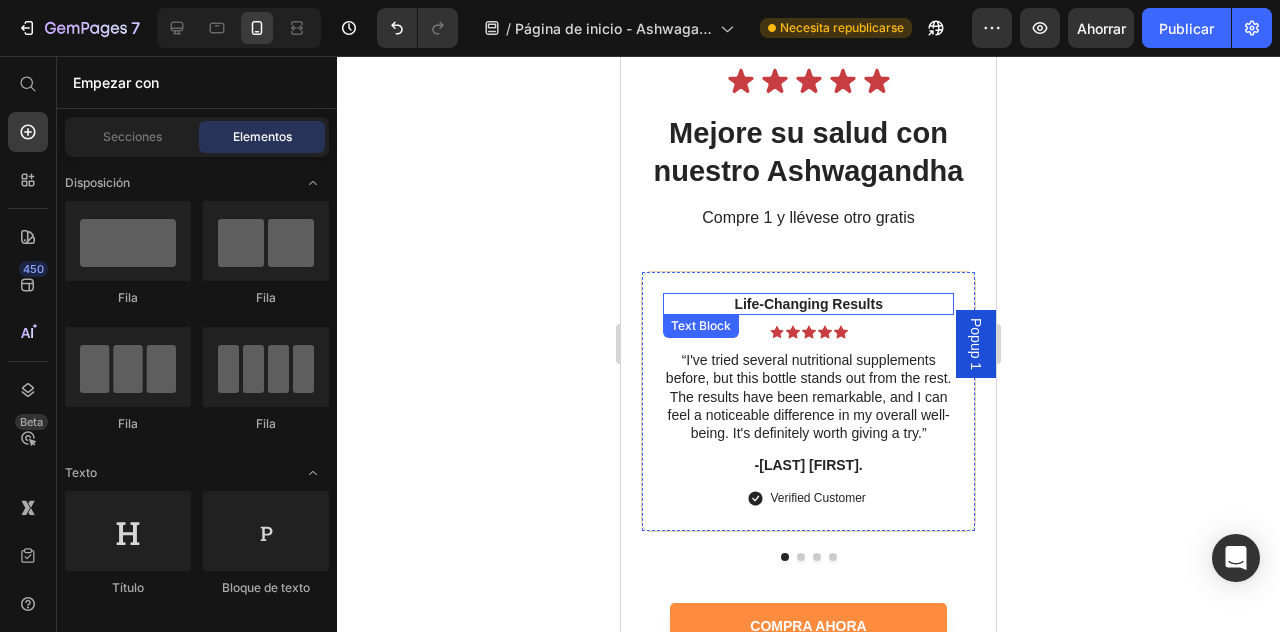 click on "Life-Changing Results" at bounding box center [808, 304] 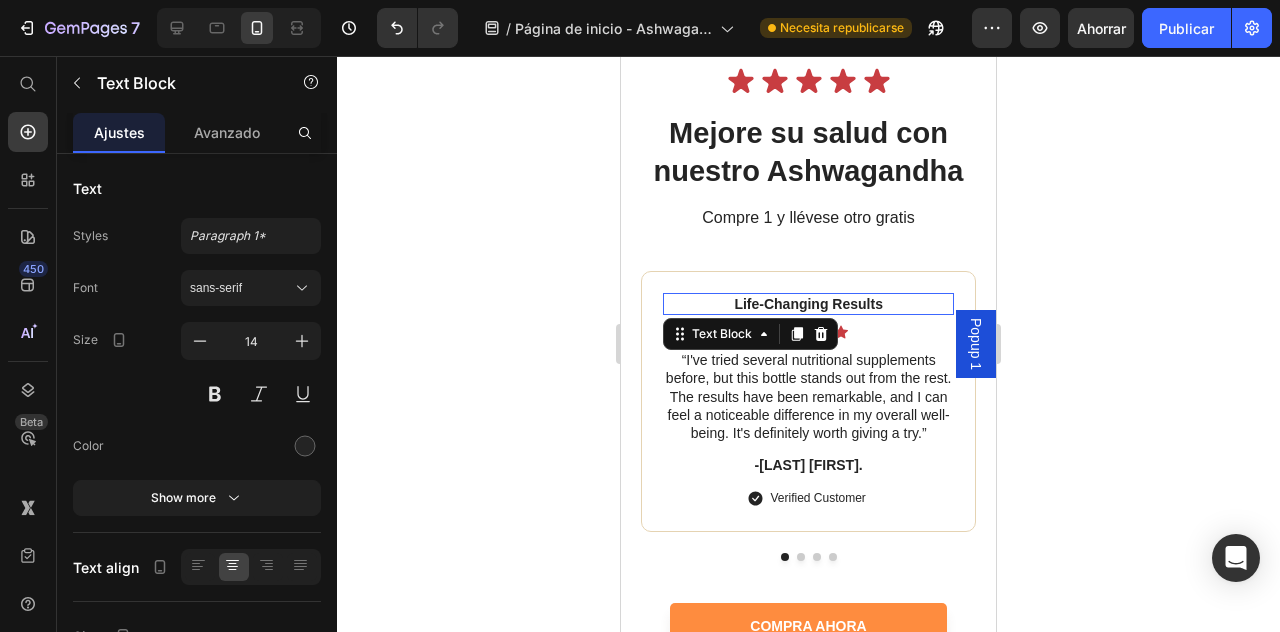 click on "Life-Changing Results" at bounding box center (808, 304) 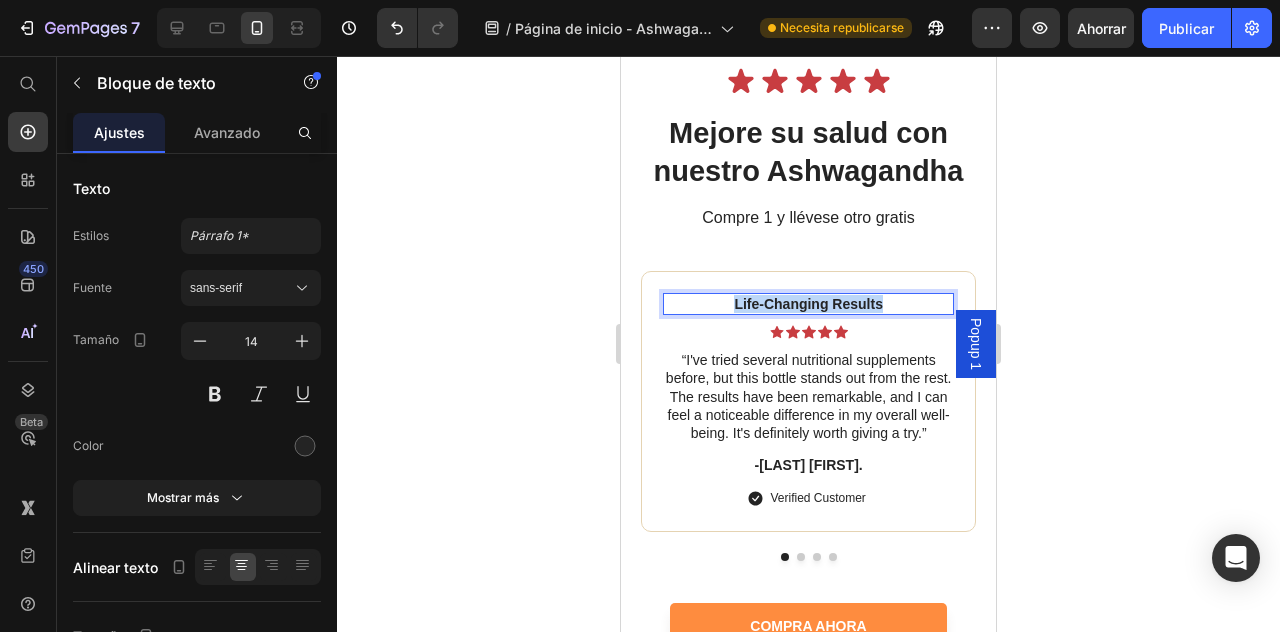 drag, startPoint x: 882, startPoint y: 310, endPoint x: 734, endPoint y: 306, distance: 148.05405 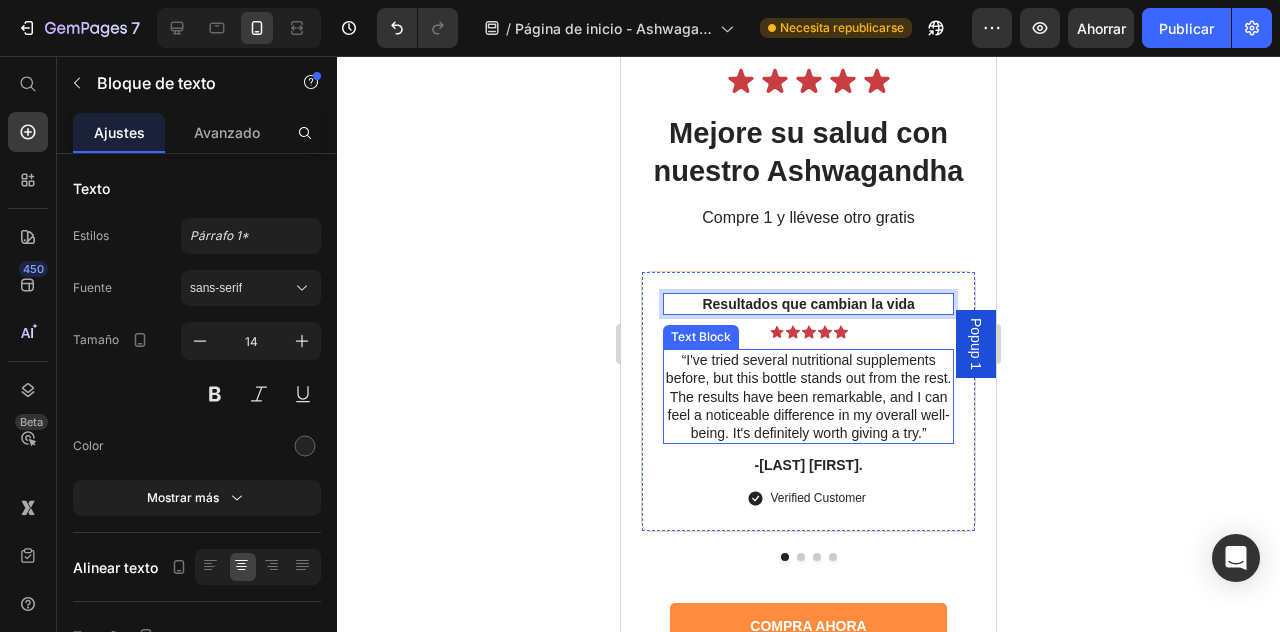 click on "“I've tried several nutritional supplements before, but this bottle stands out from the rest. The results have been remarkable, and I can feel a noticeable difference in my overall well-being. It's definitely worth giving a try.”" at bounding box center [808, 396] 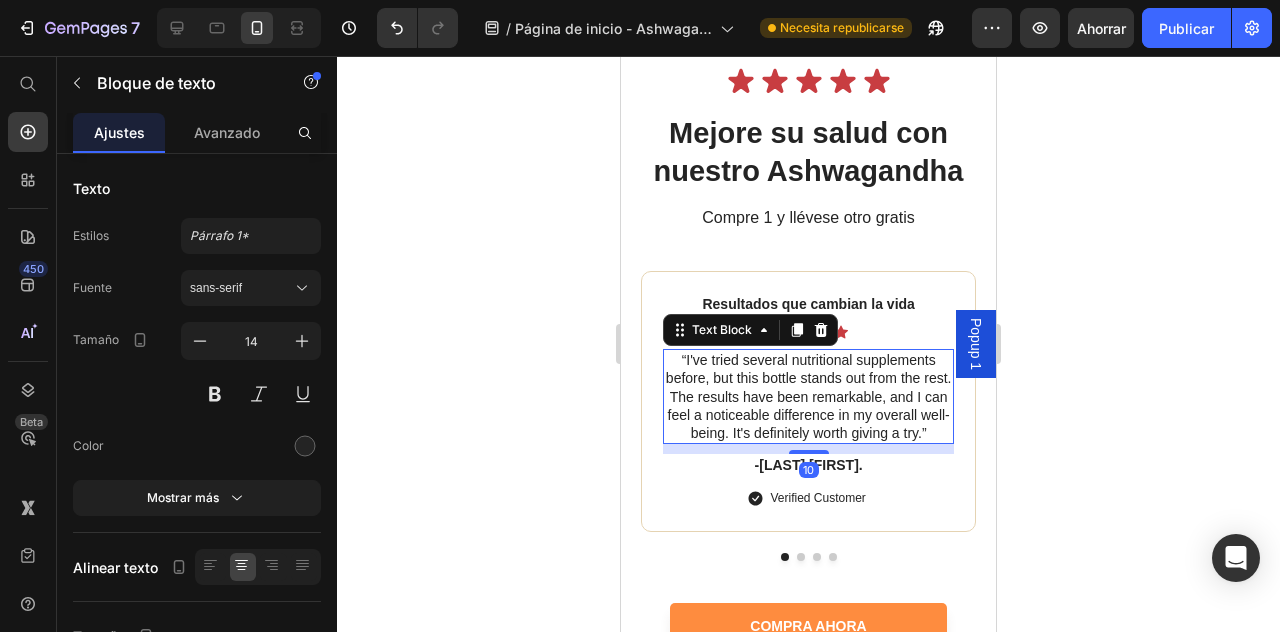 click on "“I've tried several nutritional supplements before, but this bottle stands out from the rest. The results have been remarkable, and I can feel a noticeable difference in my overall well-being. It's definitely worth giving a try.”" at bounding box center (808, 396) 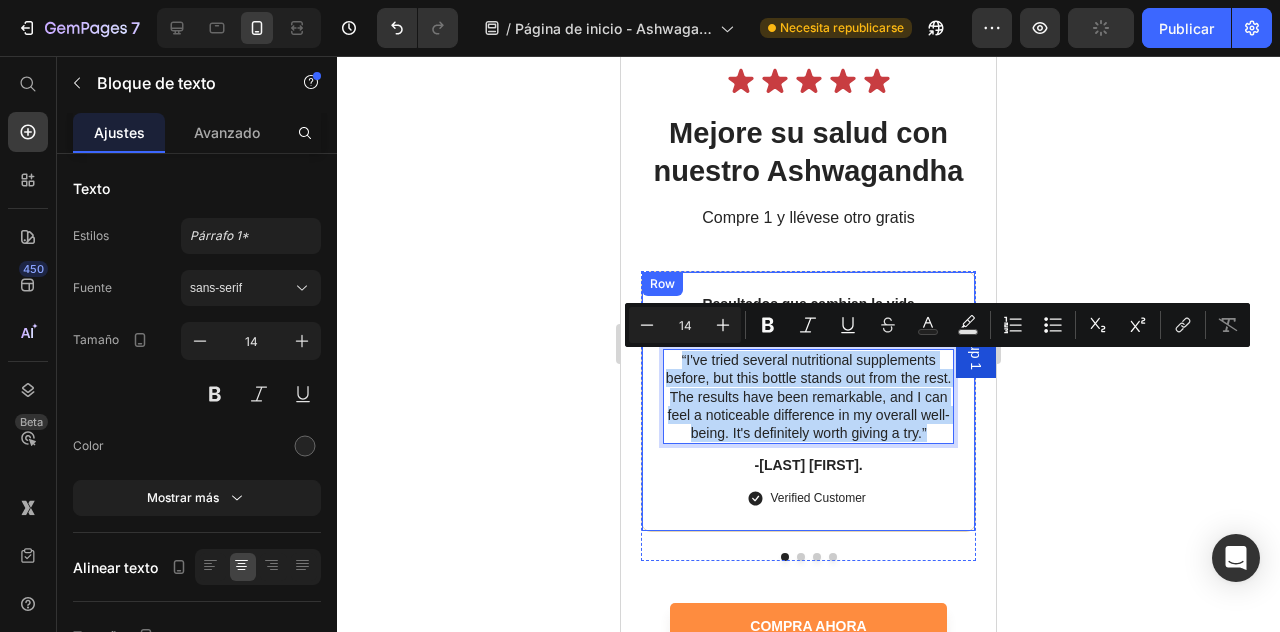 drag, startPoint x: 941, startPoint y: 438, endPoint x: 652, endPoint y: 351, distance: 301.8112 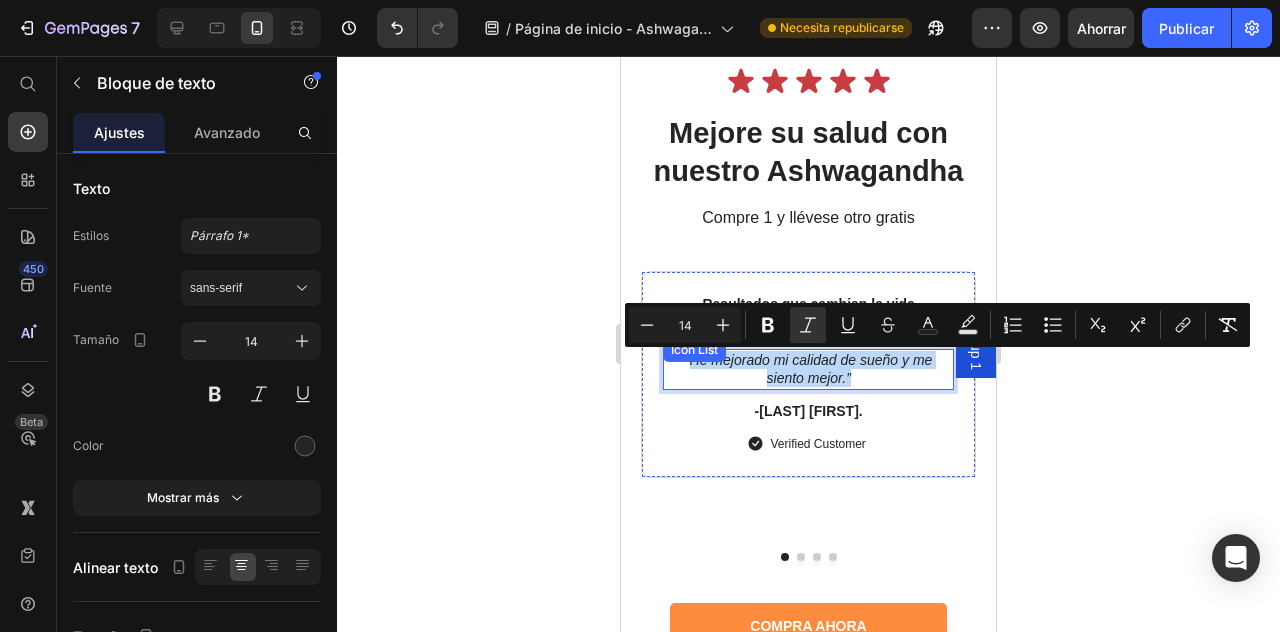 drag, startPoint x: 850, startPoint y: 382, endPoint x: 675, endPoint y: 341, distance: 179.7387 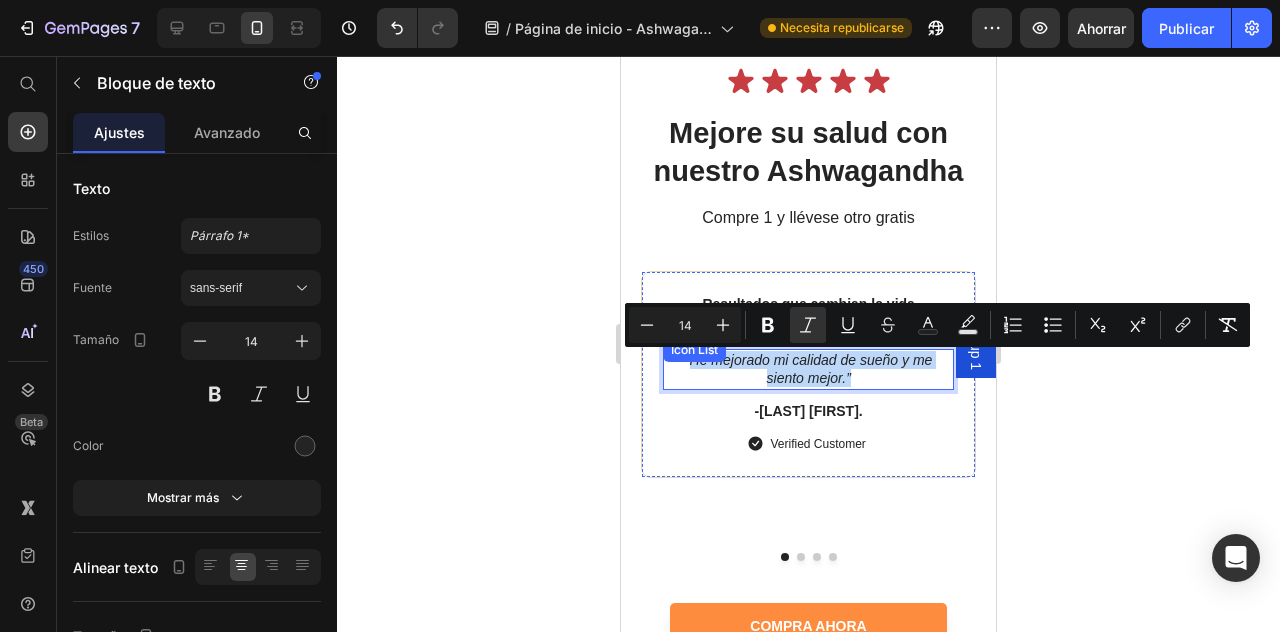 click on "Resultados que cambian la vida Text Block
Icon Icon Icon Icon Icon Icon List “He mejorado mi calidad de sueño y me siento mejor.” Text Block   10 -[LAST] [FIRST] Text Block
Verified Customer Item List" at bounding box center (808, 374) 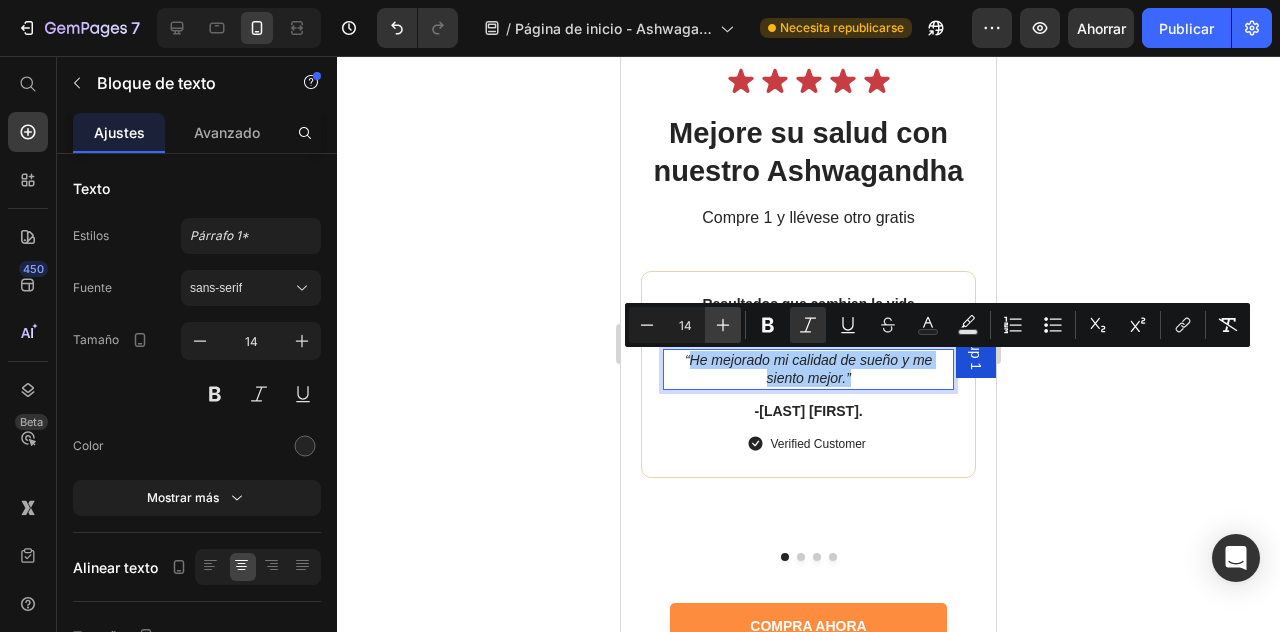 click 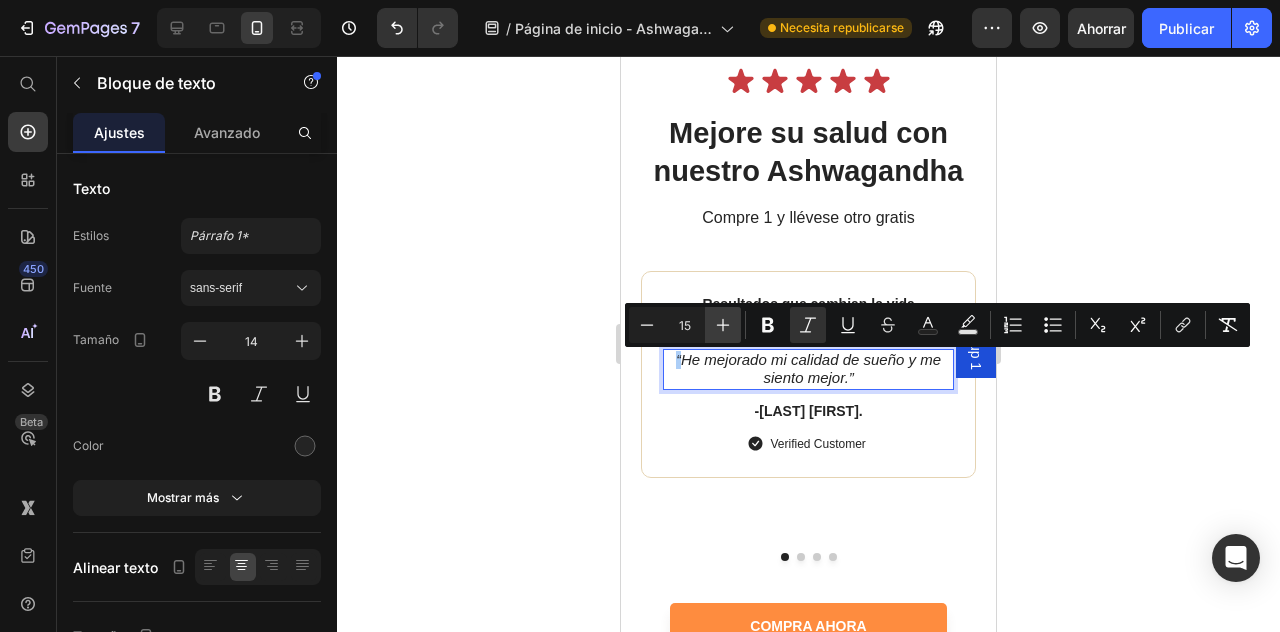 click 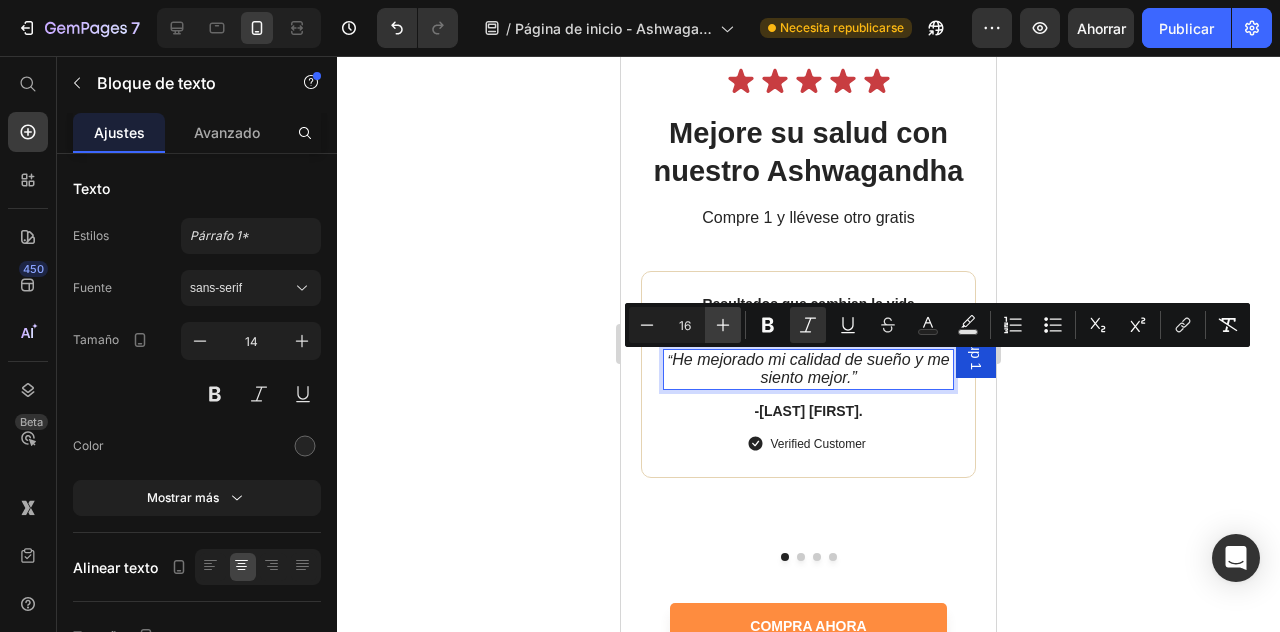 click 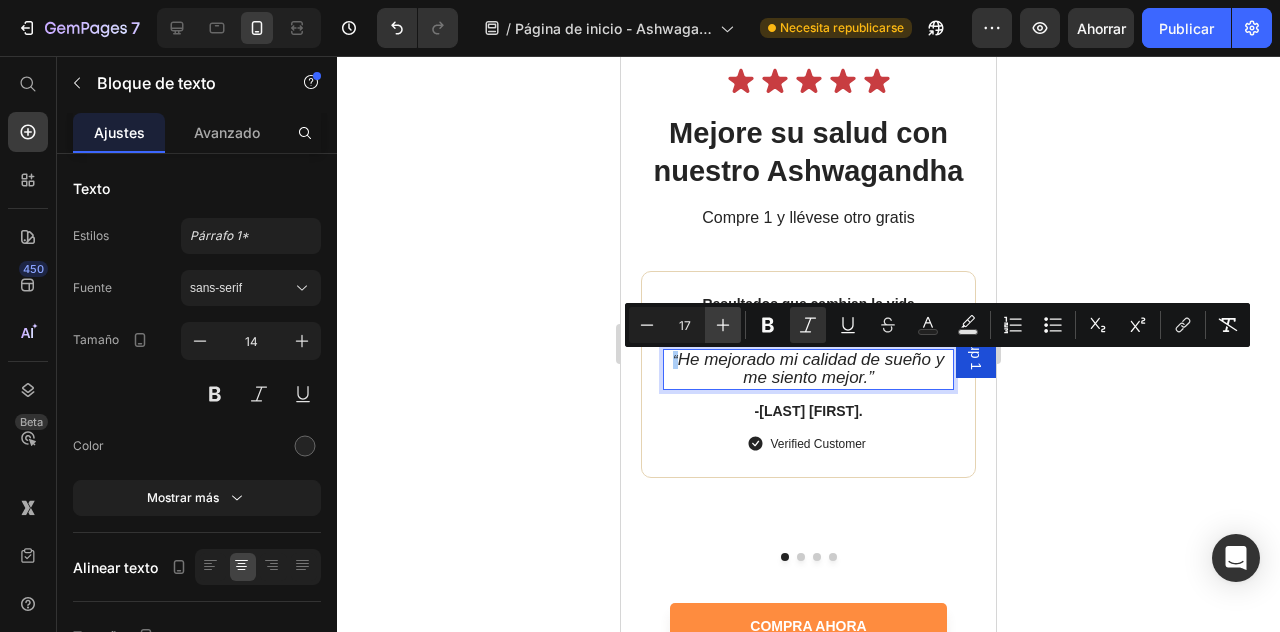 click 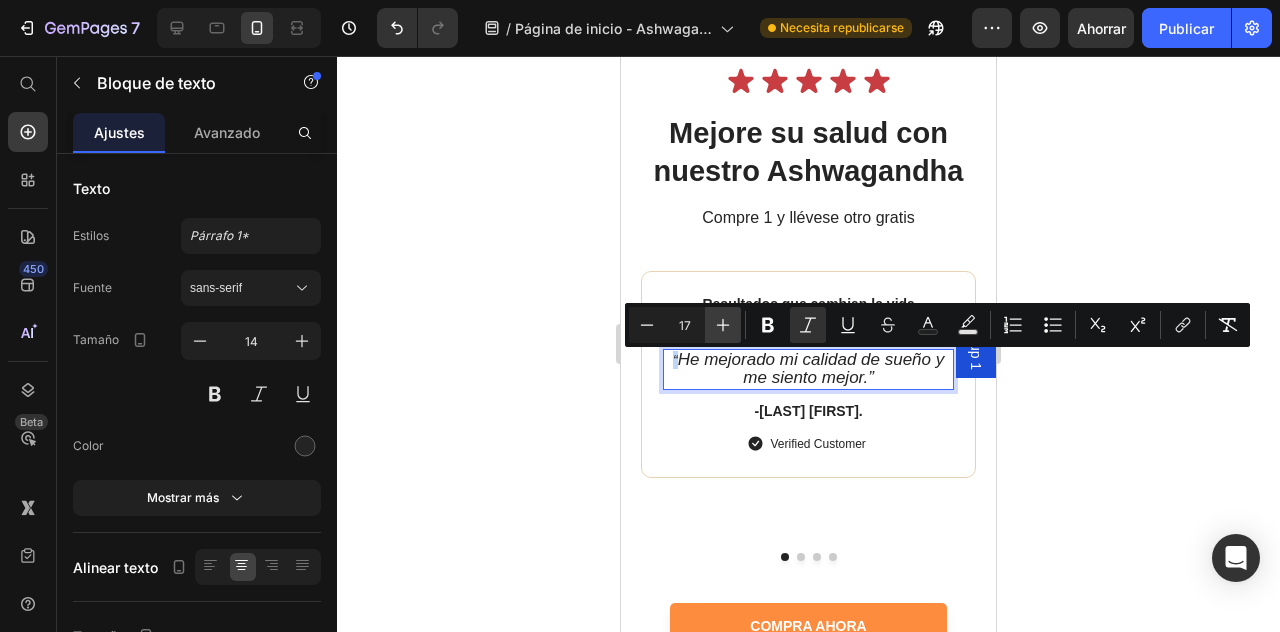 type on "18" 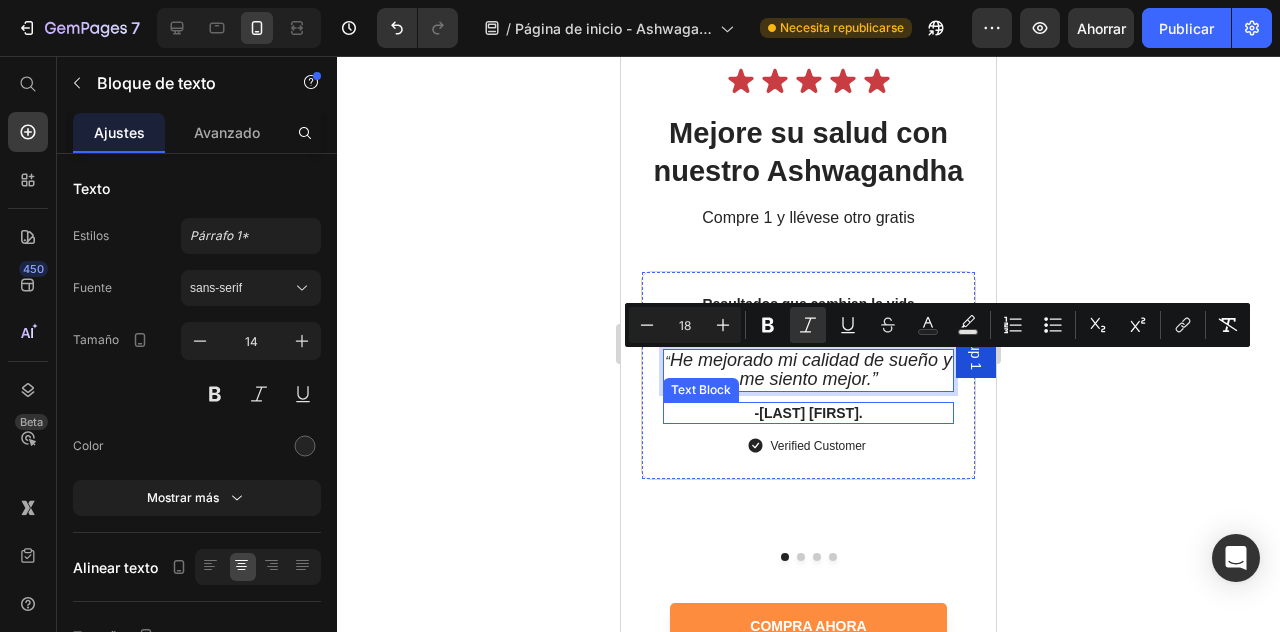 click on "-[LAST] [FIRST]." at bounding box center (808, 413) 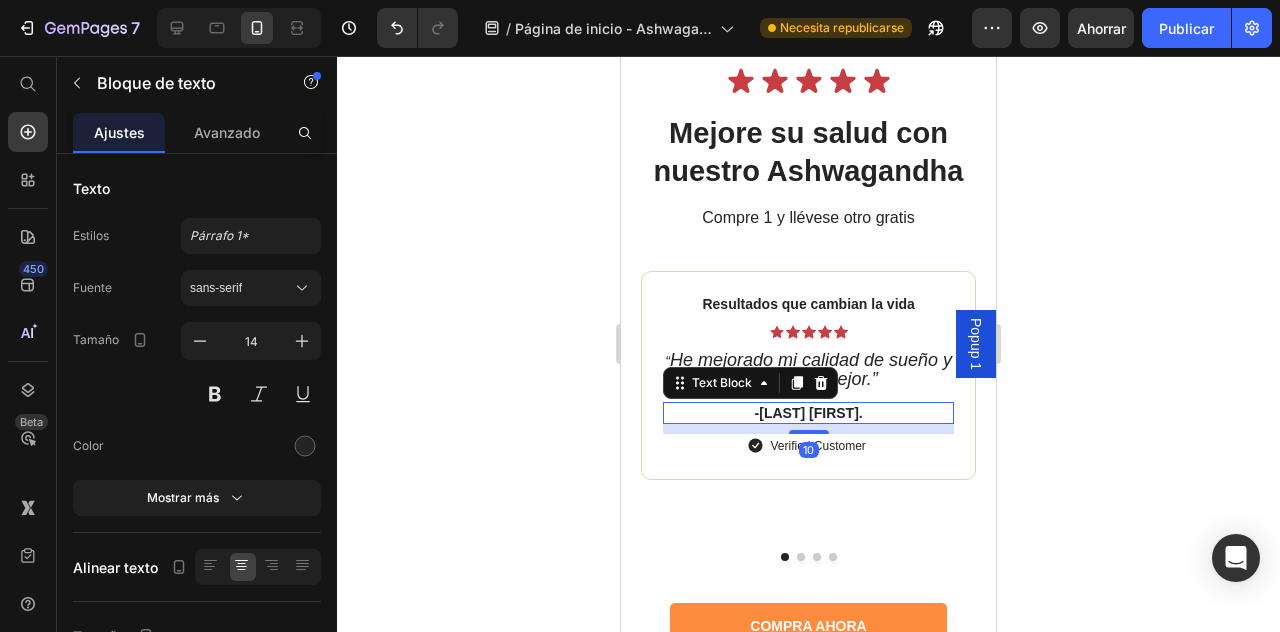 click on "-[LAST] [FIRST]." at bounding box center (808, 413) 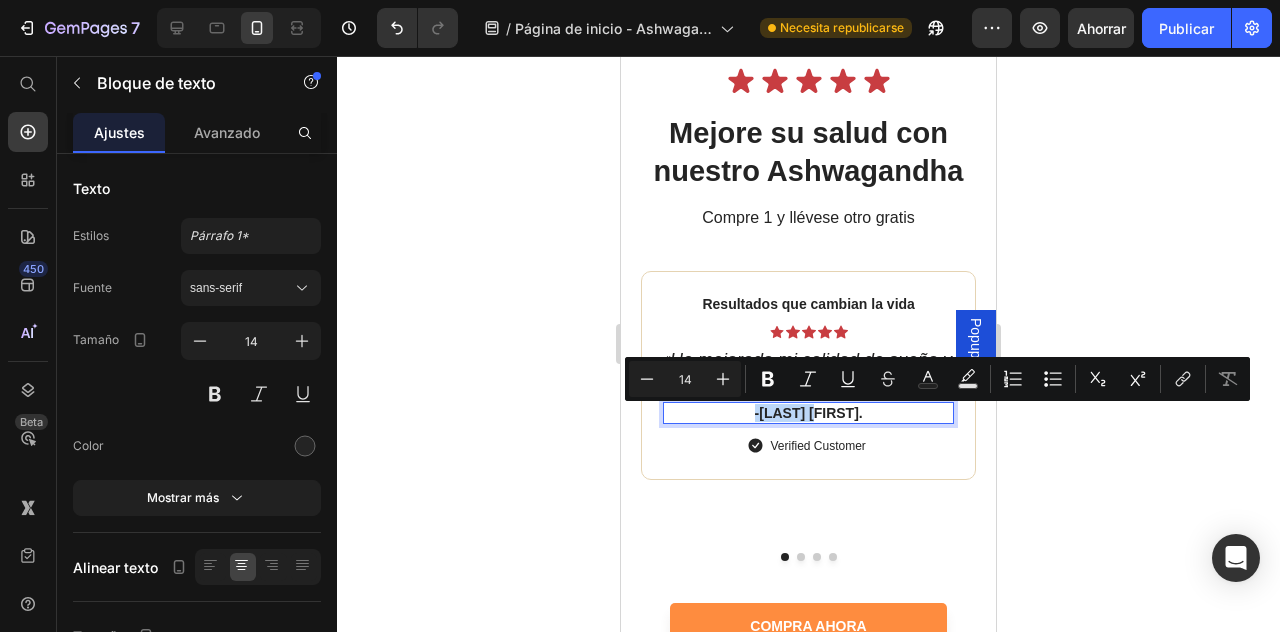 drag, startPoint x: 860, startPoint y: 415, endPoint x: 777, endPoint y: 408, distance: 83.294655 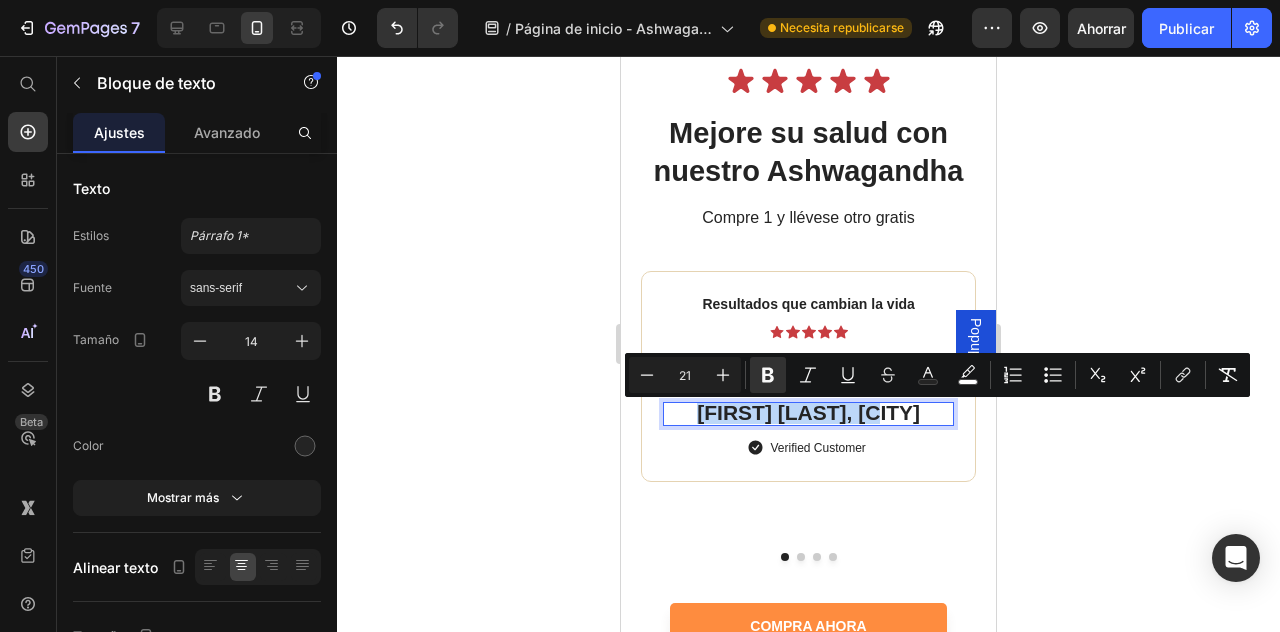 drag, startPoint x: 905, startPoint y: 419, endPoint x: 722, endPoint y: 419, distance: 183 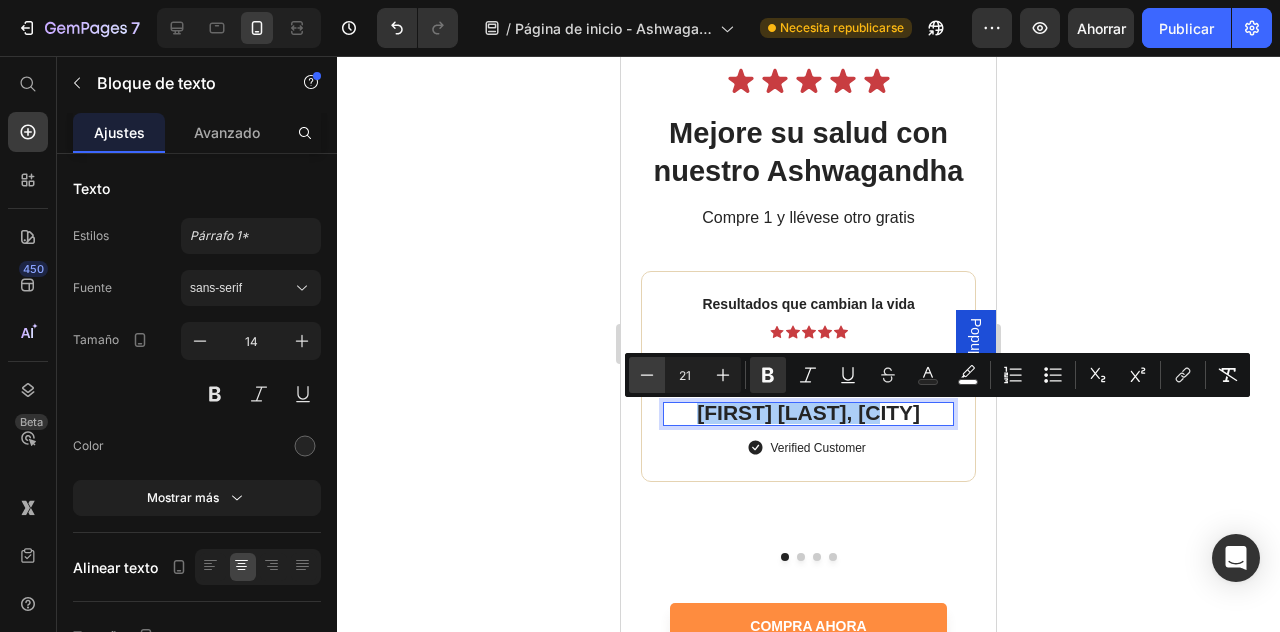 click 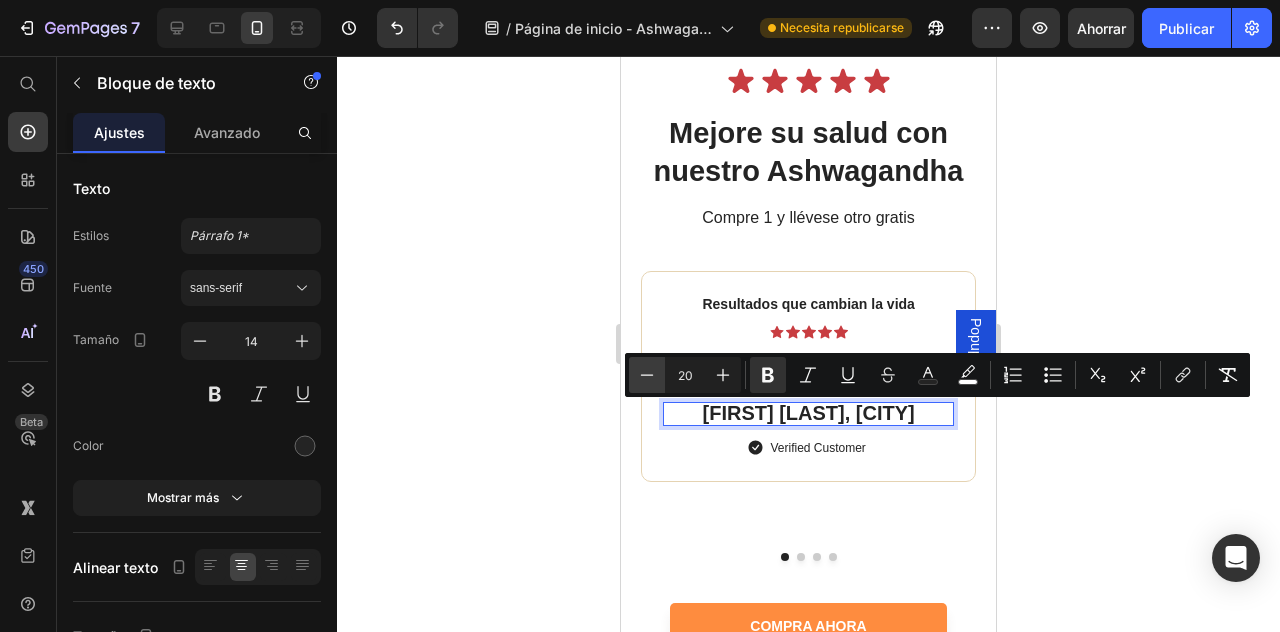 click 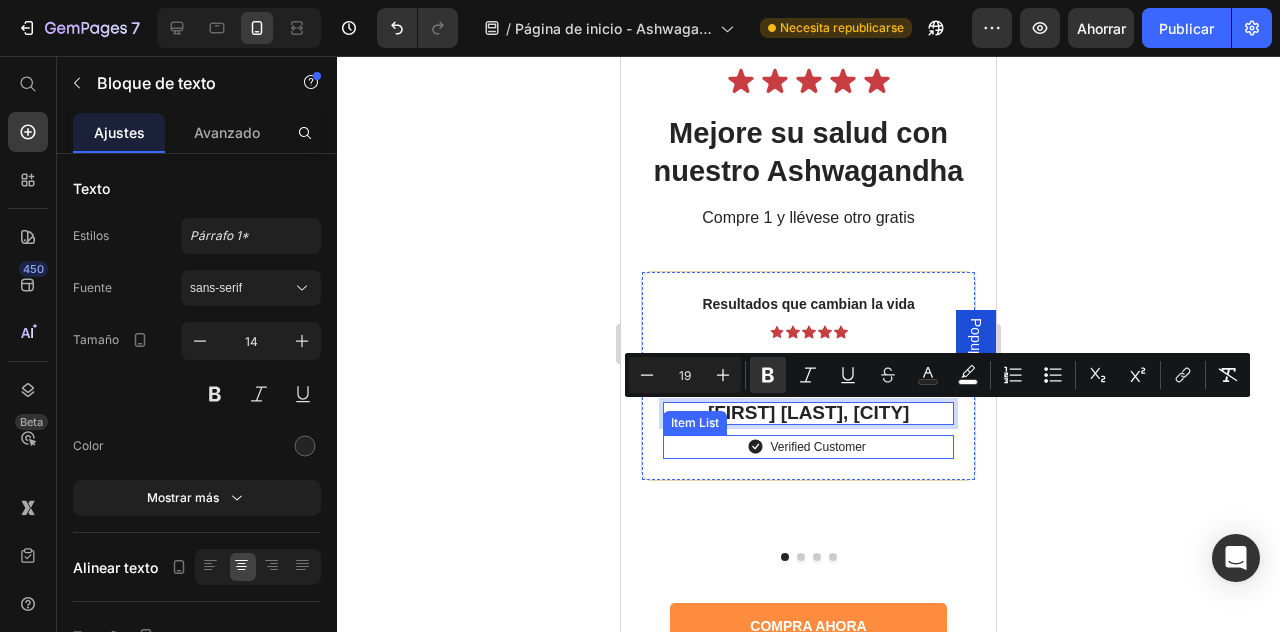 click on "Verified Customer" at bounding box center [817, 447] 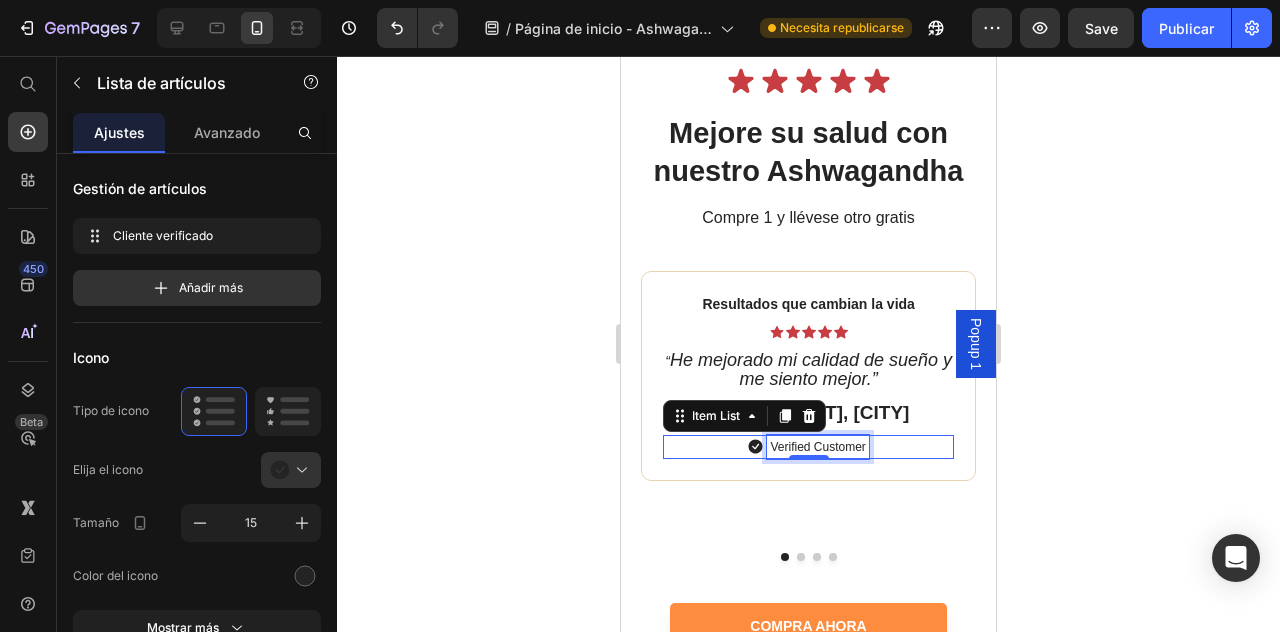 click on "Verified Customer" at bounding box center [817, 447] 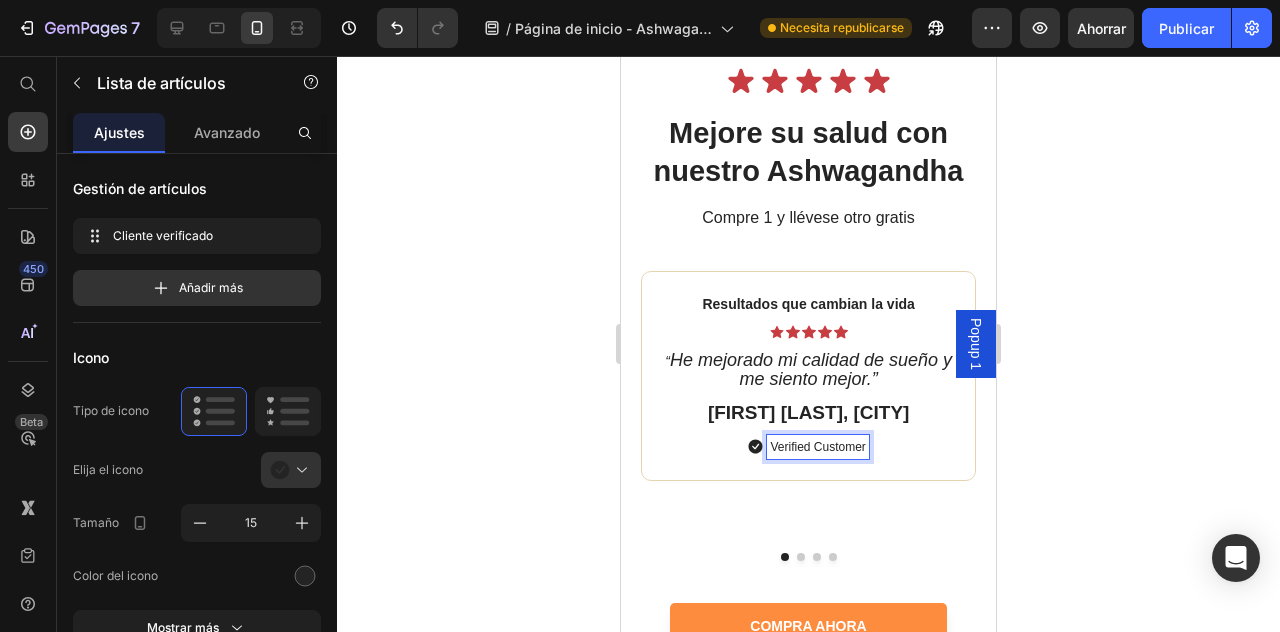 click on "Verified Customer" at bounding box center (817, 447) 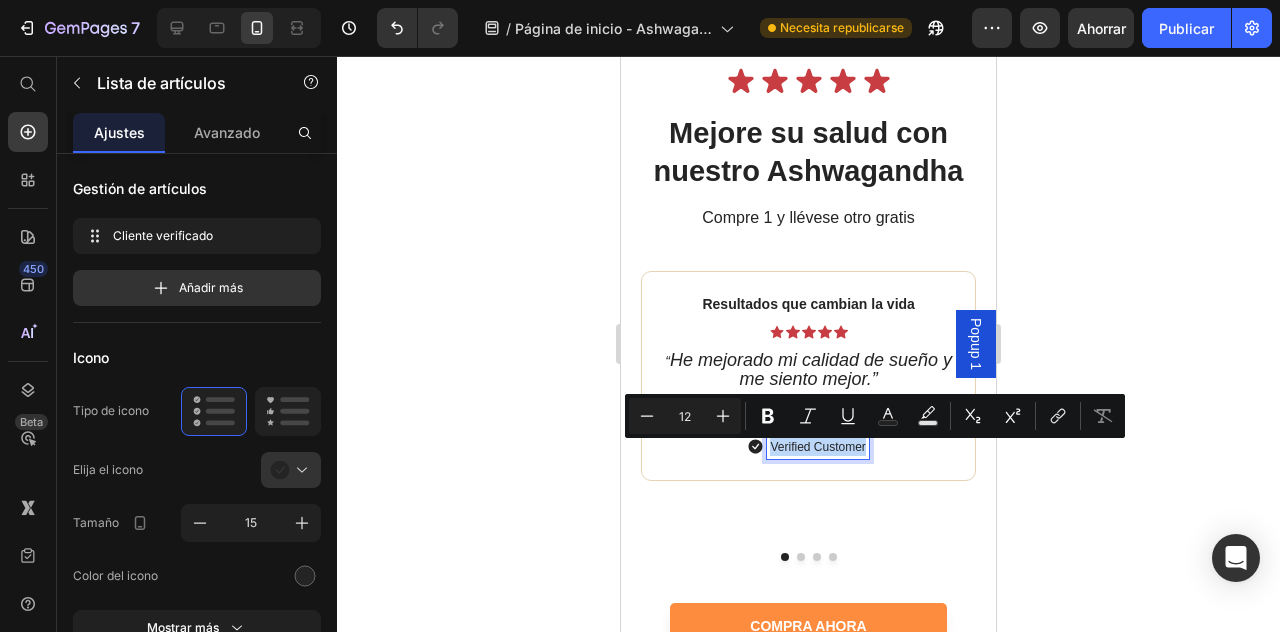 drag, startPoint x: 865, startPoint y: 455, endPoint x: 771, endPoint y: 444, distance: 94.641426 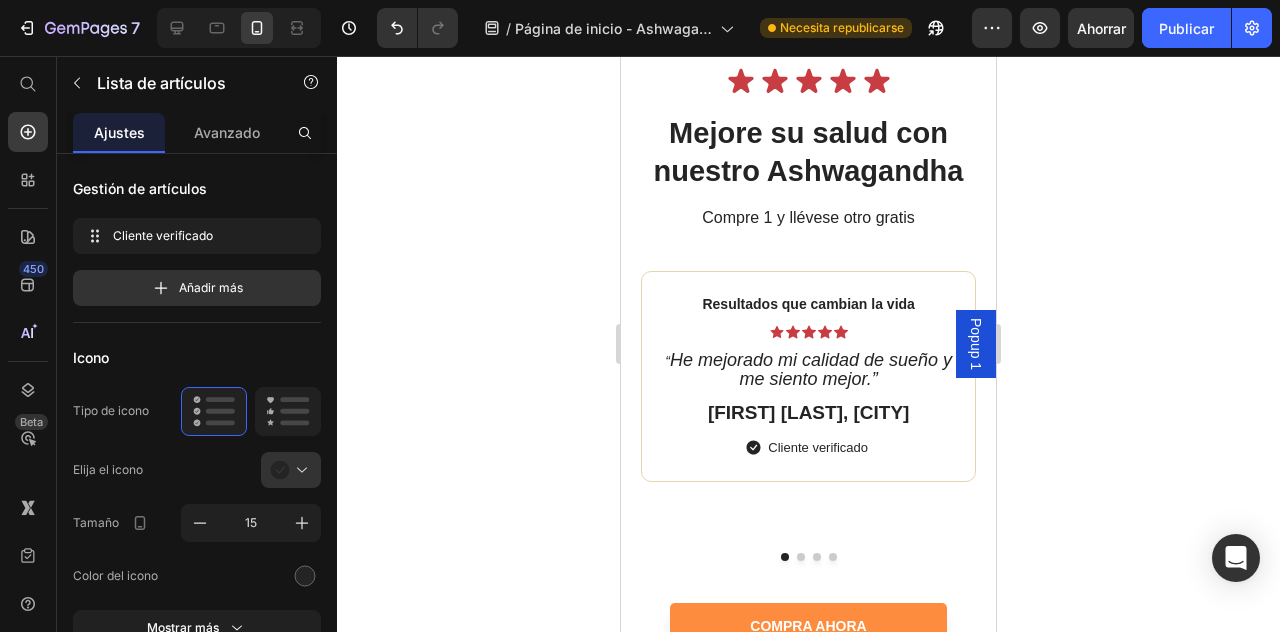 click 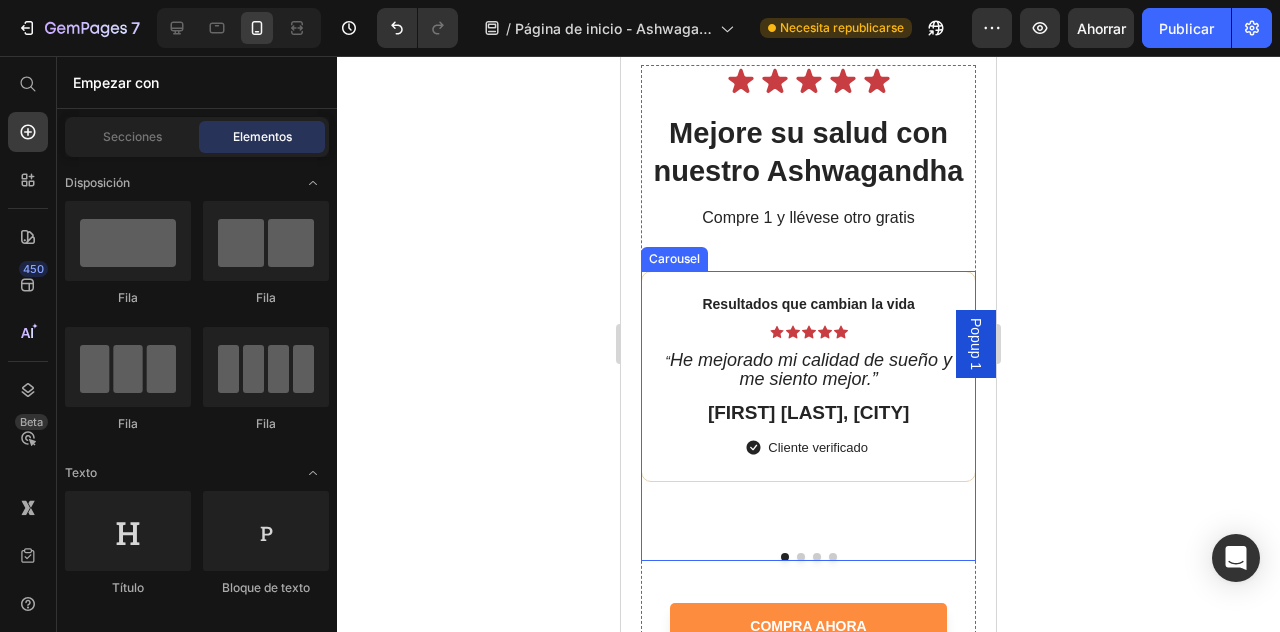 drag, startPoint x: 800, startPoint y: 556, endPoint x: 803, endPoint y: 570, distance: 14.3178215 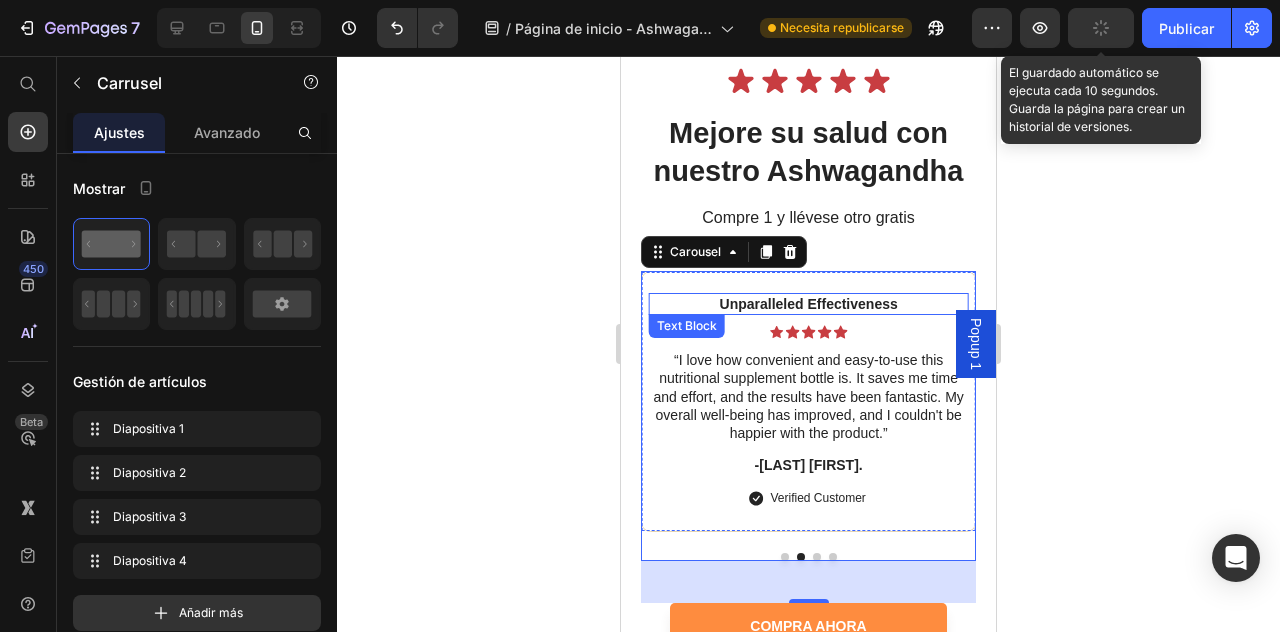 click on "Unparalleled Effectiveness" at bounding box center (808, 304) 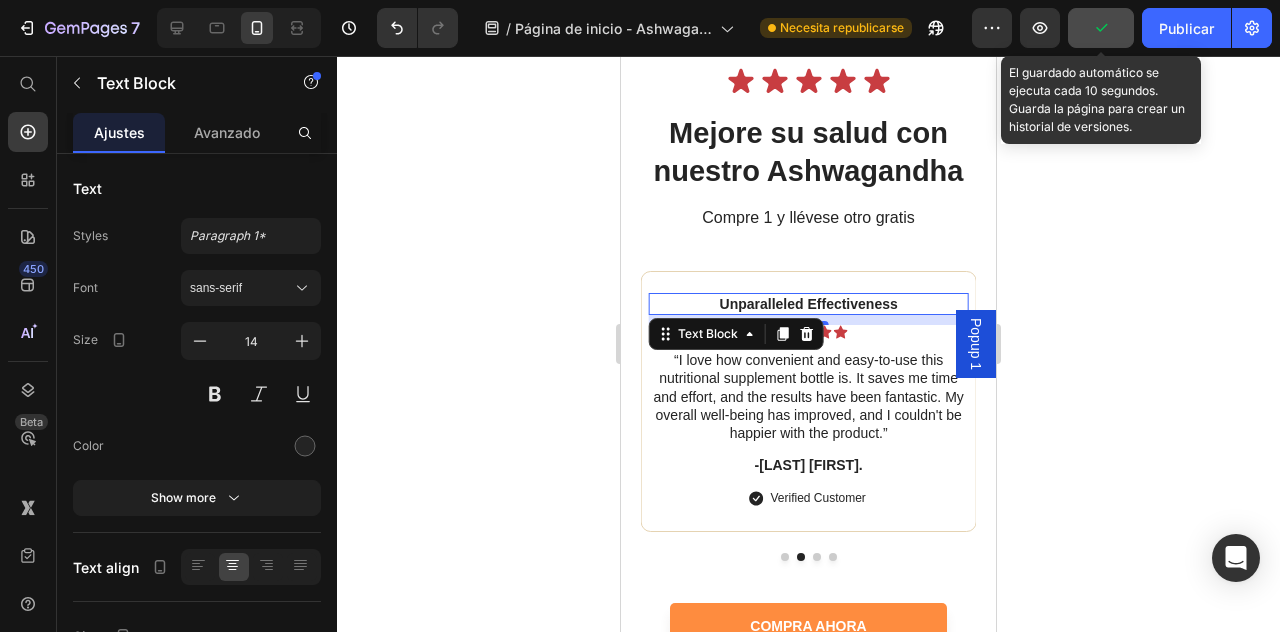 click on "Unparalleled Effectiveness" at bounding box center [808, 304] 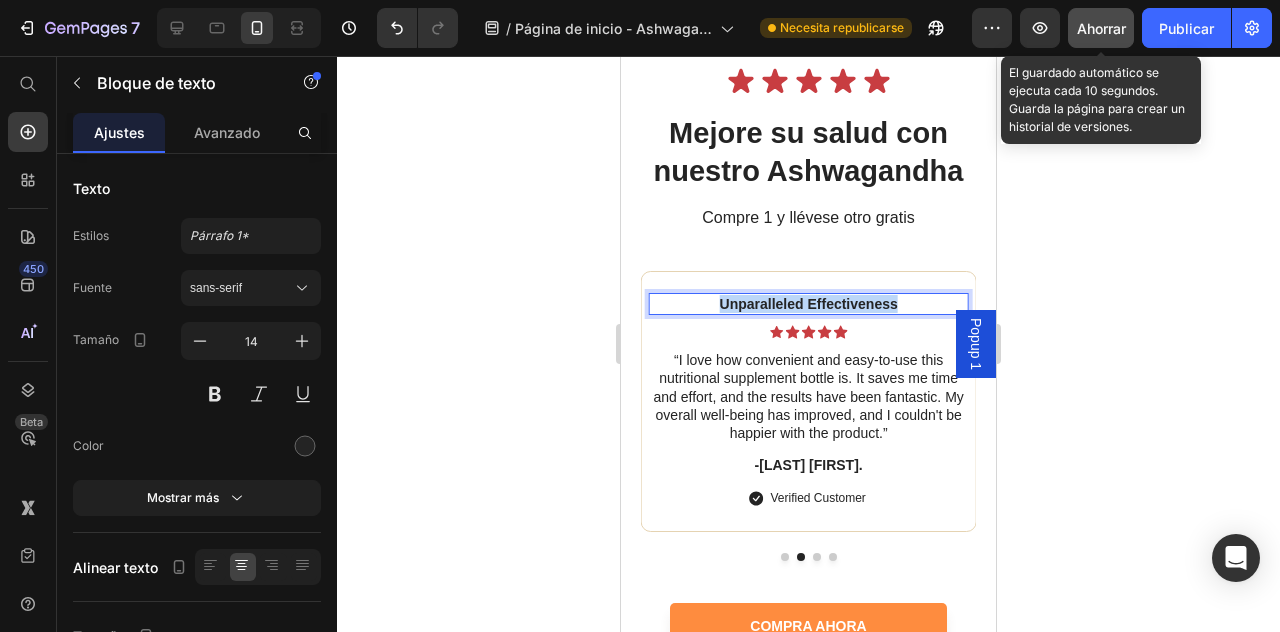 drag, startPoint x: 882, startPoint y: 307, endPoint x: 716, endPoint y: 296, distance: 166.36406 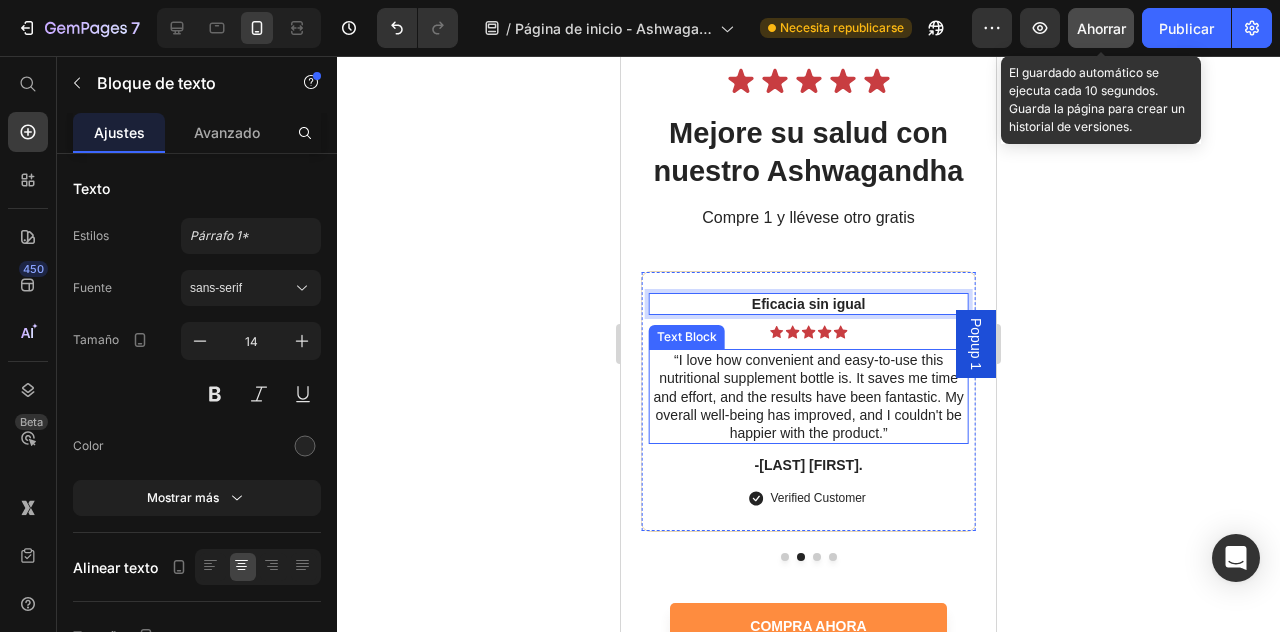 drag, startPoint x: 881, startPoint y: 421, endPoint x: 896, endPoint y: 442, distance: 25.806976 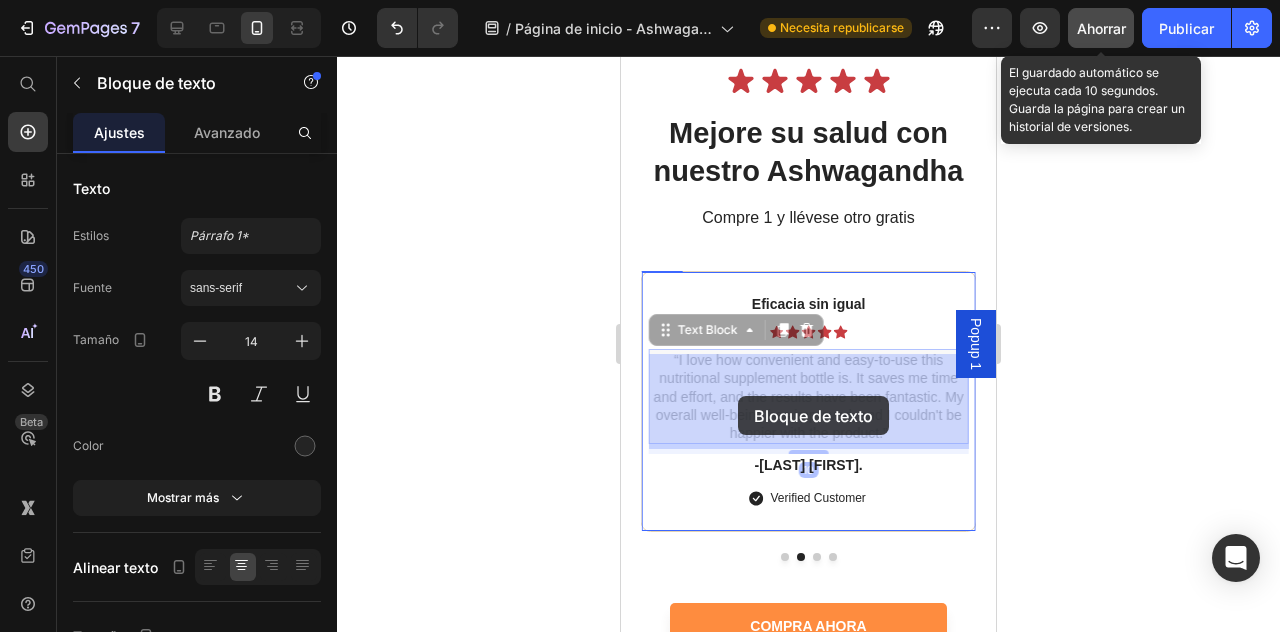 drag, startPoint x: 889, startPoint y: 438, endPoint x: 784, endPoint y: 401, distance: 111.32835 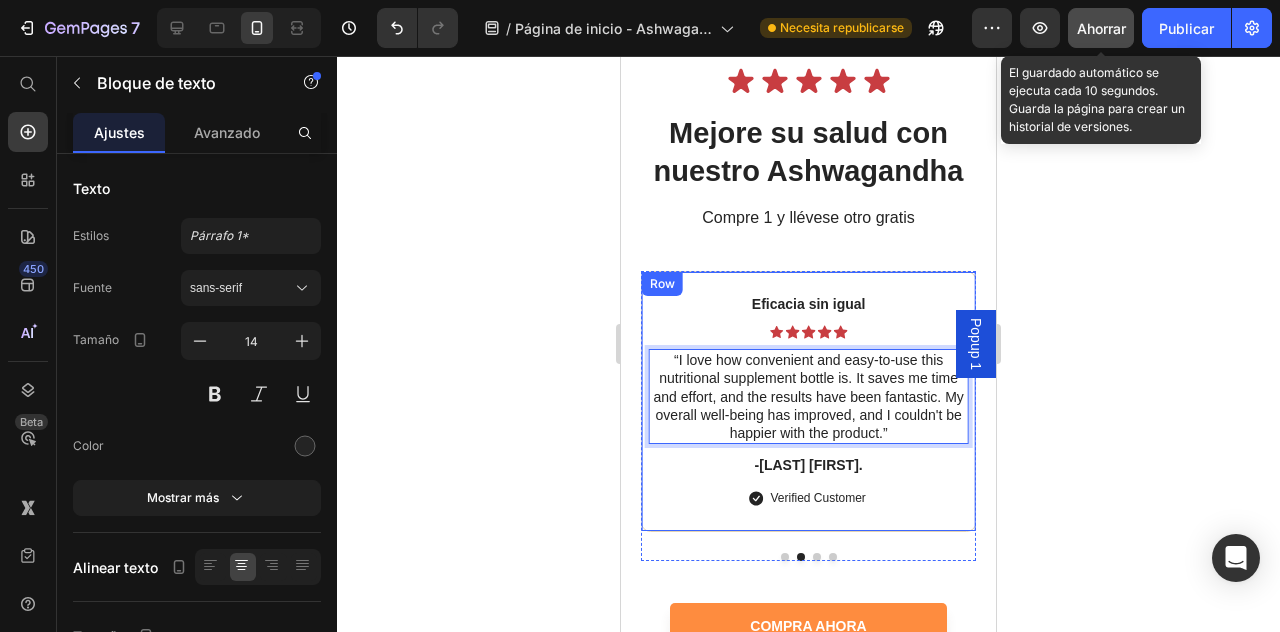 click on "“I love how convenient and easy-to-use this nutritional supplement bottle is. It saves me time and effort, and the results have been fantastic. My overall well-being has improved, and I couldn't be happier with the product.”" at bounding box center [808, 396] 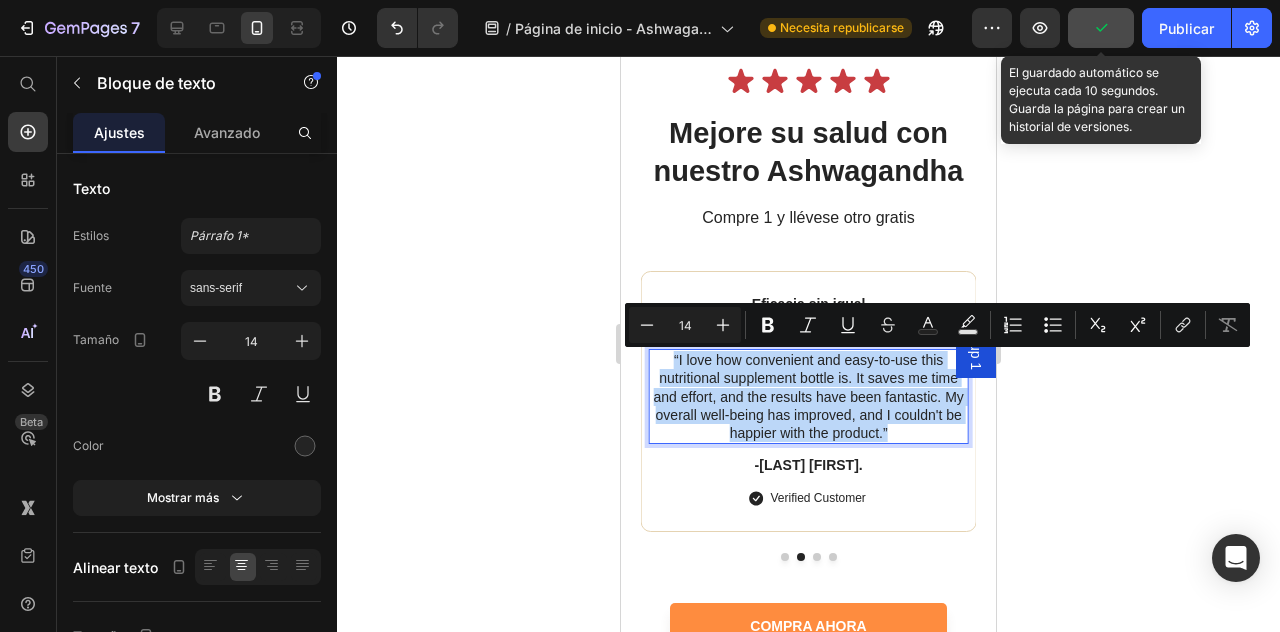 drag, startPoint x: 887, startPoint y: 435, endPoint x: 668, endPoint y: 360, distance: 231.4865 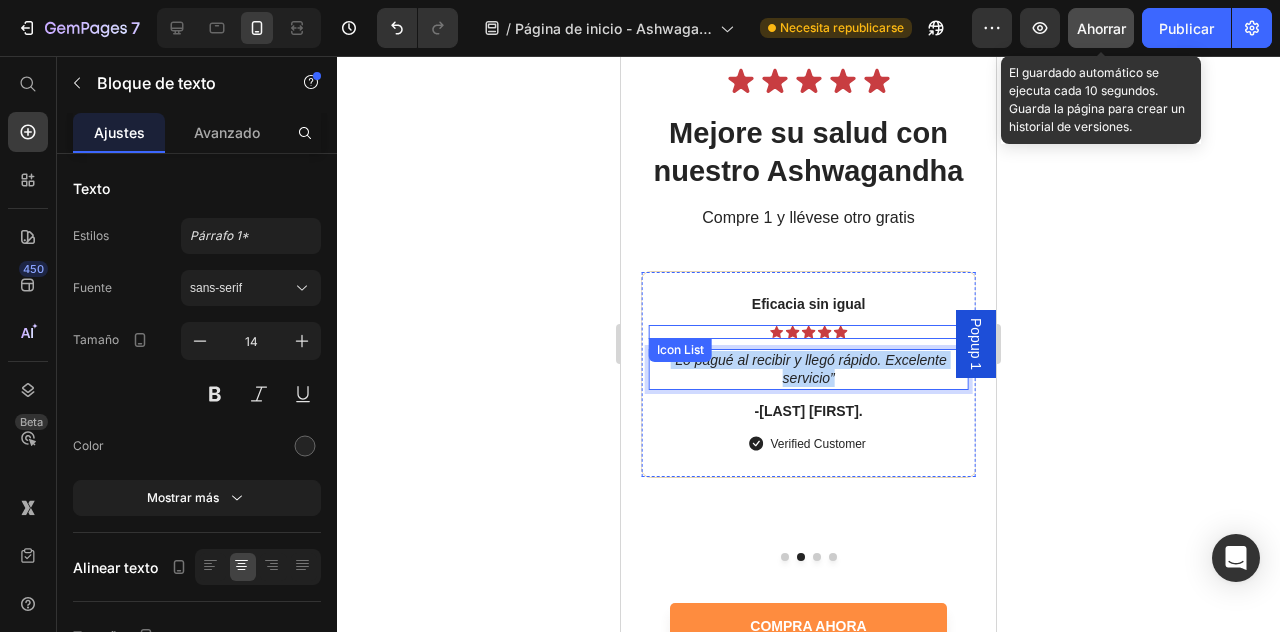drag, startPoint x: 848, startPoint y: 374, endPoint x: 670, endPoint y: 339, distance: 181.40839 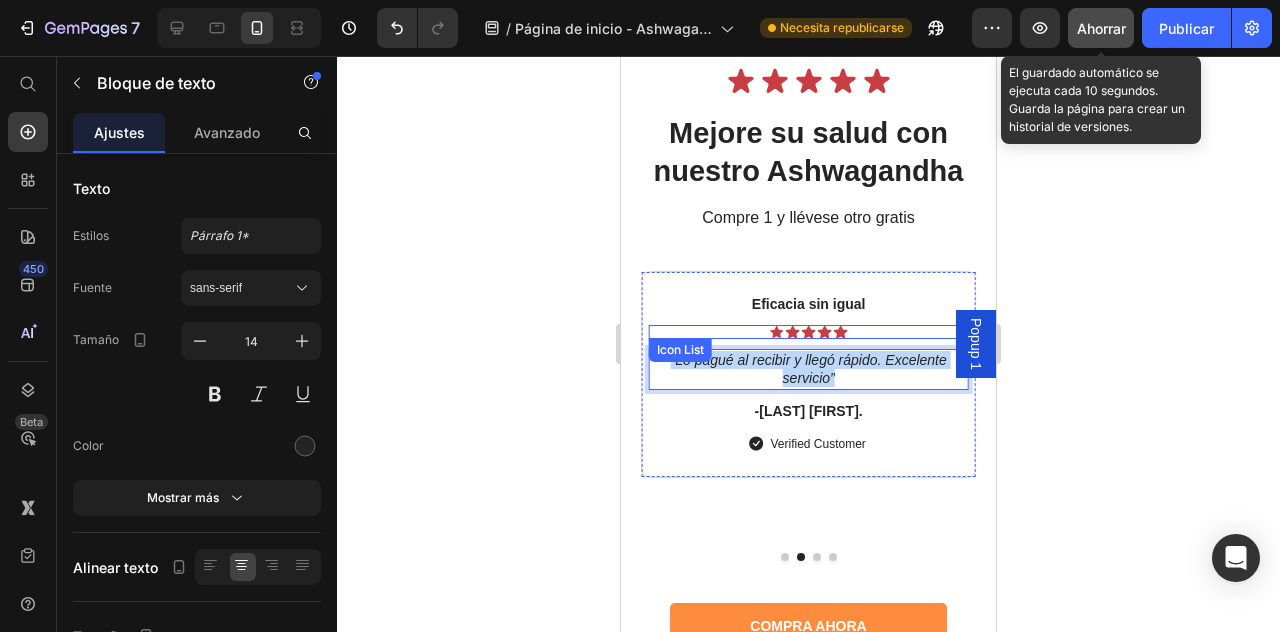 click on "Eficacia sin igual Text Block
Icon Icon Icon Icon Icon Icon List “Lo pagué al recibir y llegó rápido. Excelente servicio” Text Block   10 -[LAST] [FIRST] Text Block
Verified Customer Item List" at bounding box center (808, 374) 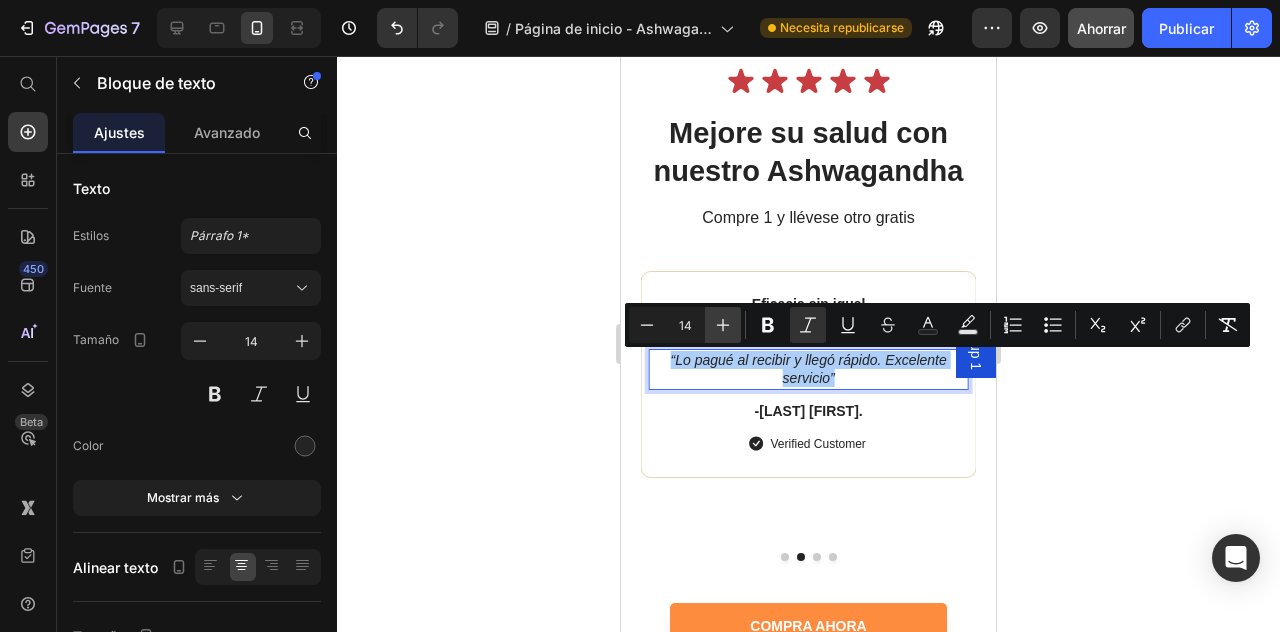 click on "Más" at bounding box center (723, 325) 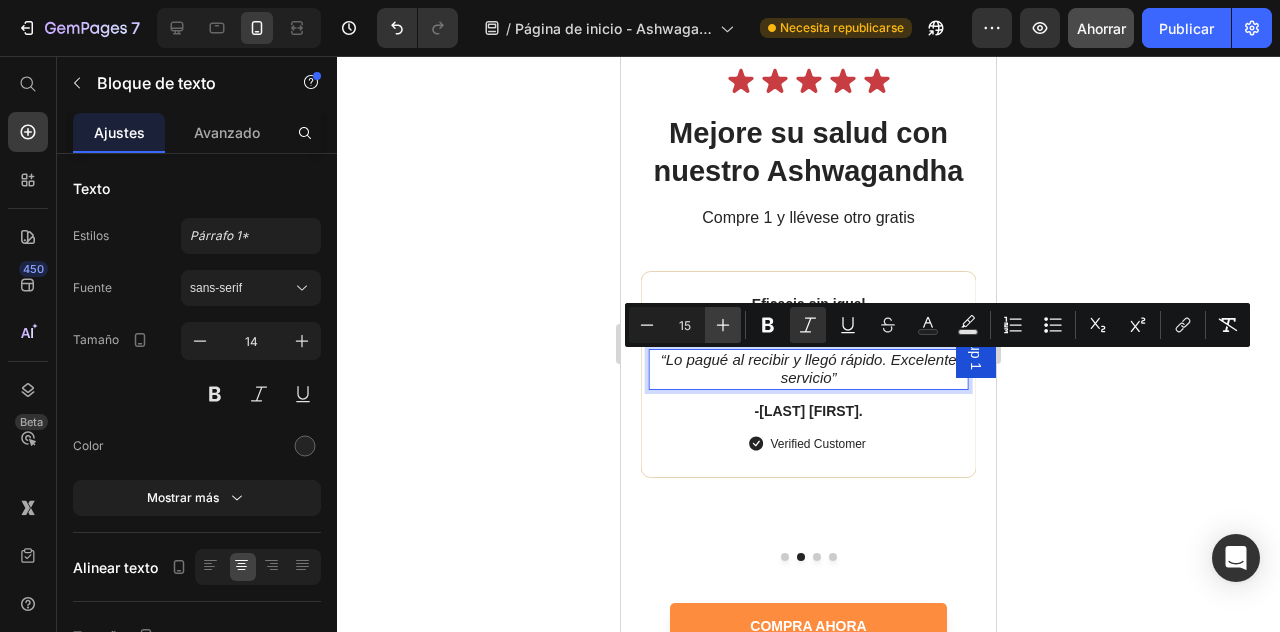 click on "Más" at bounding box center [723, 325] 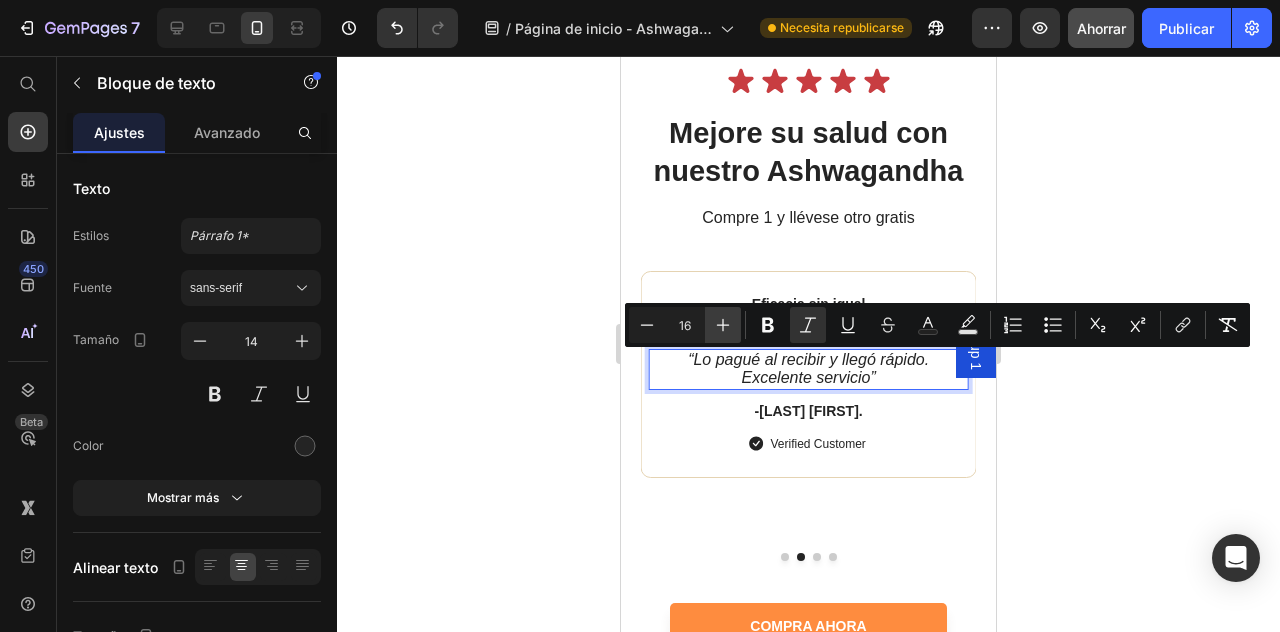 click on "Más" at bounding box center (723, 325) 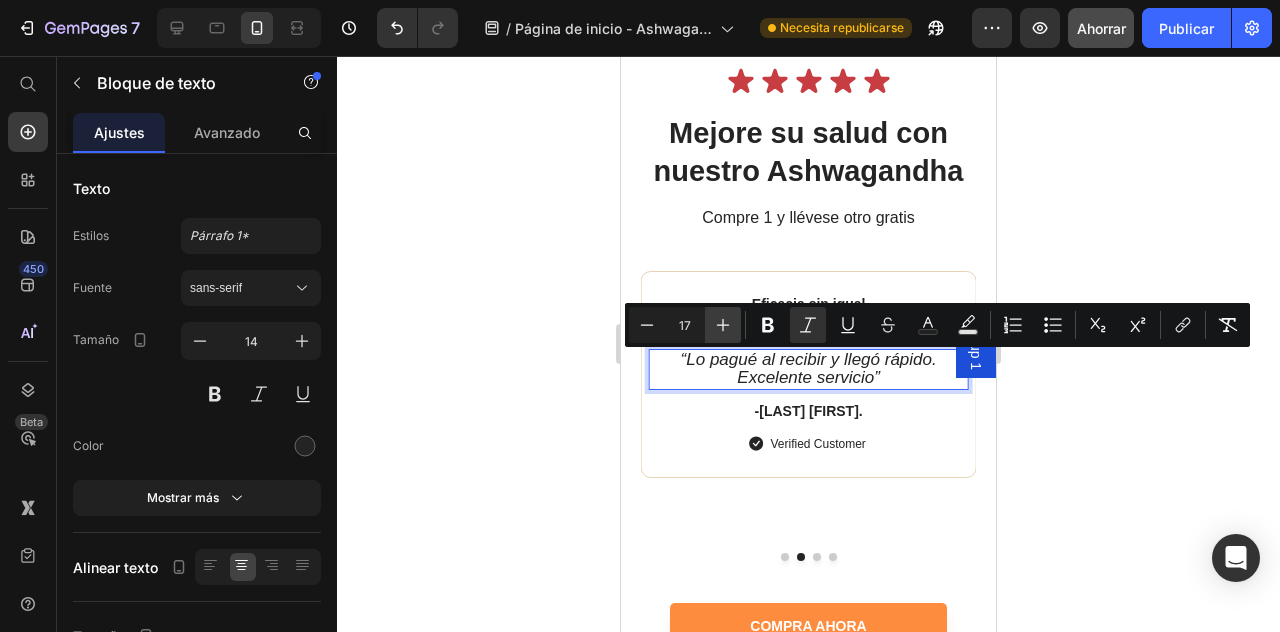 click on "Más" at bounding box center [723, 325] 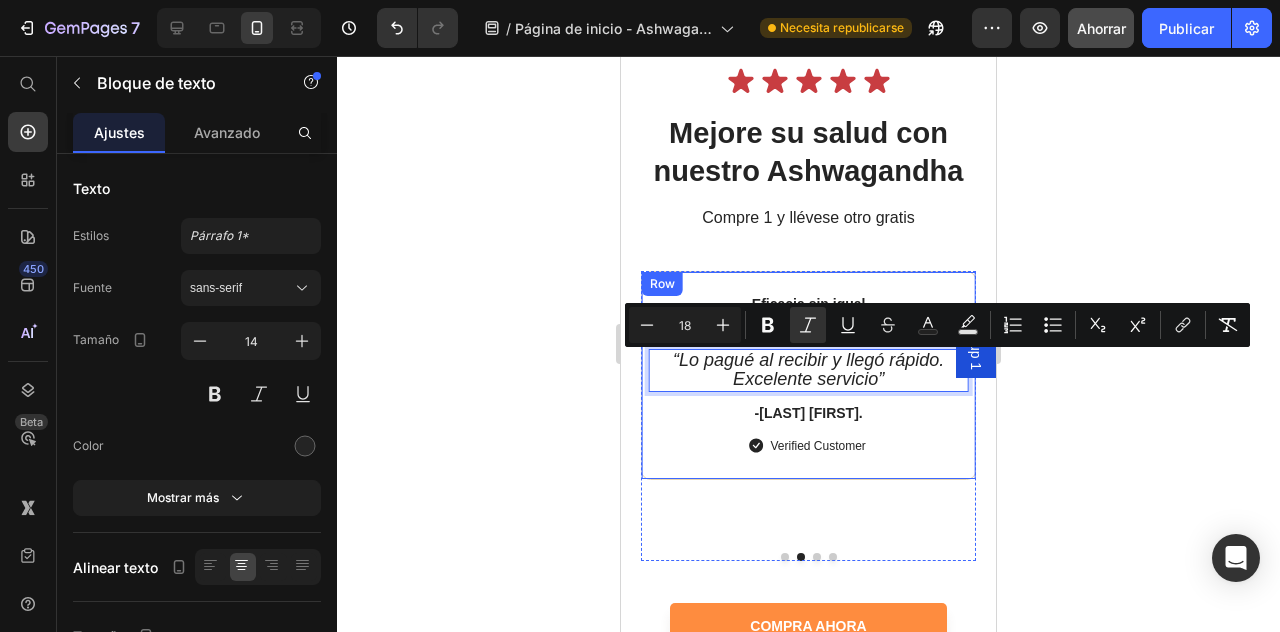 click on "Verified Customer" at bounding box center [808, 446] 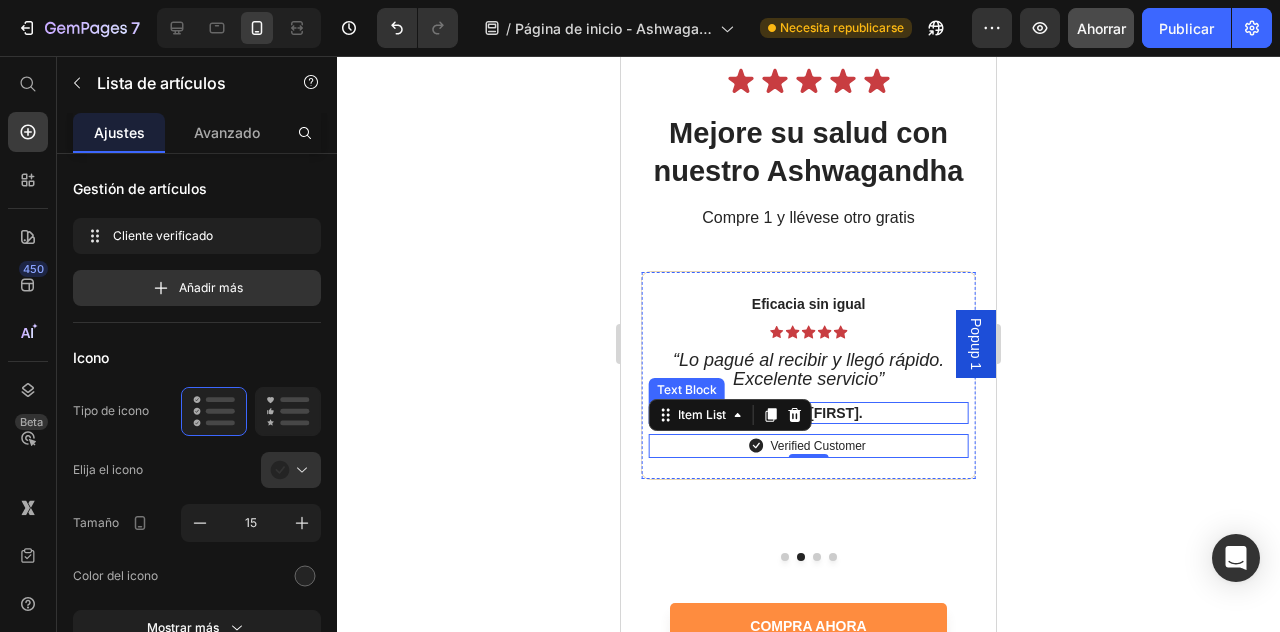 click on "-[LAST] [FIRST]." at bounding box center (808, 413) 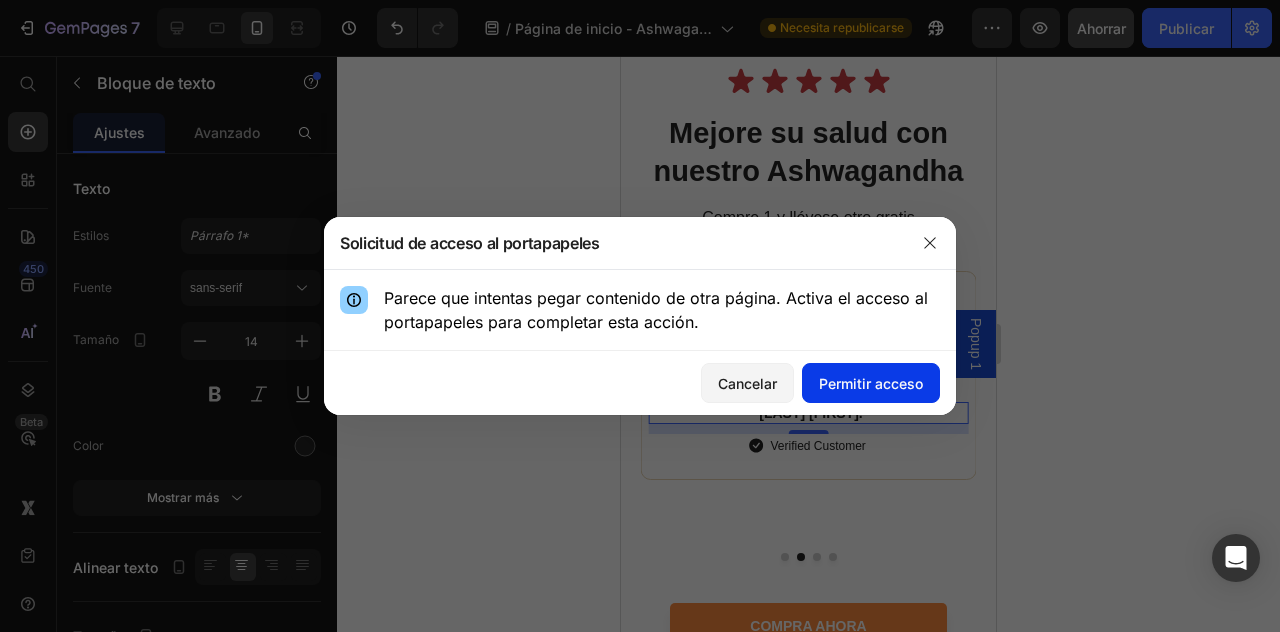 click on "Permitir acceso" at bounding box center (871, 383) 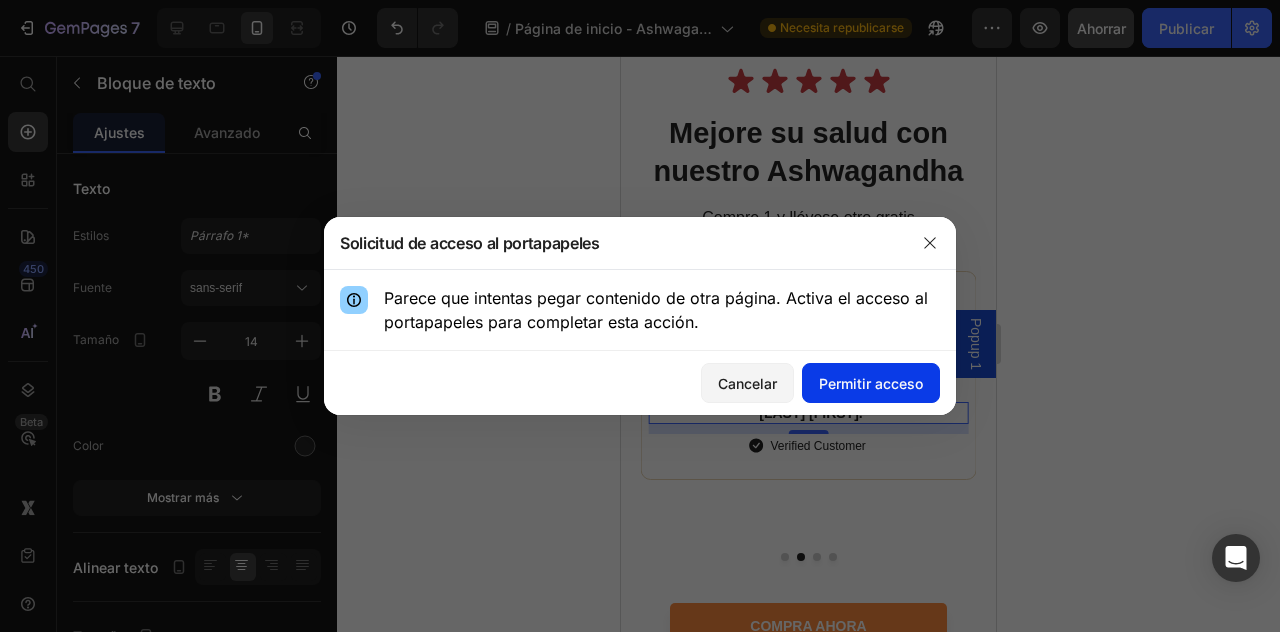 click at bounding box center (640, 316) 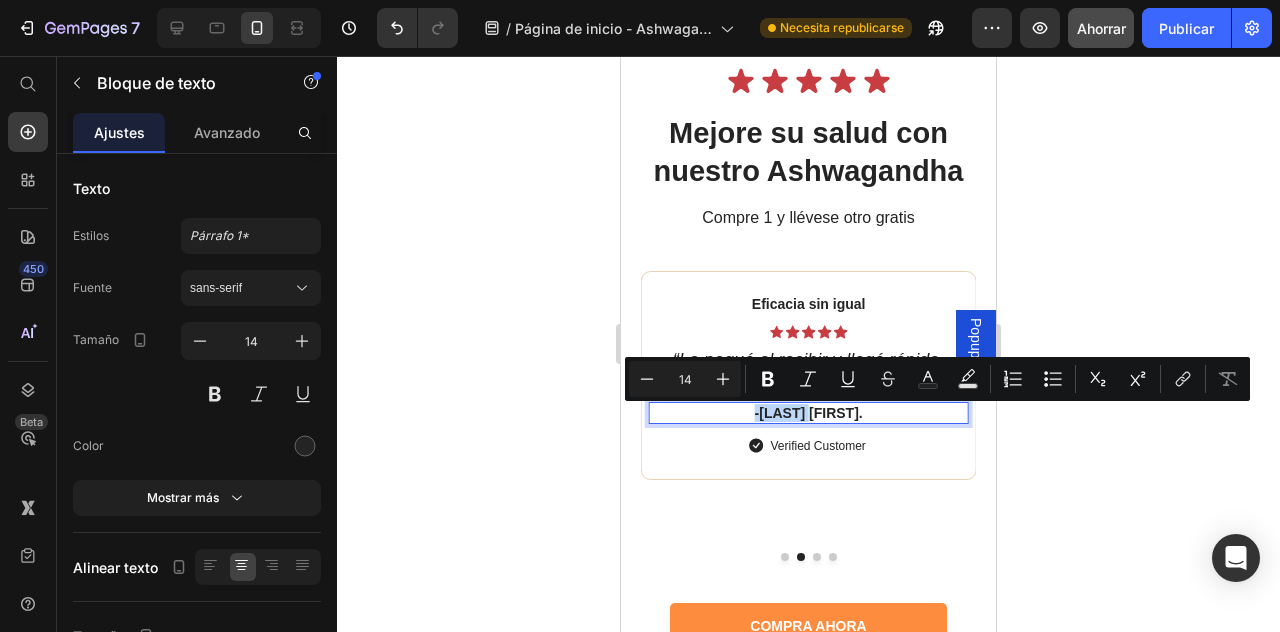 drag, startPoint x: 843, startPoint y: 410, endPoint x: 763, endPoint y: 410, distance: 80 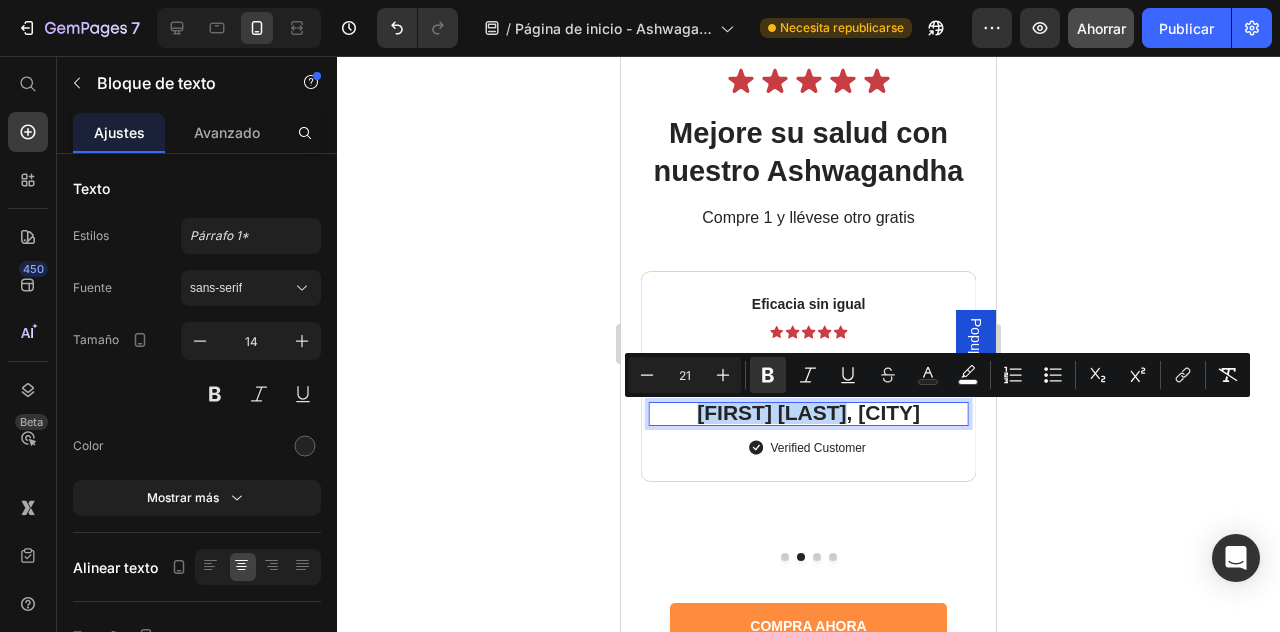 drag, startPoint x: 898, startPoint y: 413, endPoint x: 739, endPoint y: 413, distance: 159 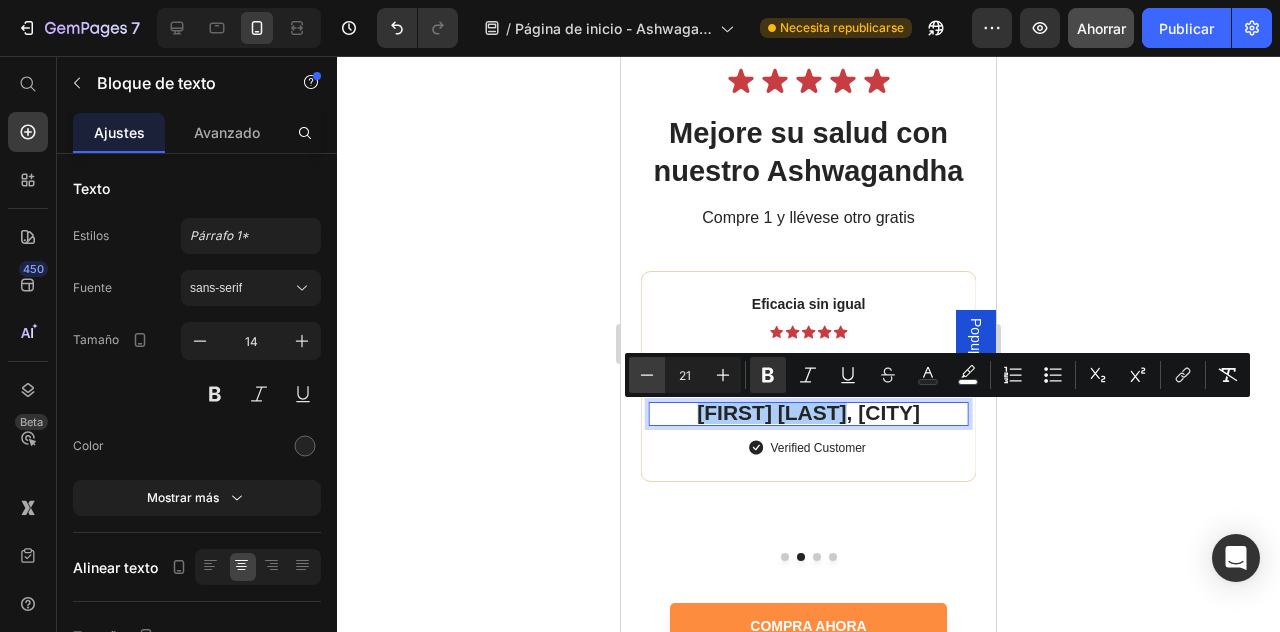 click on "Menos" at bounding box center [647, 375] 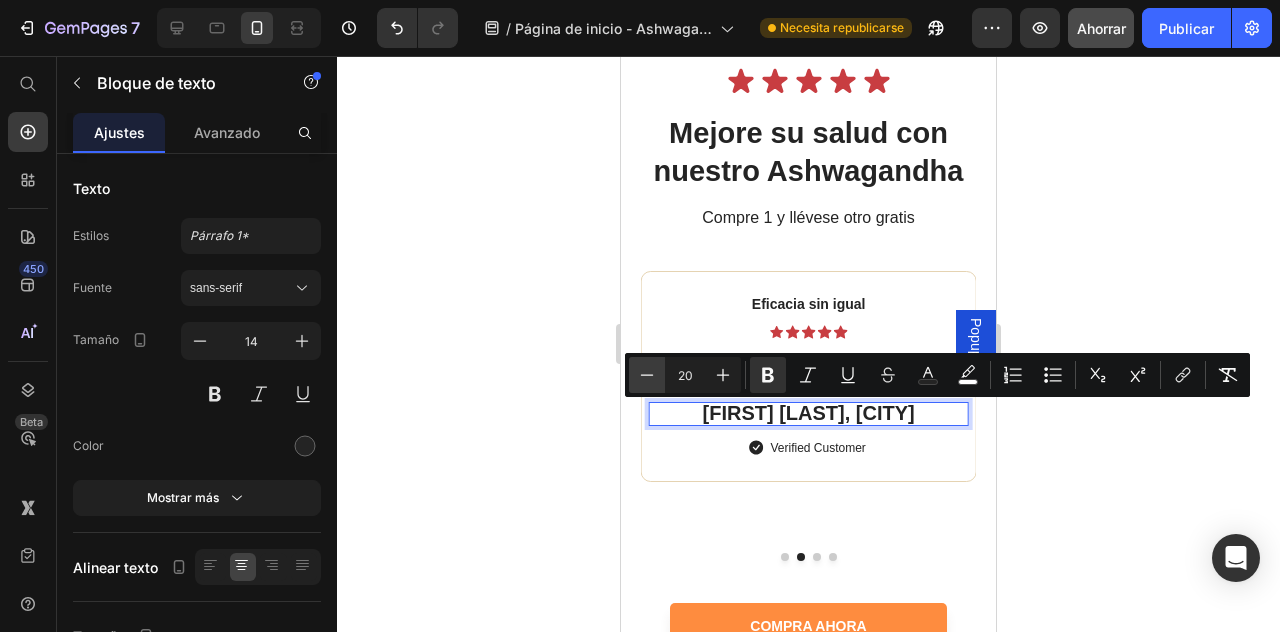 click 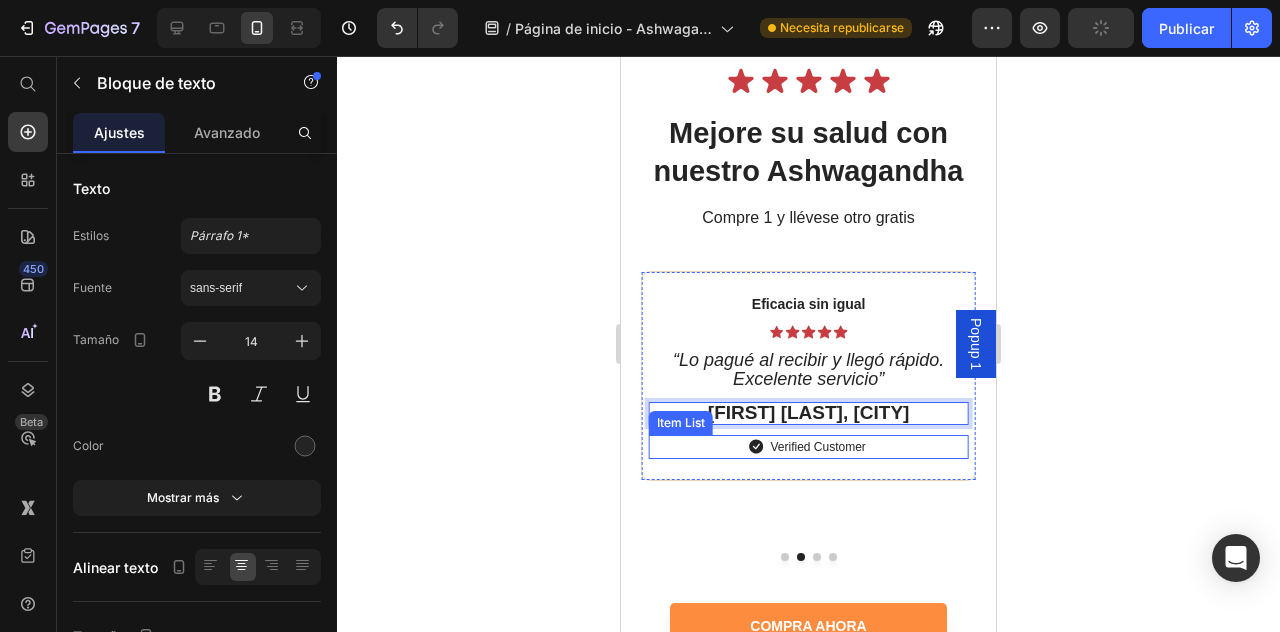 click on "Verified Customer" at bounding box center [808, 447] 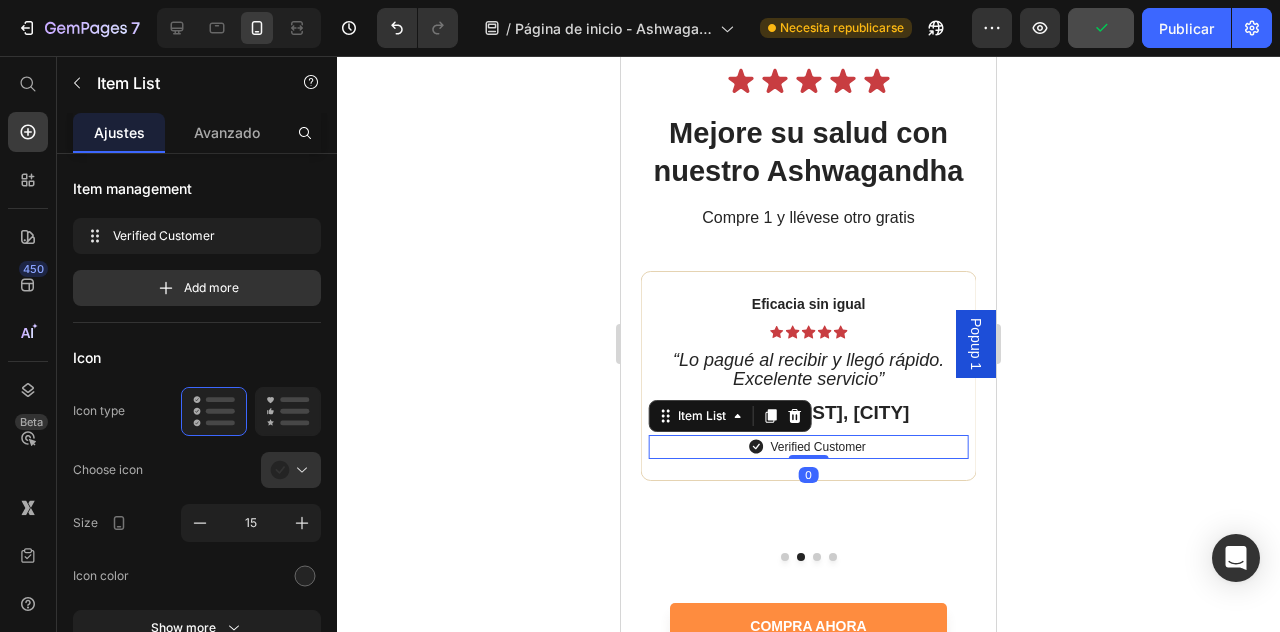 click on "Verified Customer" at bounding box center [817, 447] 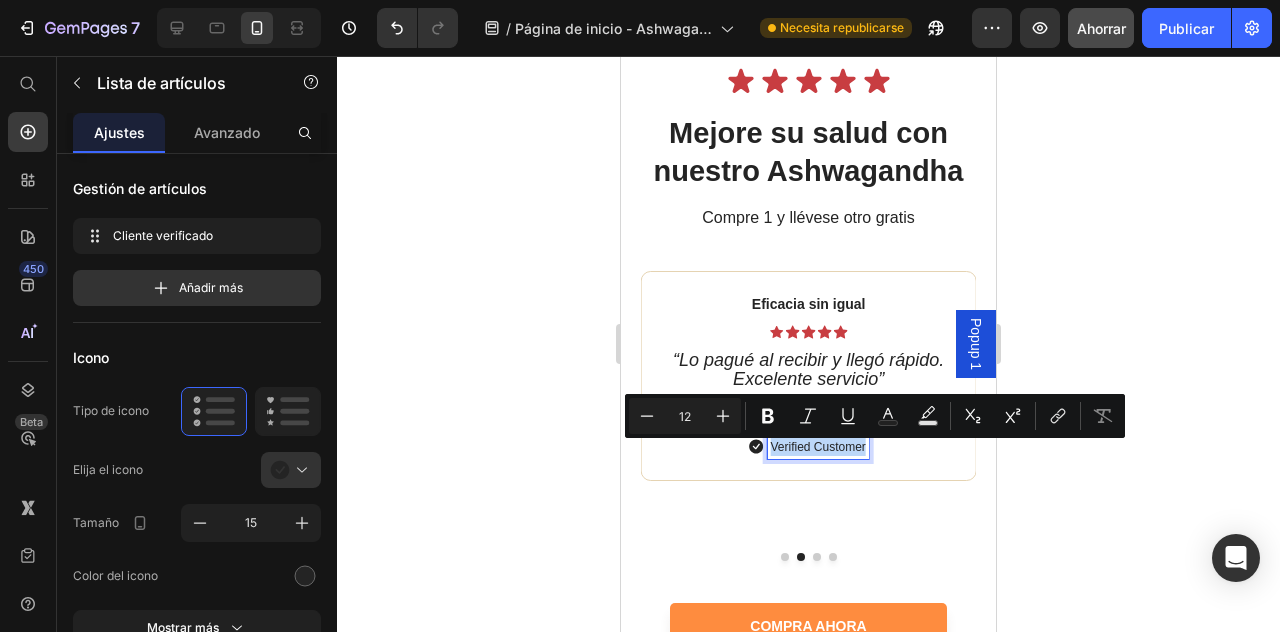 drag, startPoint x: 864, startPoint y: 455, endPoint x: 768, endPoint y: 455, distance: 96 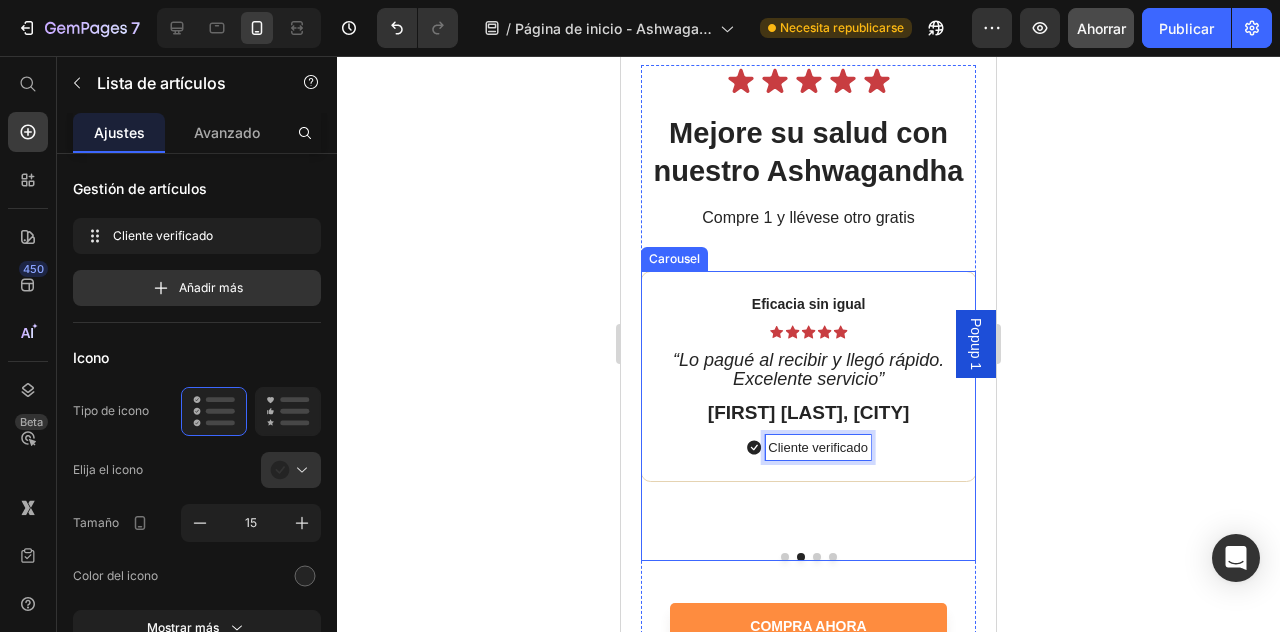 click at bounding box center (808, 557) 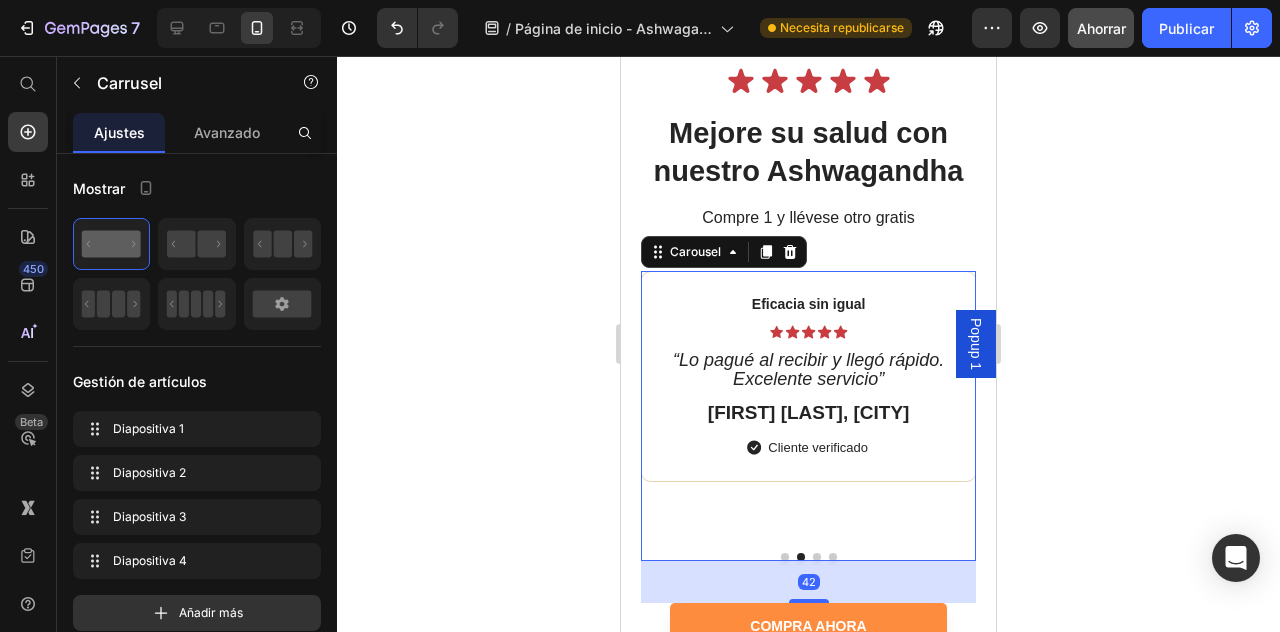 click at bounding box center (808, 557) 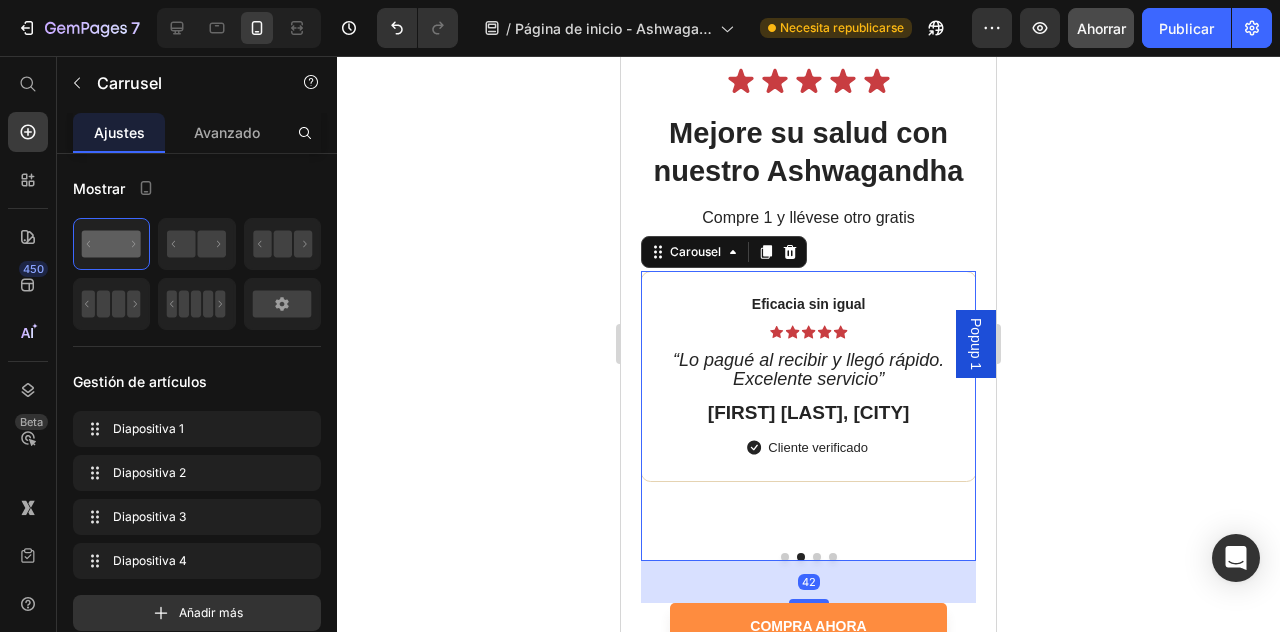 click at bounding box center (808, 557) 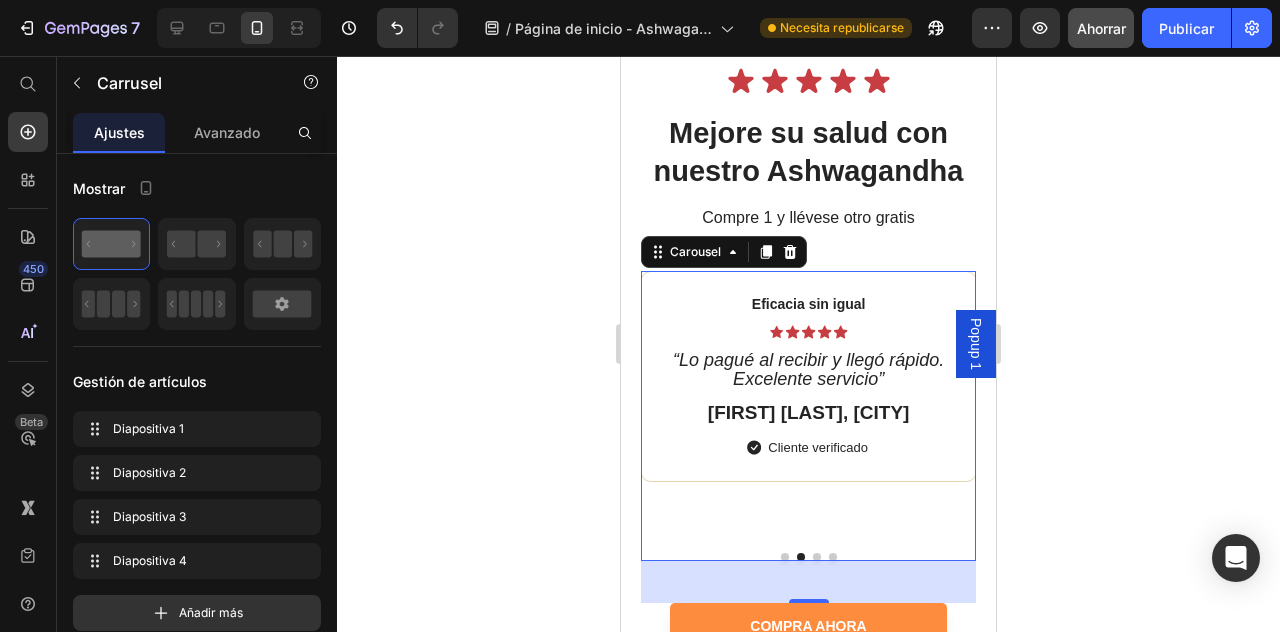 click at bounding box center (817, 557) 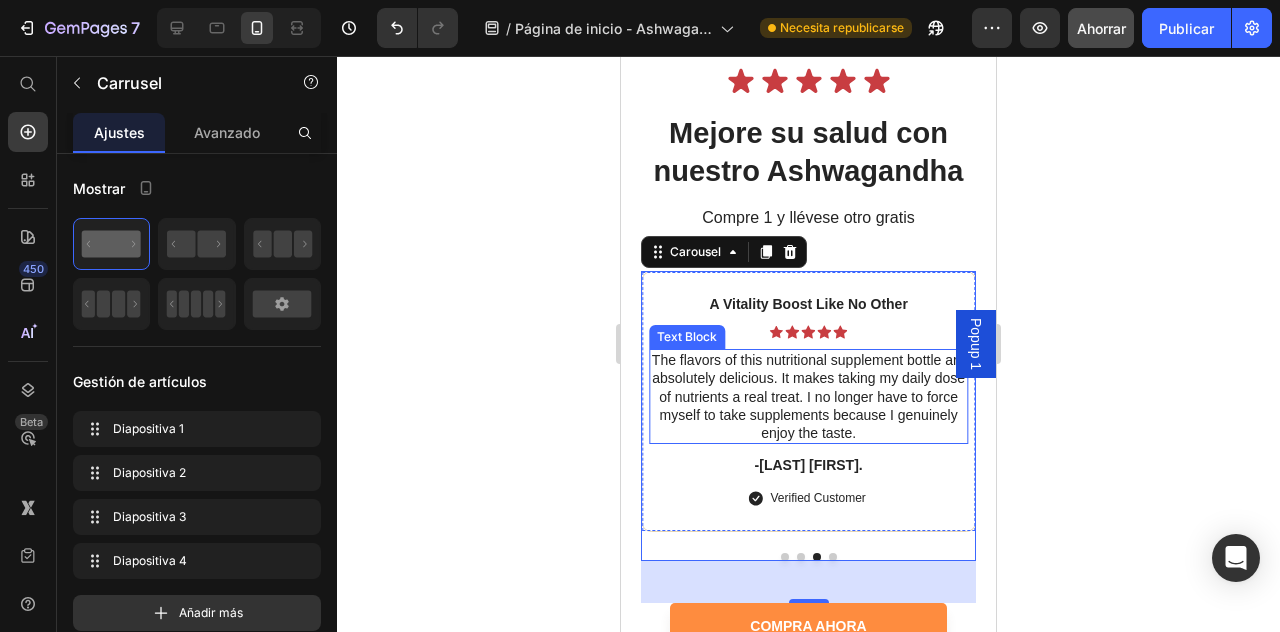 click on "The flavors of this nutritional supplement bottle are absolutely delicious. It makes taking my daily dose of nutrients a real treat. I no longer have to force myself to take supplements because I genuinely enjoy the taste." at bounding box center (808, 396) 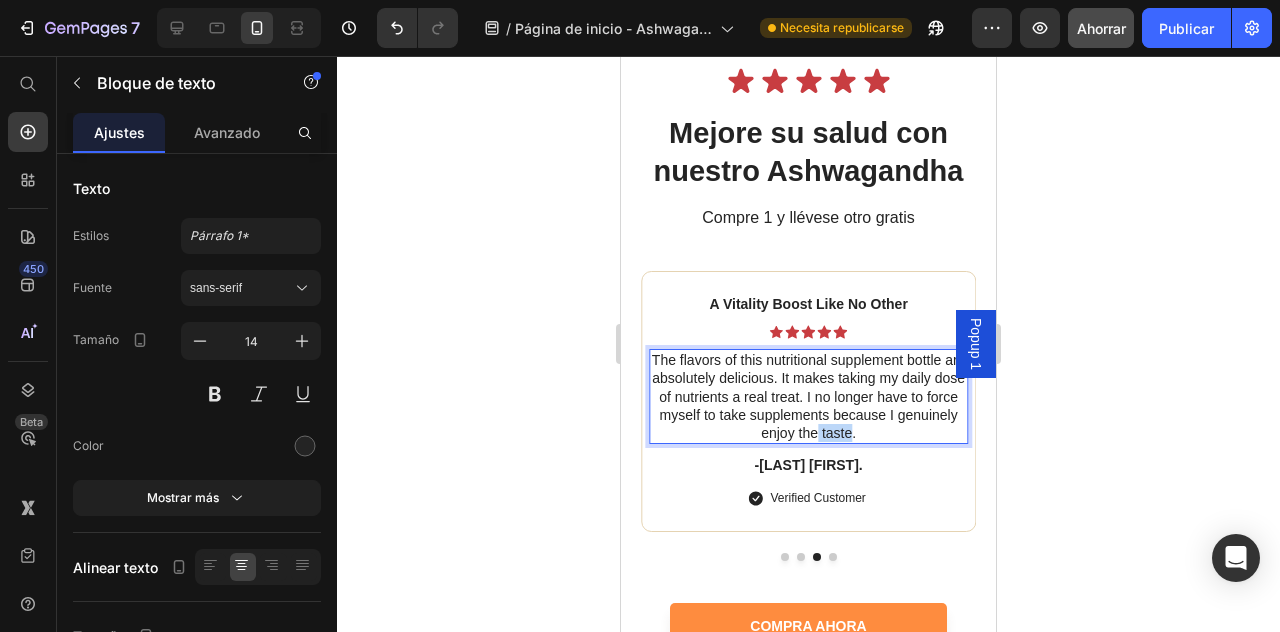drag, startPoint x: 884, startPoint y: 440, endPoint x: 850, endPoint y: 429, distance: 35.735138 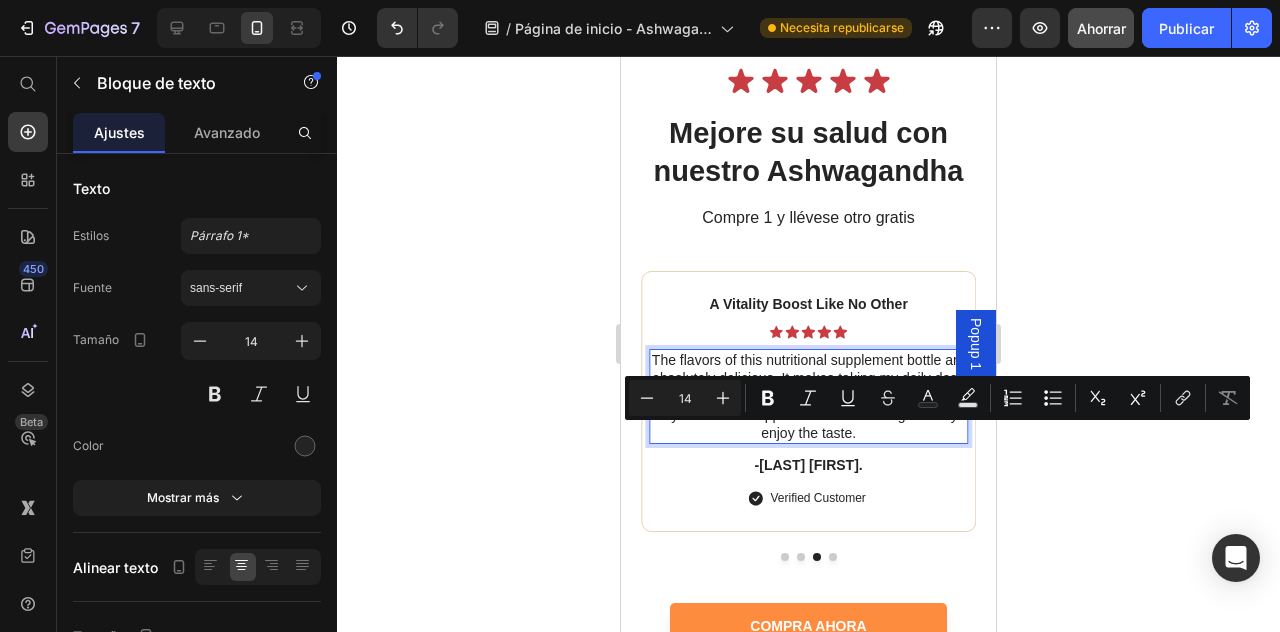 click on "The flavors of this nutritional supplement bottle are absolutely delicious. It makes taking my daily dose of nutrients a real treat. I no longer have to force myself to take supplements because I genuinely enjoy the taste." at bounding box center [808, 396] 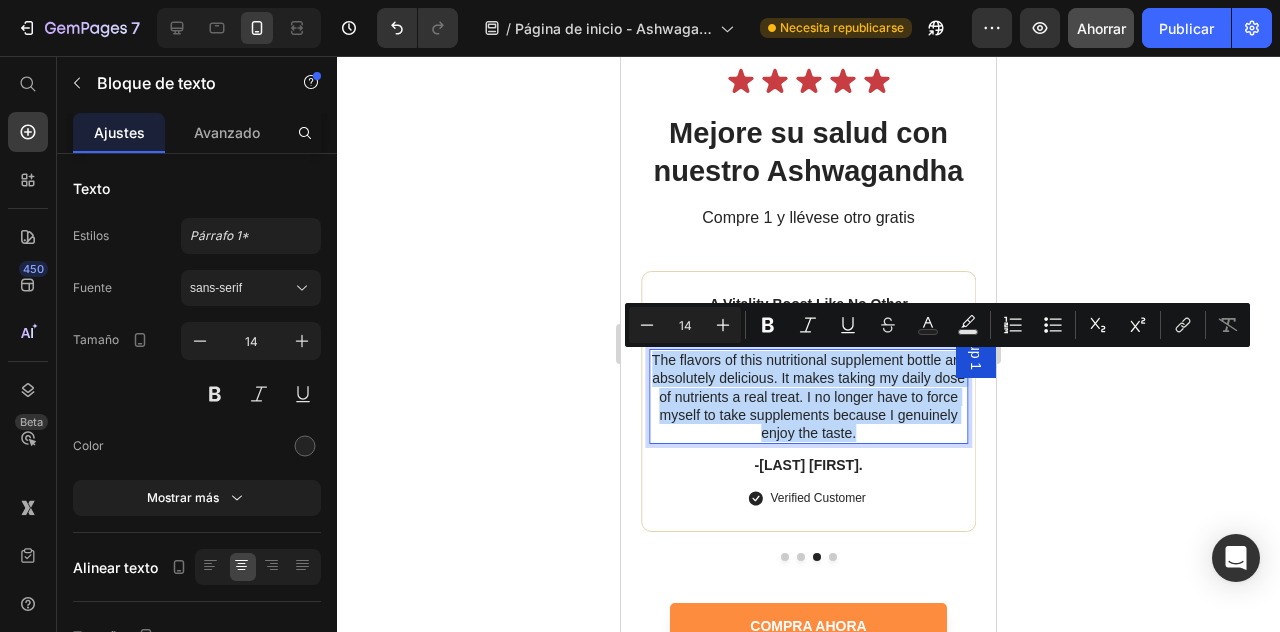 drag, startPoint x: 888, startPoint y: 436, endPoint x: 650, endPoint y: 354, distance: 251.73001 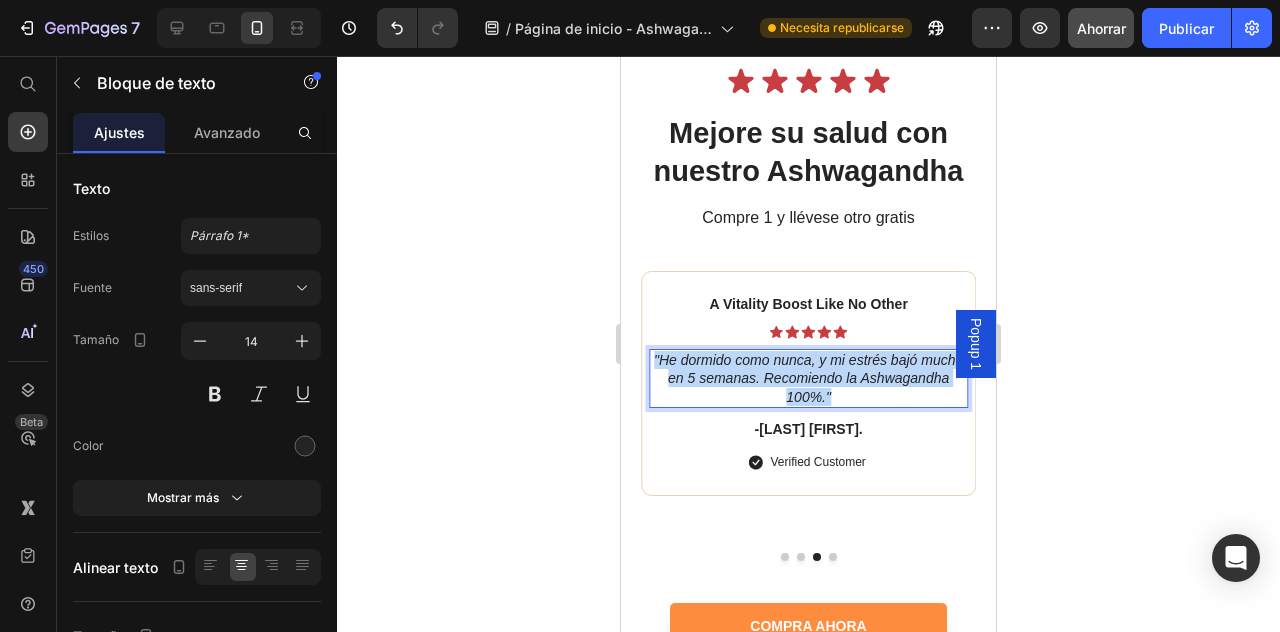 drag, startPoint x: 965, startPoint y: 384, endPoint x: 658, endPoint y: 355, distance: 308.36667 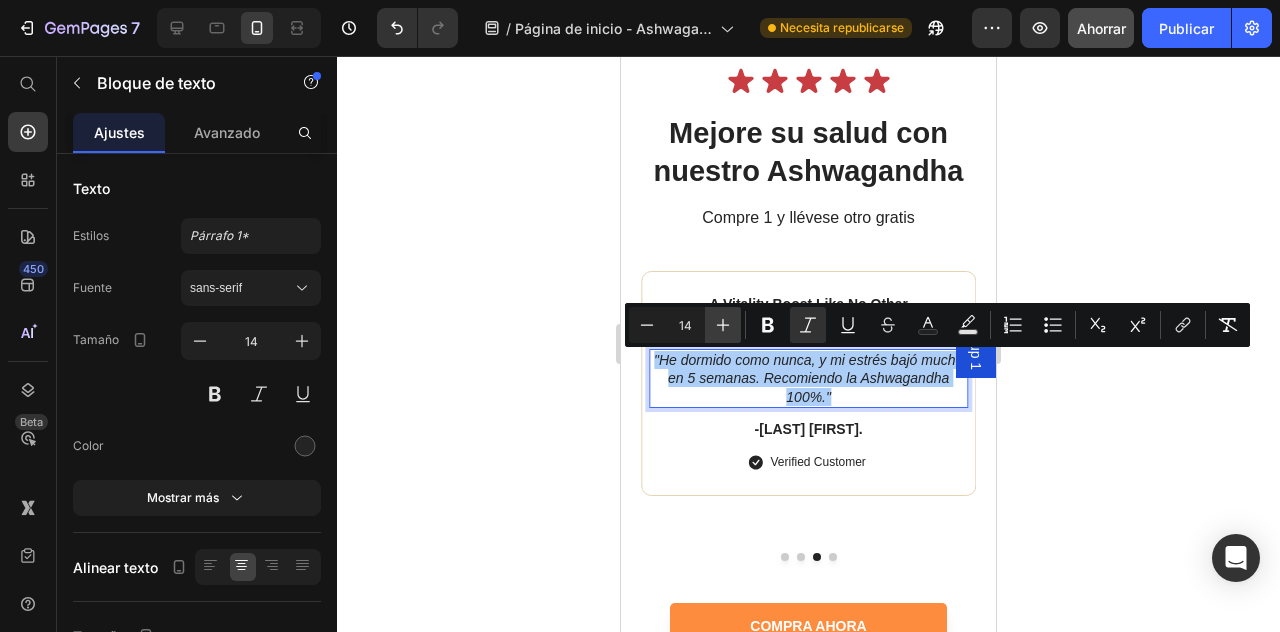 click 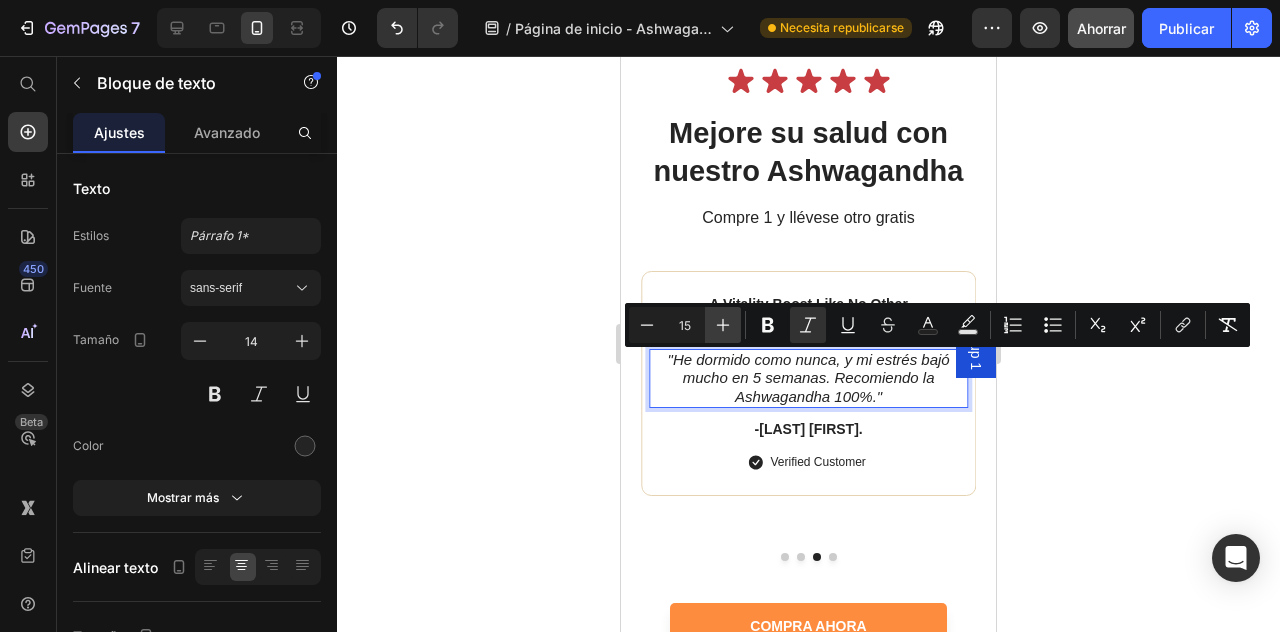 click 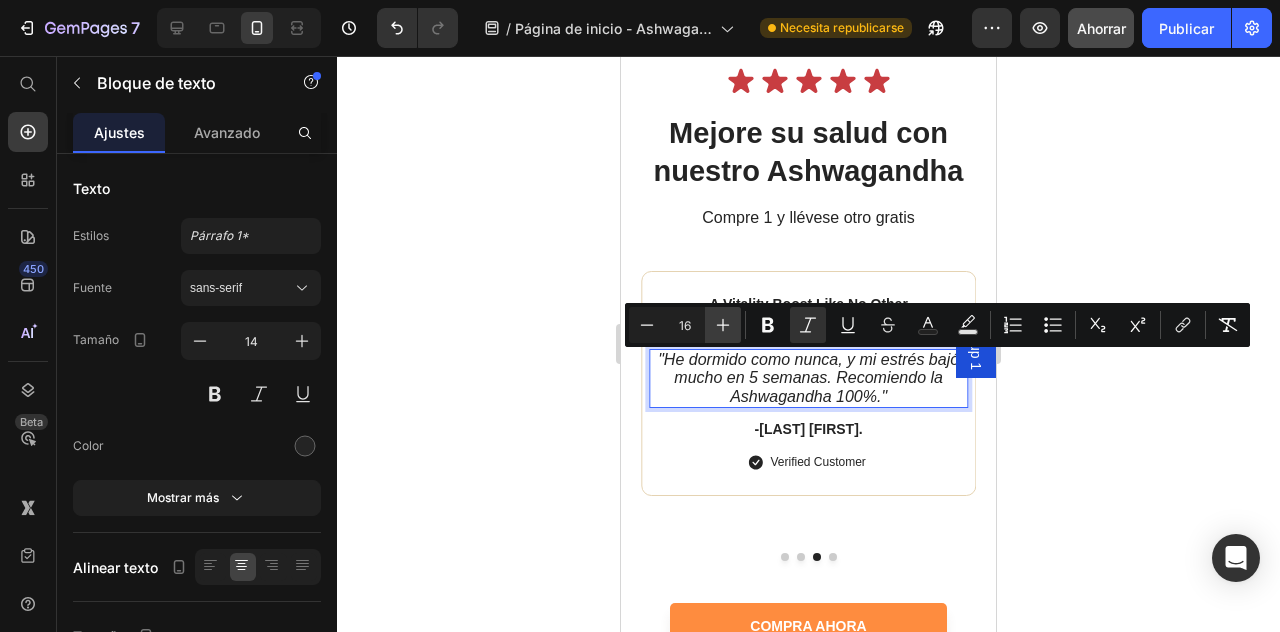 click 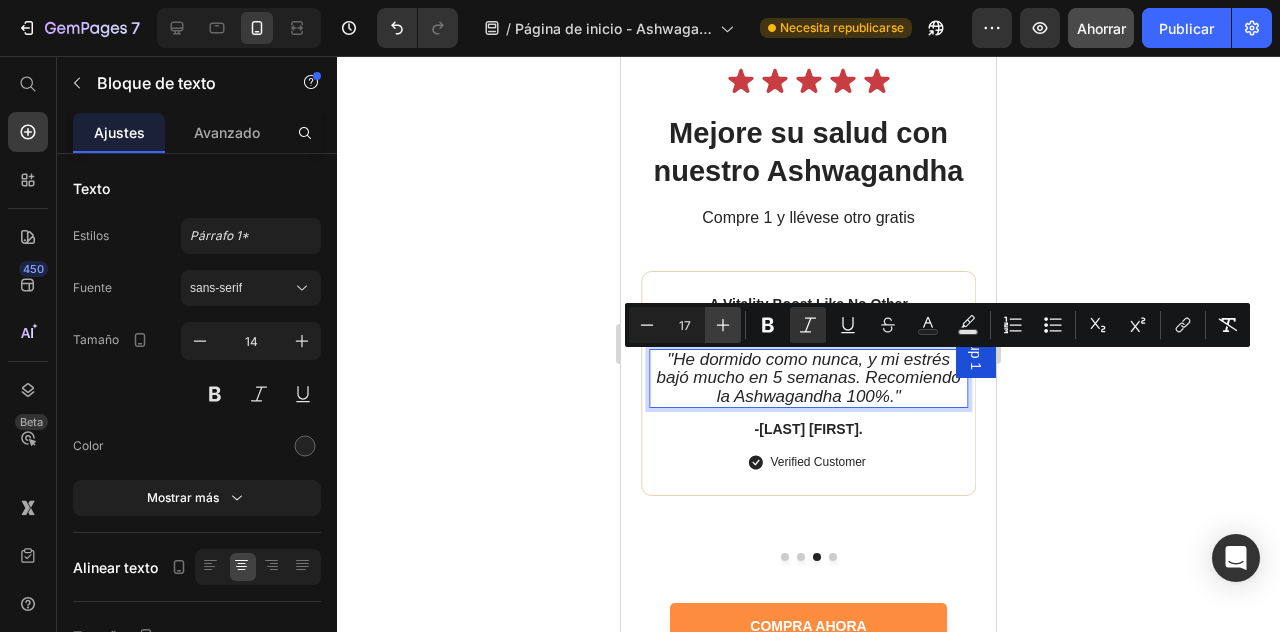 click 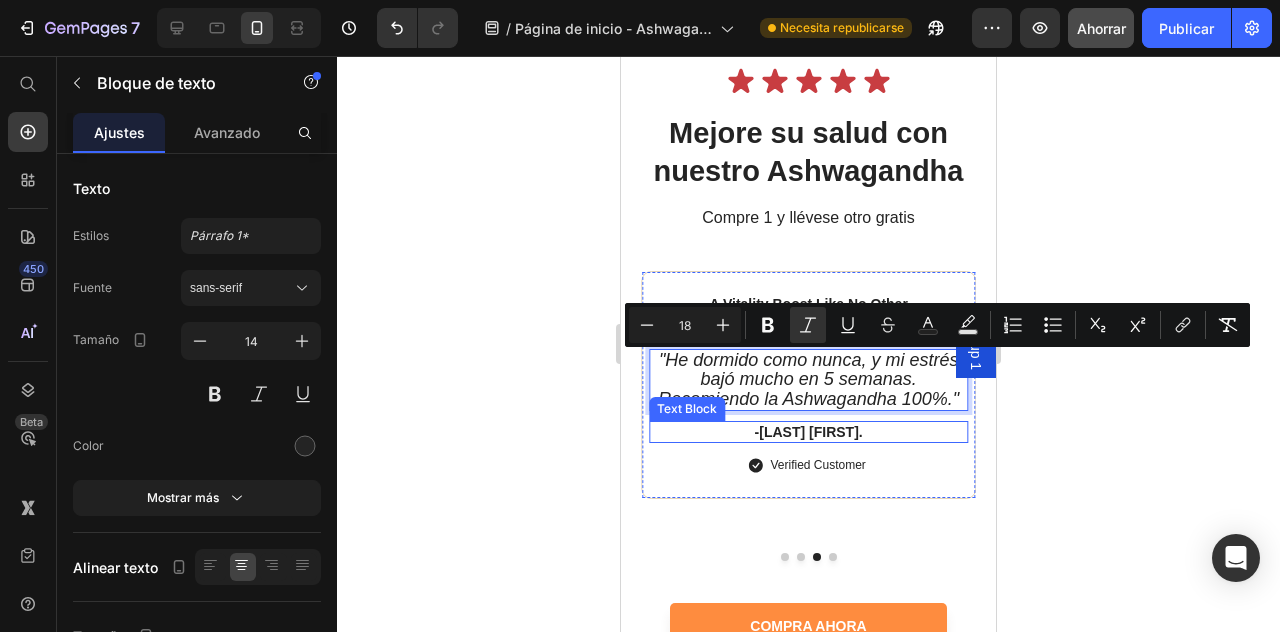 click on "-[LAST] [FIRST]." at bounding box center (808, 432) 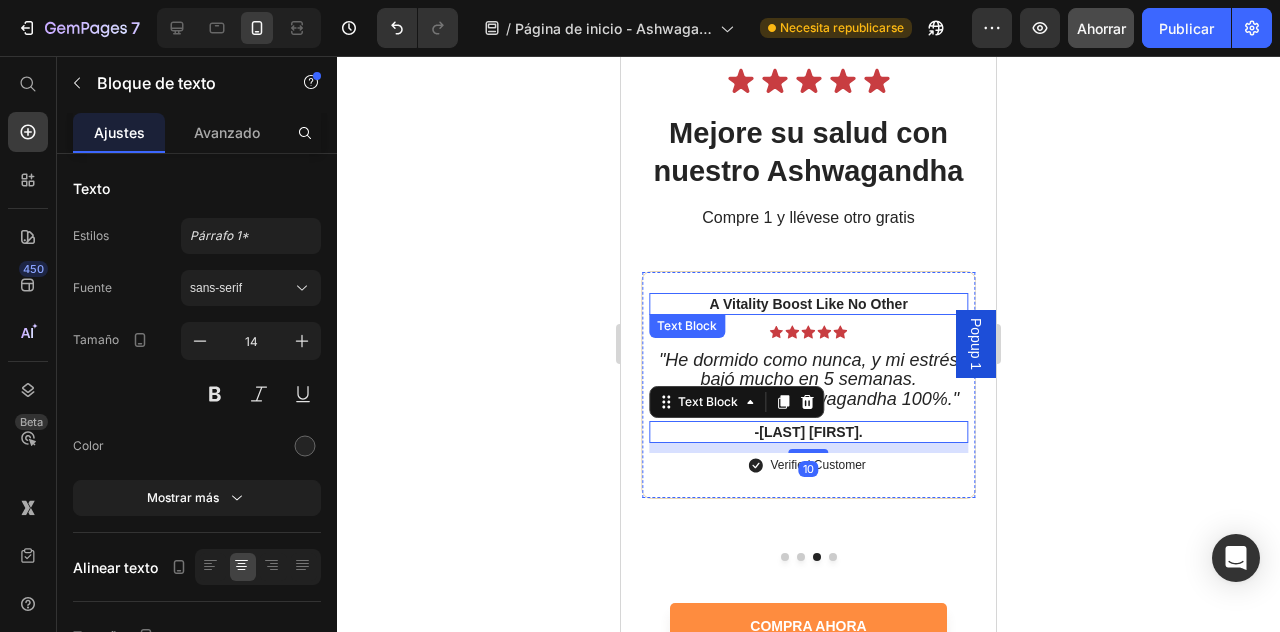 drag, startPoint x: 849, startPoint y: 306, endPoint x: 868, endPoint y: 310, distance: 19.416489 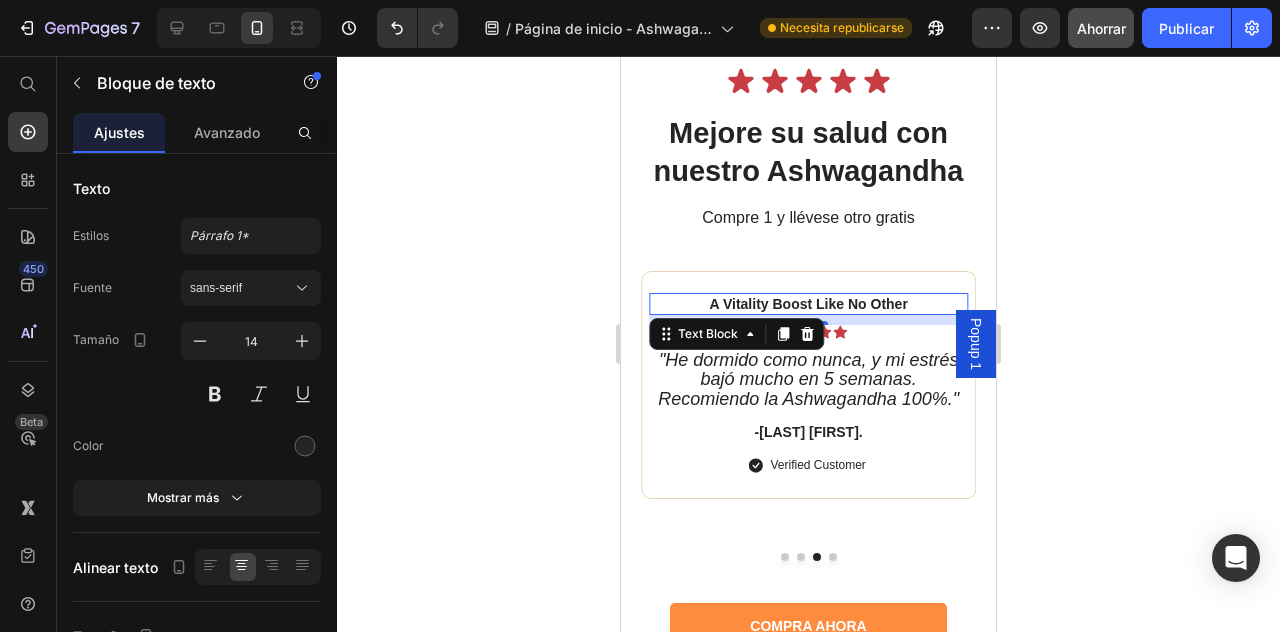 click on "A Vitality Boost Like No Other" at bounding box center (808, 304) 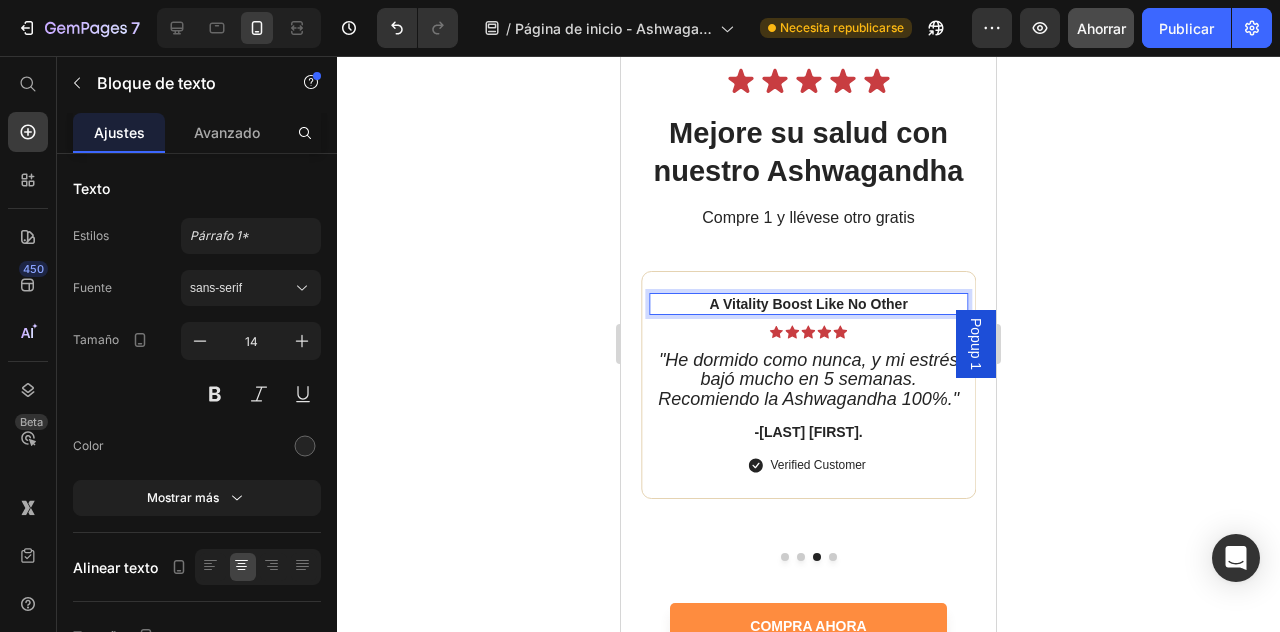 click on "A Vitality Boost Like No Other" at bounding box center [808, 304] 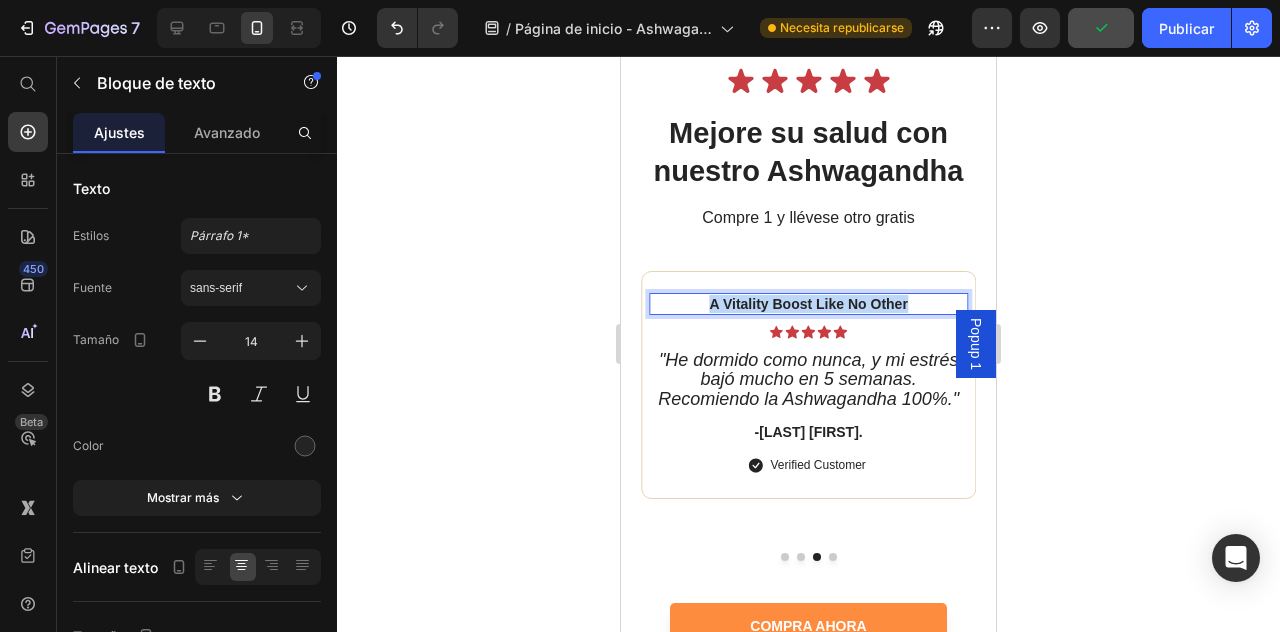 drag, startPoint x: 938, startPoint y: 311, endPoint x: 709, endPoint y: 310, distance: 229.00218 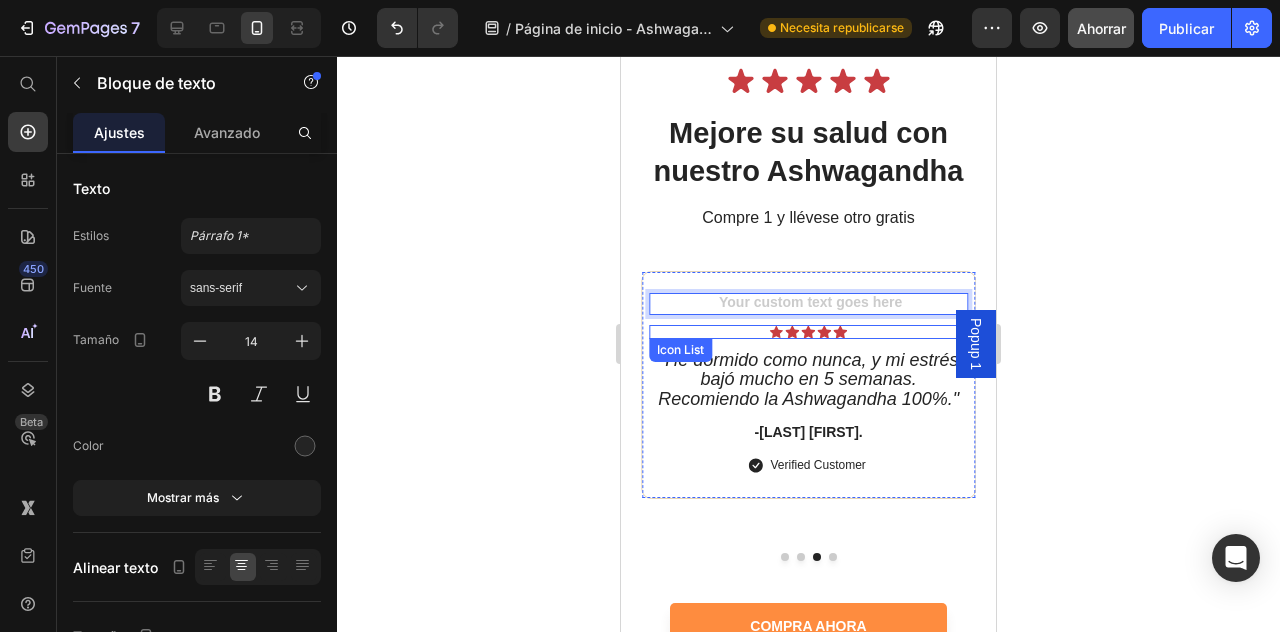 click on ""He dormido como nunca, y mi estrés bajó mucho en 5 semanas. Recomiendo la Ashwagandha 100%."" at bounding box center [808, 379] 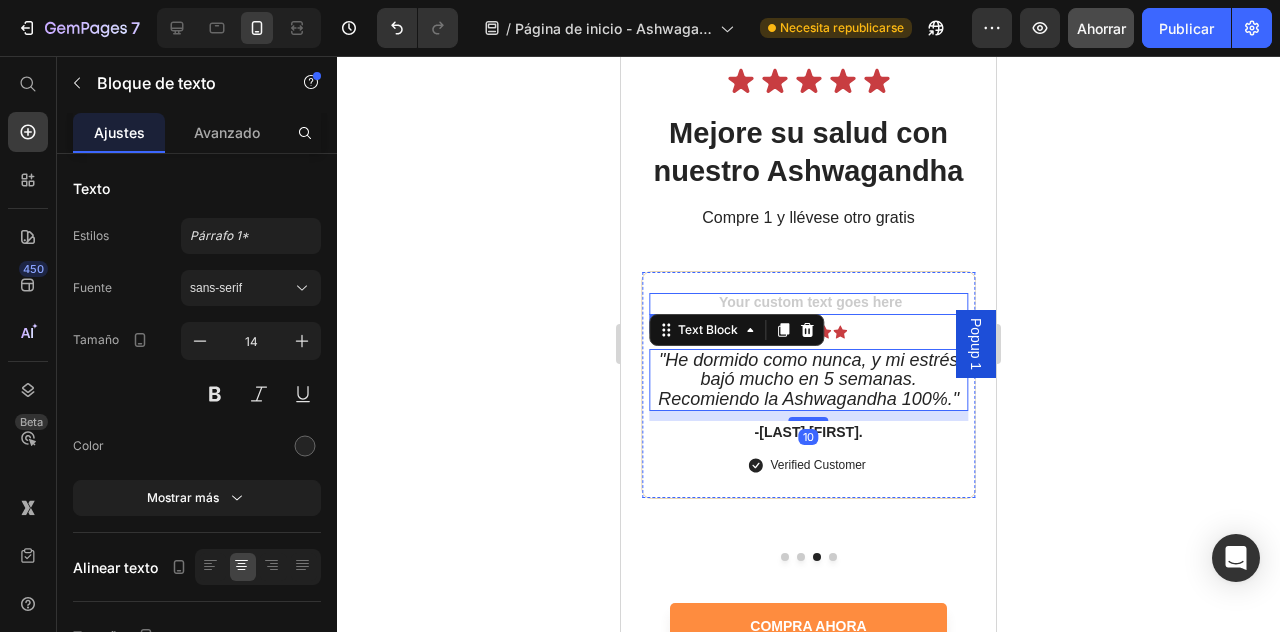 click at bounding box center (808, 304) 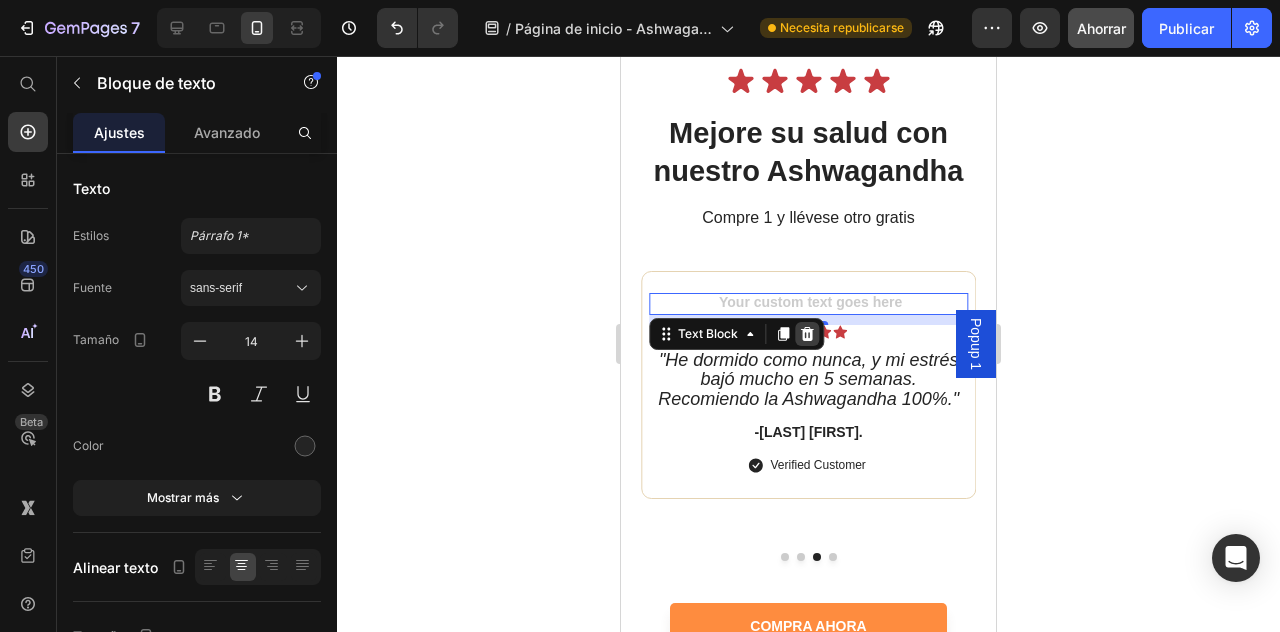 click 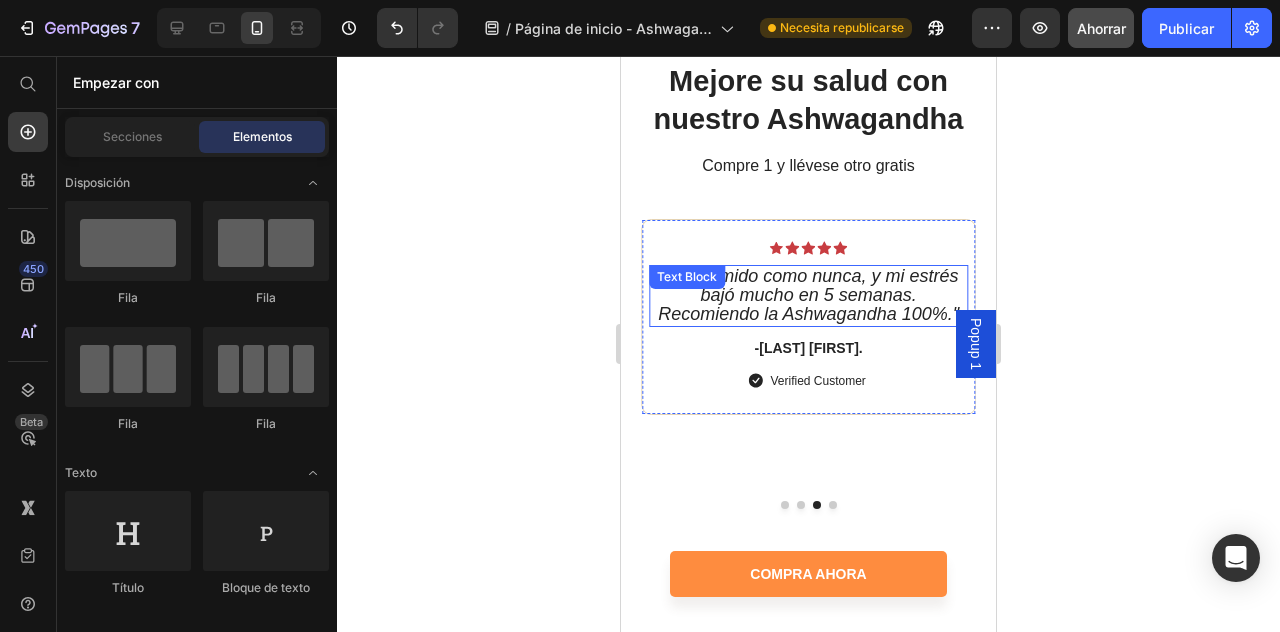 scroll, scrollTop: 6504, scrollLeft: 0, axis: vertical 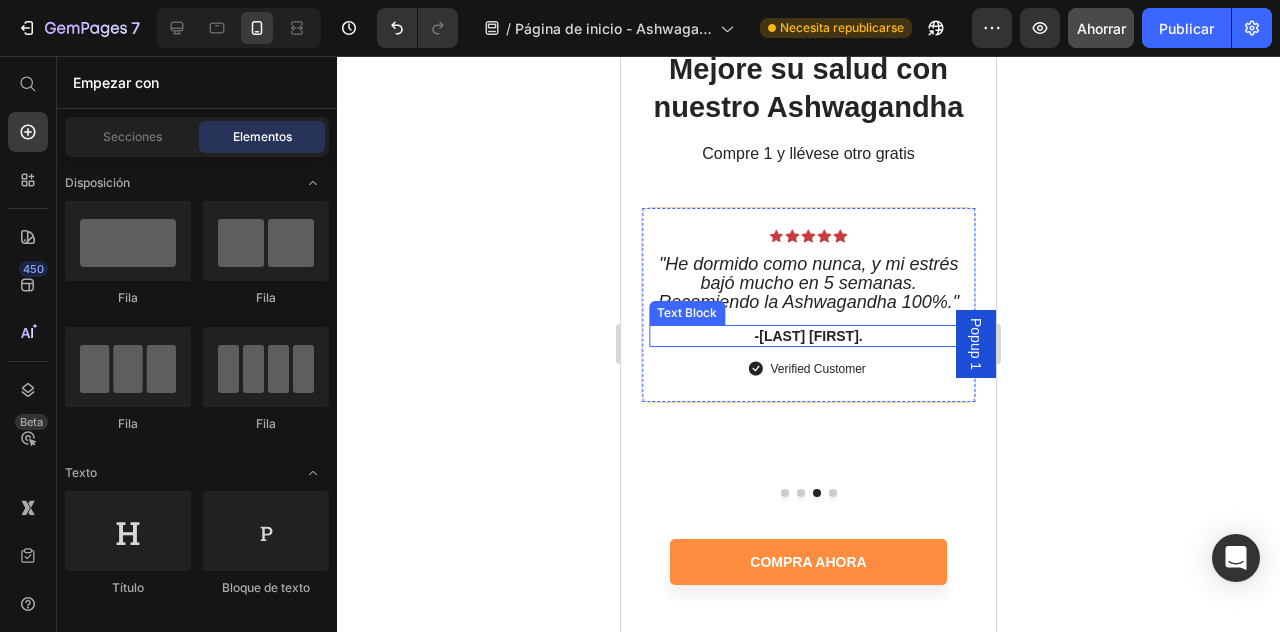 click on "-[LAST] [FIRST]." at bounding box center (808, 336) 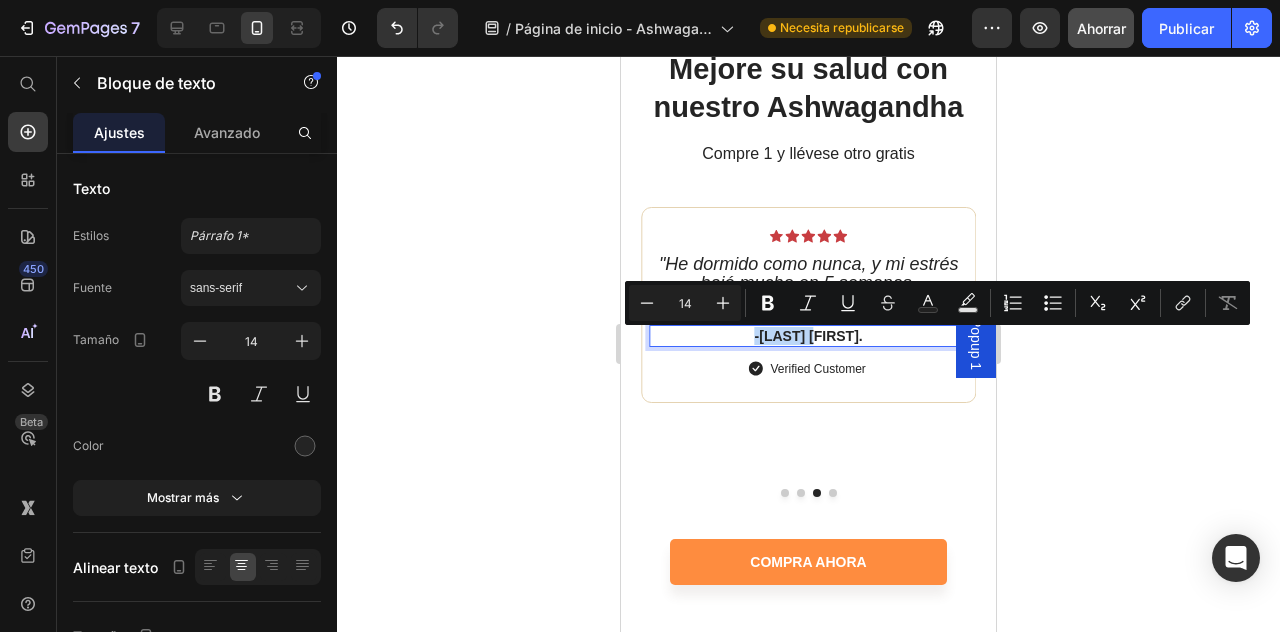 drag, startPoint x: 835, startPoint y: 337, endPoint x: 765, endPoint y: 337, distance: 70 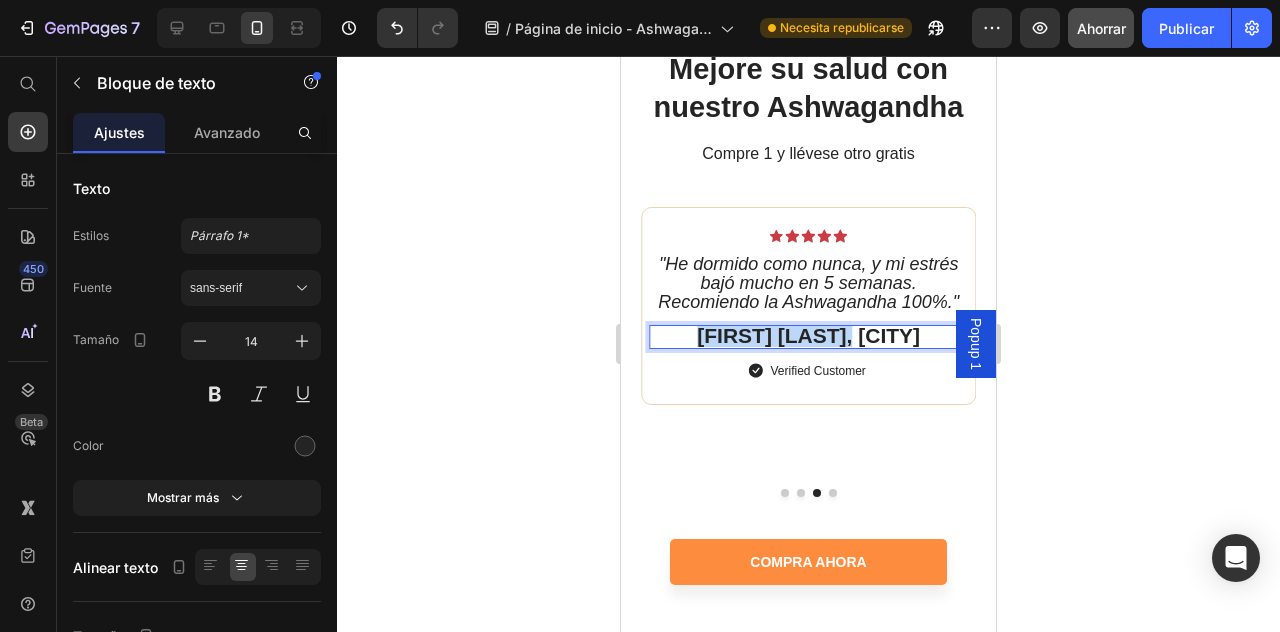 drag, startPoint x: 884, startPoint y: 345, endPoint x: 743, endPoint y: 341, distance: 141.05673 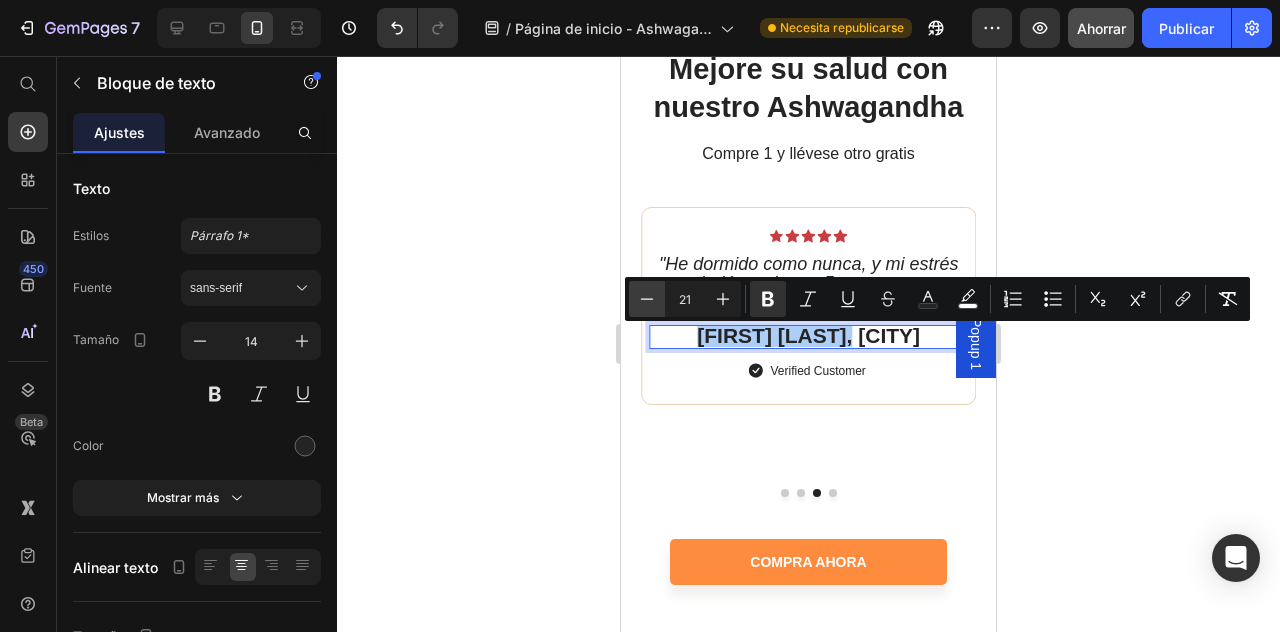click 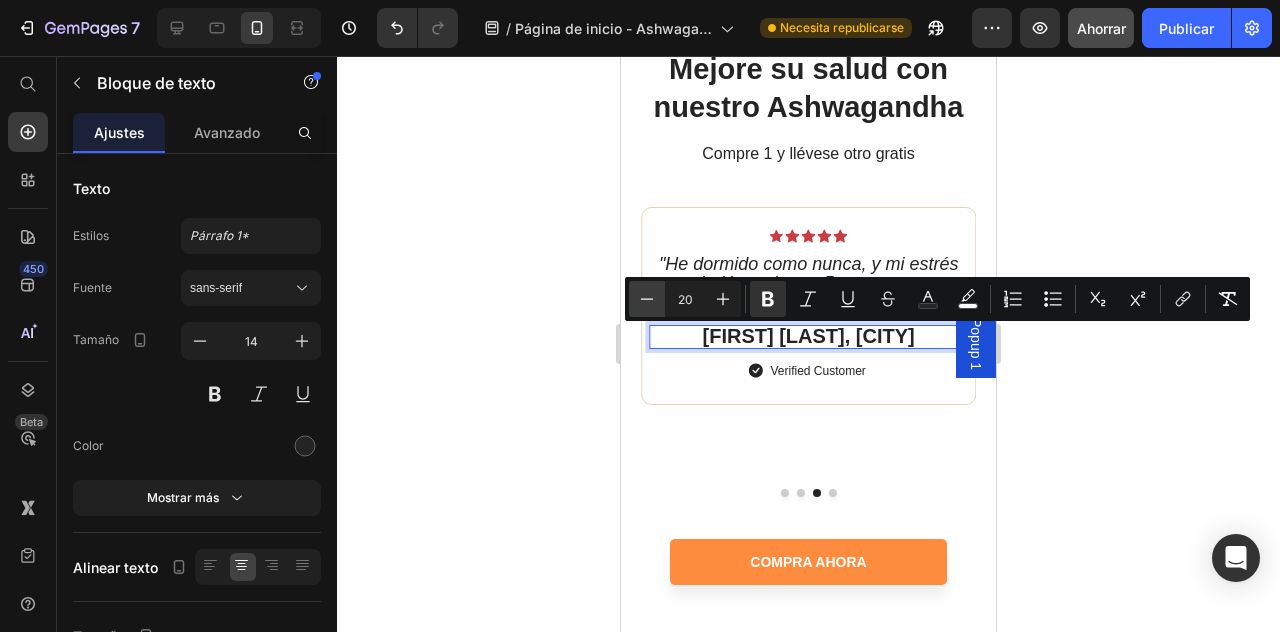 click 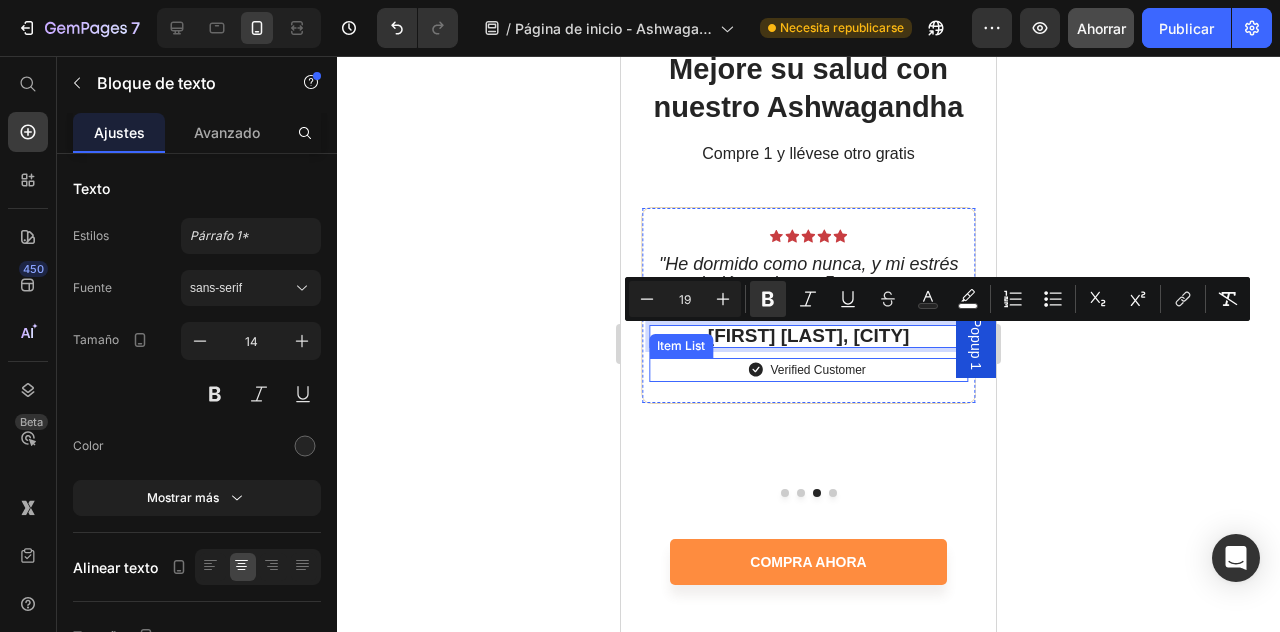 click on "Verified Customer" at bounding box center (817, 370) 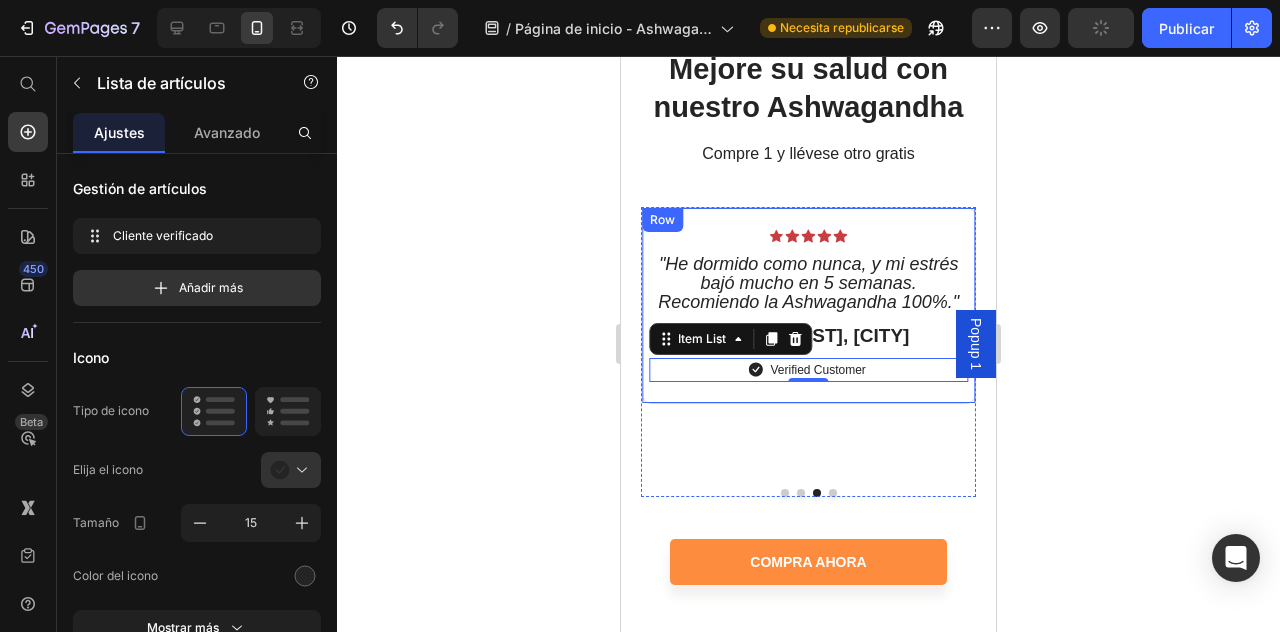 click on "Verified Customer" at bounding box center (817, 370) 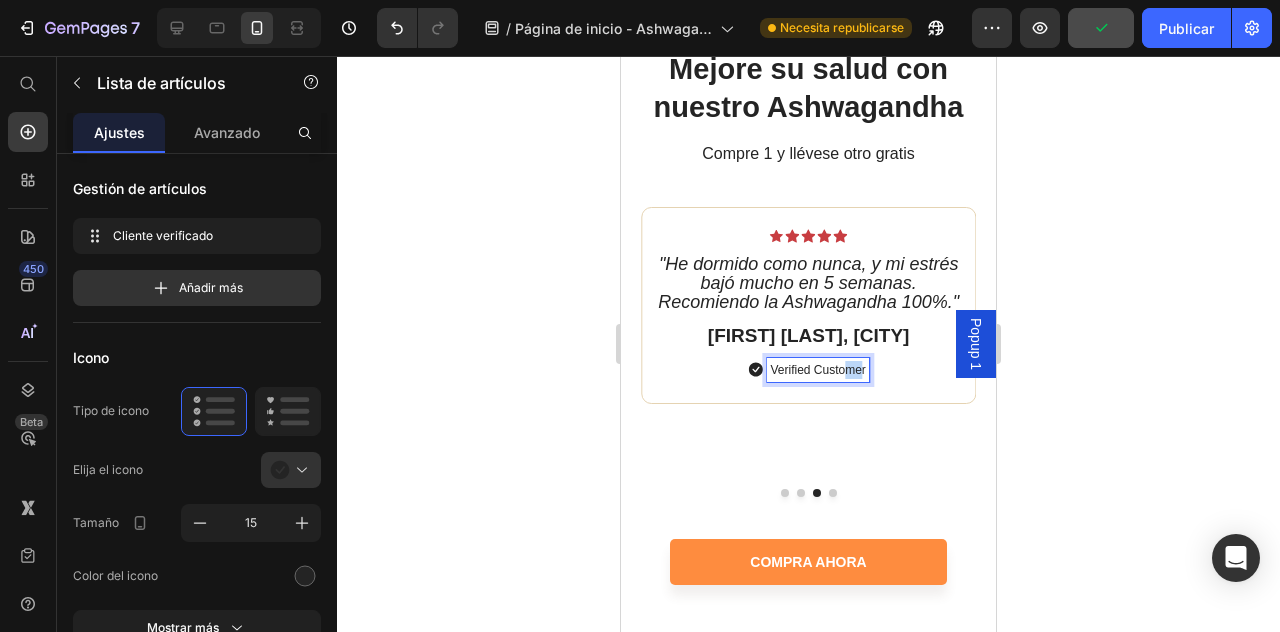 drag, startPoint x: 863, startPoint y: 379, endPoint x: 848, endPoint y: 379, distance: 15 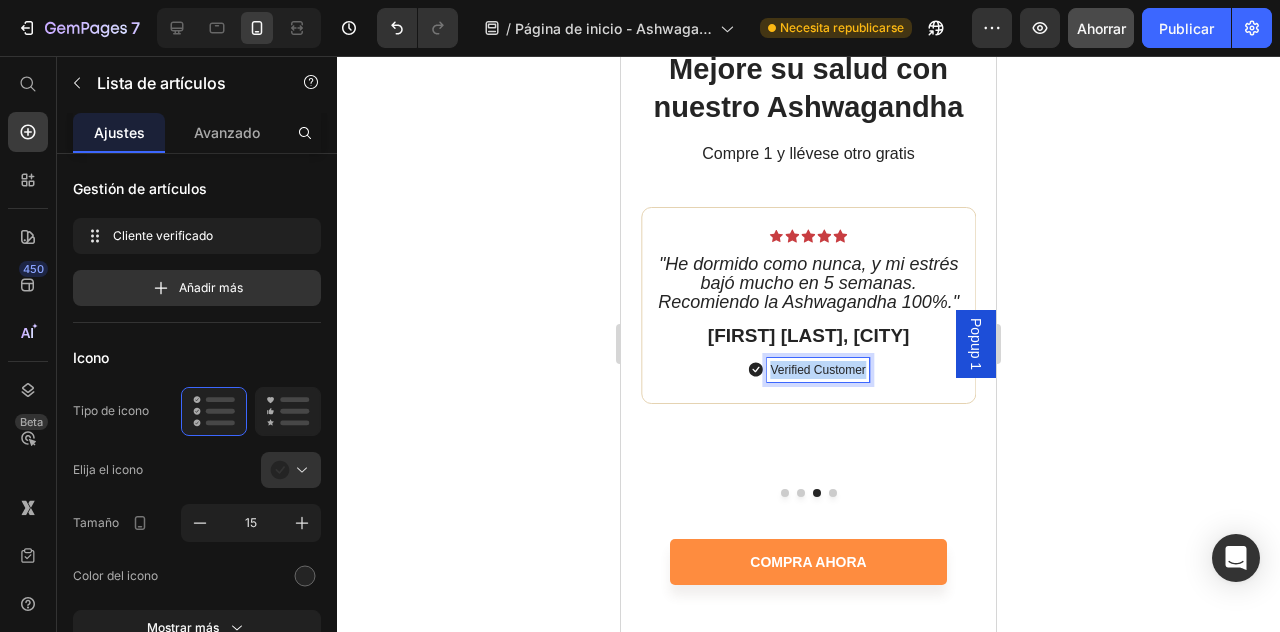 drag, startPoint x: 864, startPoint y: 376, endPoint x: 759, endPoint y: 375, distance: 105.00476 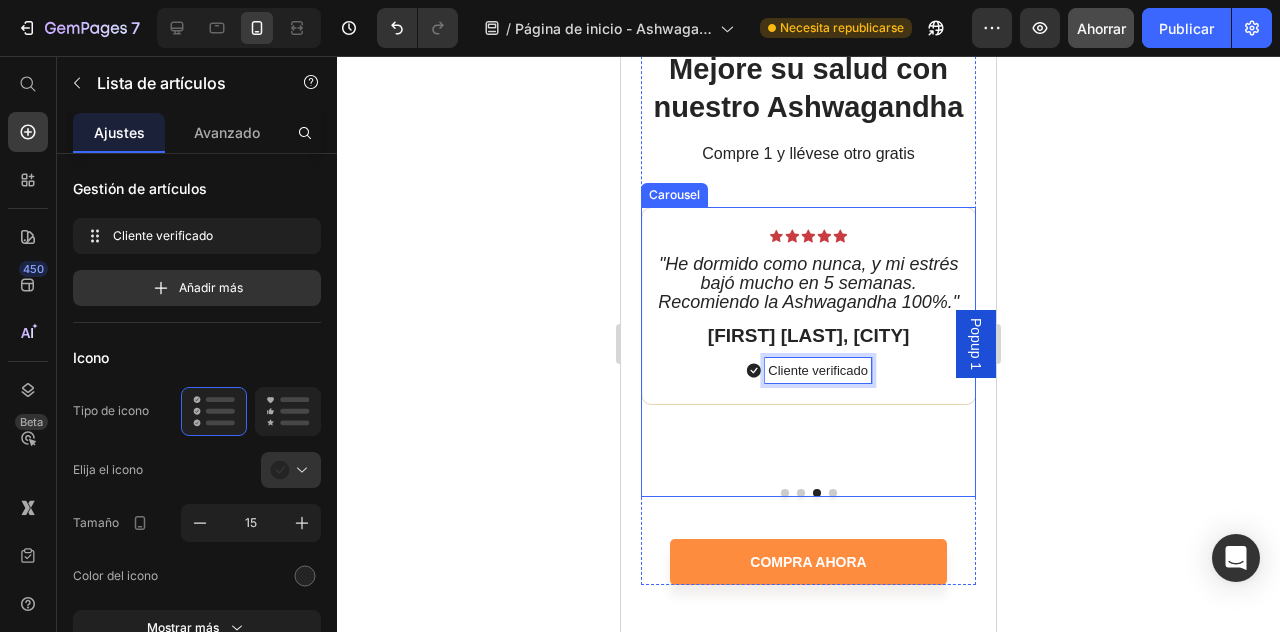 click on "Resultados que cambian la vida Text Block
Icon Icon Icon Icon Icon Icon List “ He mejorado mi calidad de sueño y me siento mejor.” Text Block [FIRST] [LAST], [CITY] Text Block
Cliente verificado Item List Row Eficacia sin igual Text Block
Icon Icon Icon Icon Icon Icon List “Lo pagué al recibir y llegó rápido. Excelente servicio” Text Block [FIRST] [LAST], [CITY] Text Block
Cliente verificado Item List Row
Icon Icon Icon Icon Icon Icon List "He dormido como nunca, y mi estrés bajó mucho en 5 semanas. Recomiendo la Ashwagandha 100%." Text Block [LAST] [FIRST], [CITY] Text Block
Cliente verificado Item List   0 Row From Skeptic to Believer Text Block
Icon Icon Icon Icon Icon Icon List "I'm so grateful for this nutritional supplement bottle. It has truly transformed my health and given me the vitality I've been seeking. I can confidently say that it's one of the best investments I've made for my well-being." Text Block -[LAST] [FIRST]." at bounding box center (808, 352) 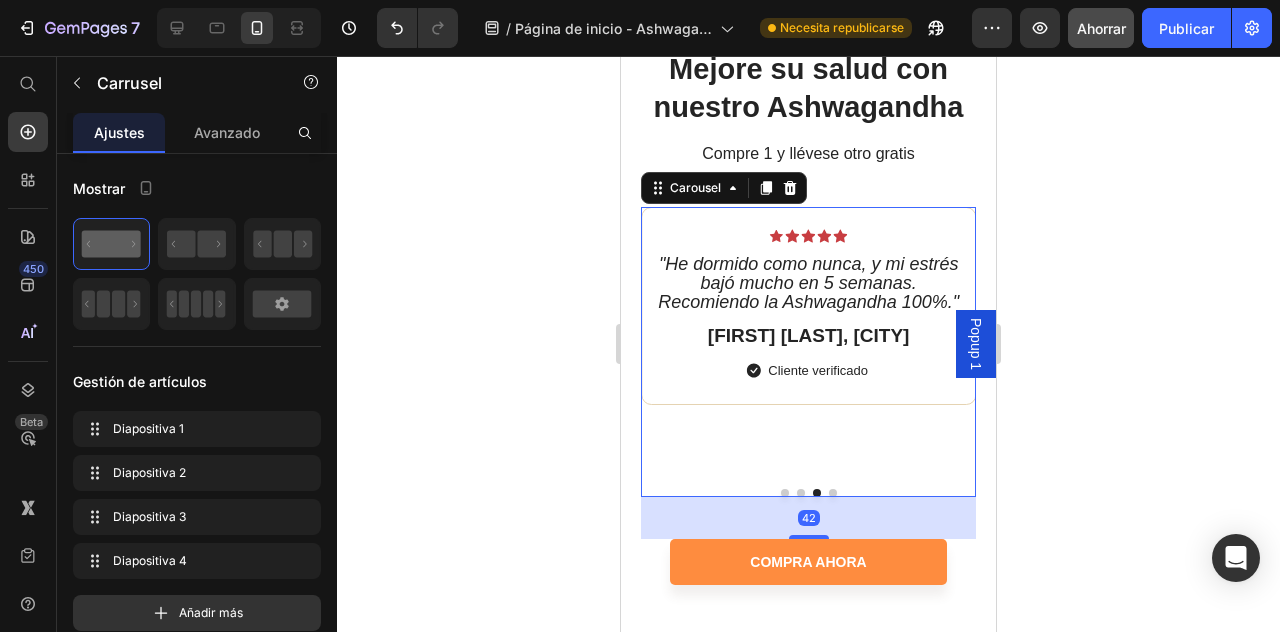 click at bounding box center [808, 493] 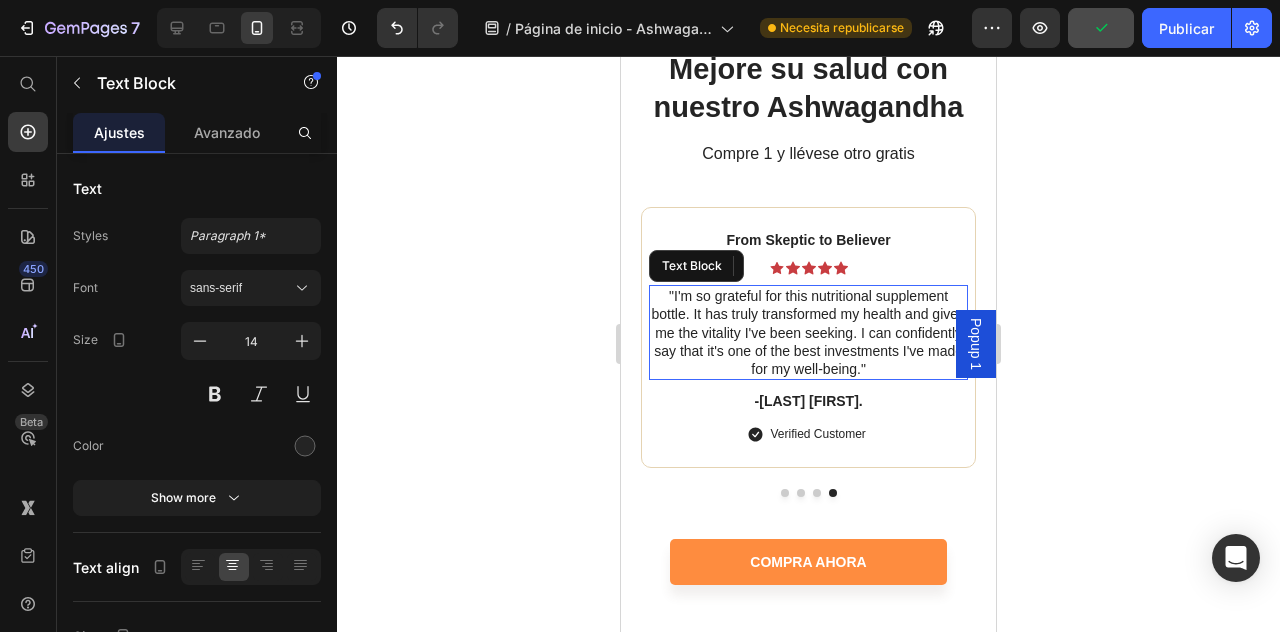 click on ""I'm so grateful for this nutritional supplement bottle. It has truly transformed my health and given me the vitality I've been seeking. I can confidently say that it's one of the best investments I've made for my well-being."" at bounding box center [808, 332] 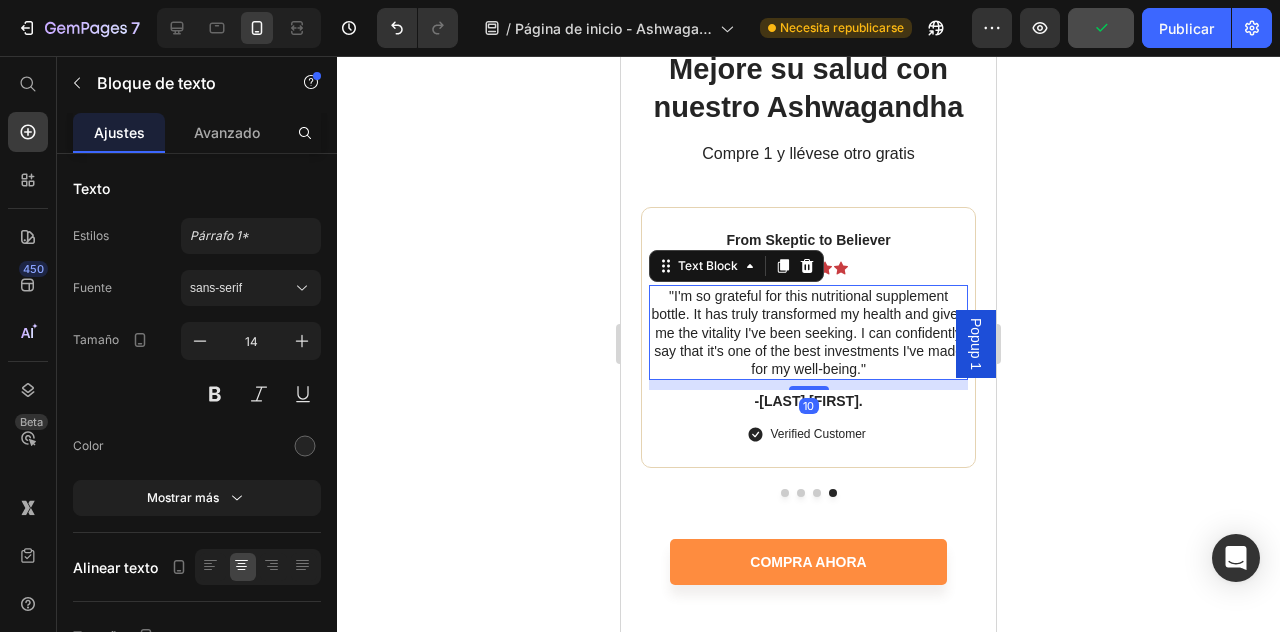 click on ""I'm so grateful for this nutritional supplement bottle. It has truly transformed my health and given me the vitality I've been seeking. I can confidently say that it's one of the best investments I've made for my well-being."" at bounding box center (808, 332) 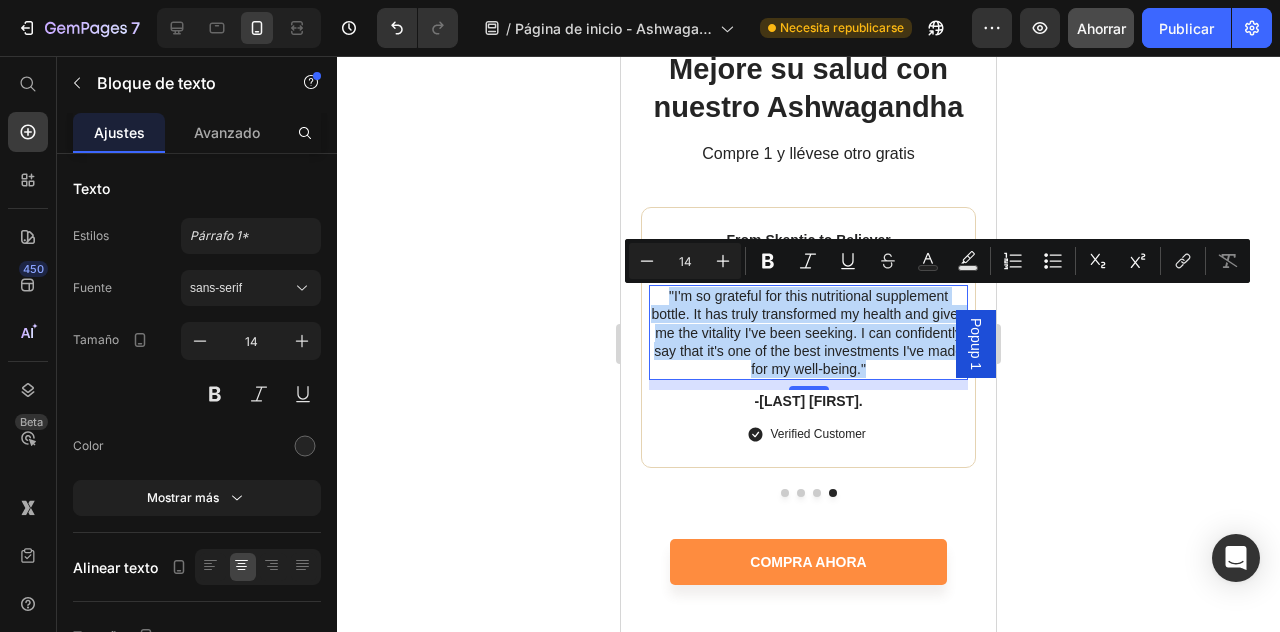 drag, startPoint x: 868, startPoint y: 372, endPoint x: 650, endPoint y: 294, distance: 231.53401 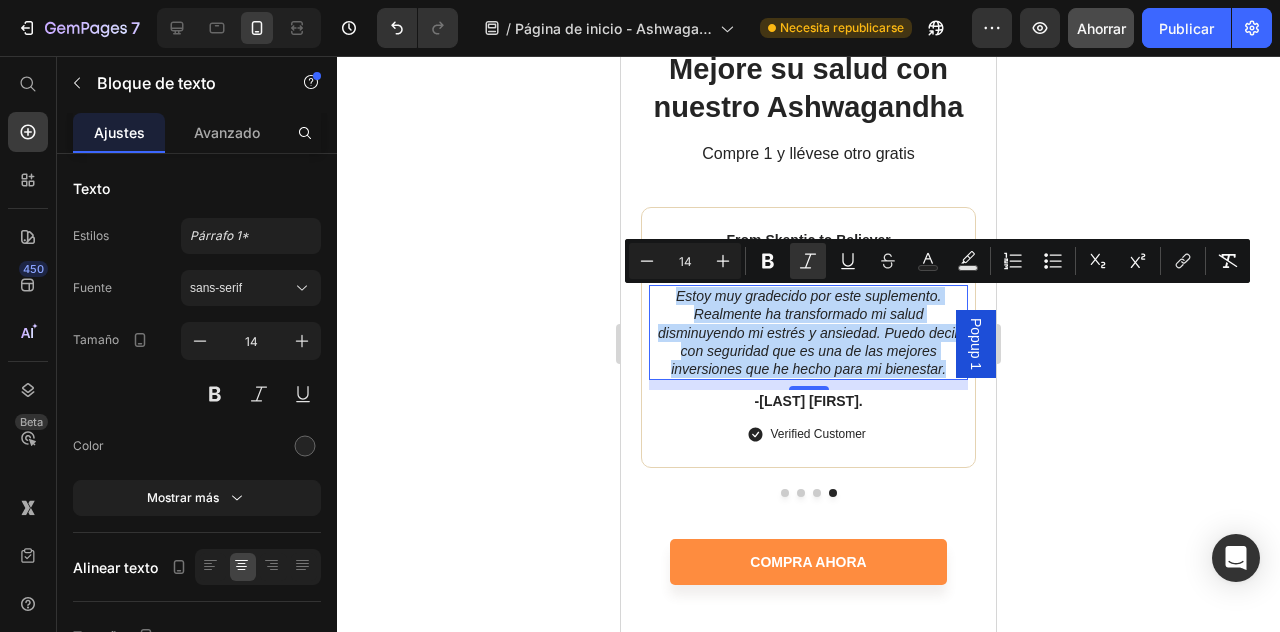 drag, startPoint x: 874, startPoint y: 369, endPoint x: 679, endPoint y: 304, distance: 205.54805 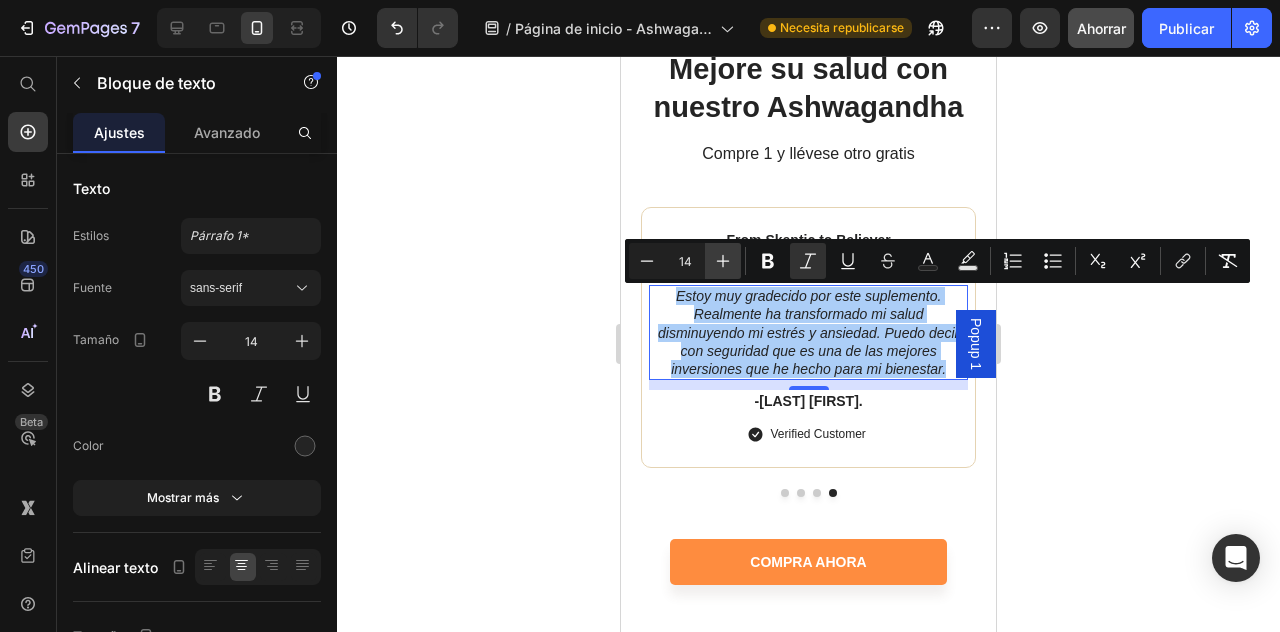 click 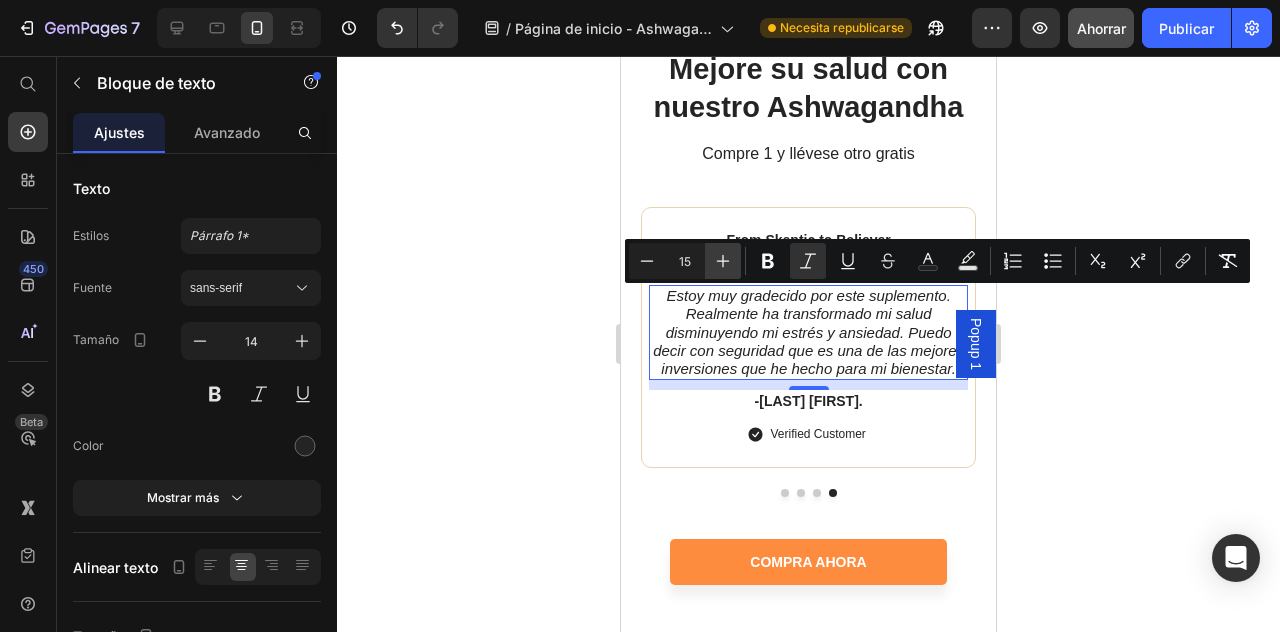 click 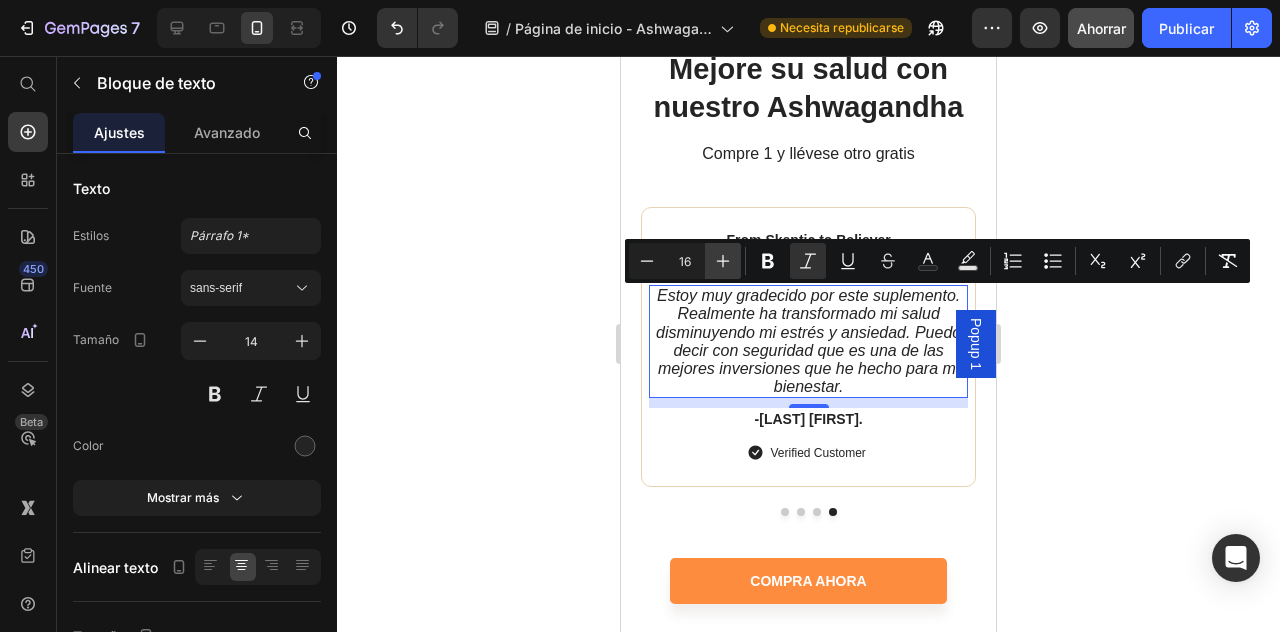 click 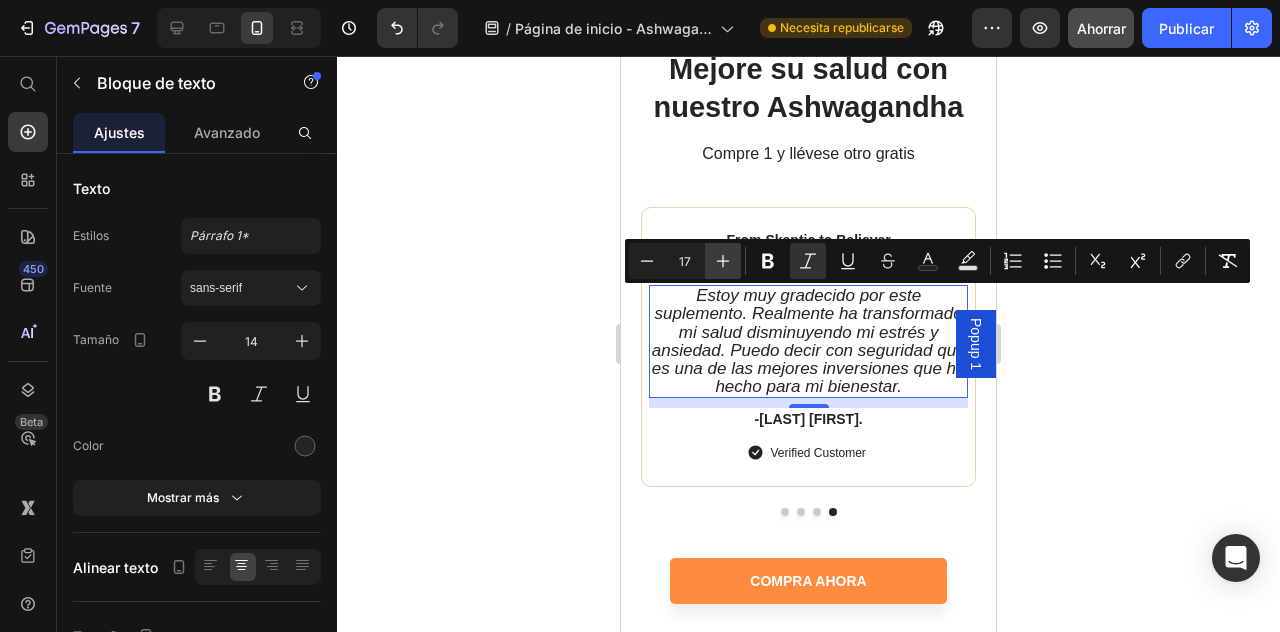 click 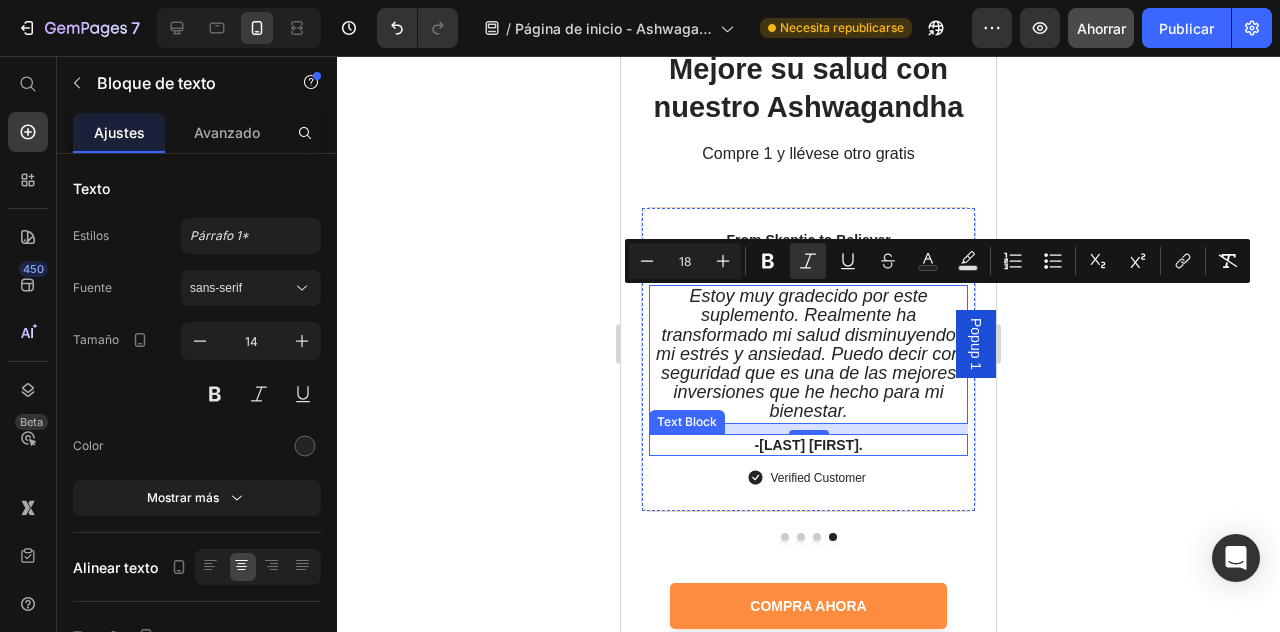 click on "-[LAST] [FIRST]." at bounding box center (808, 445) 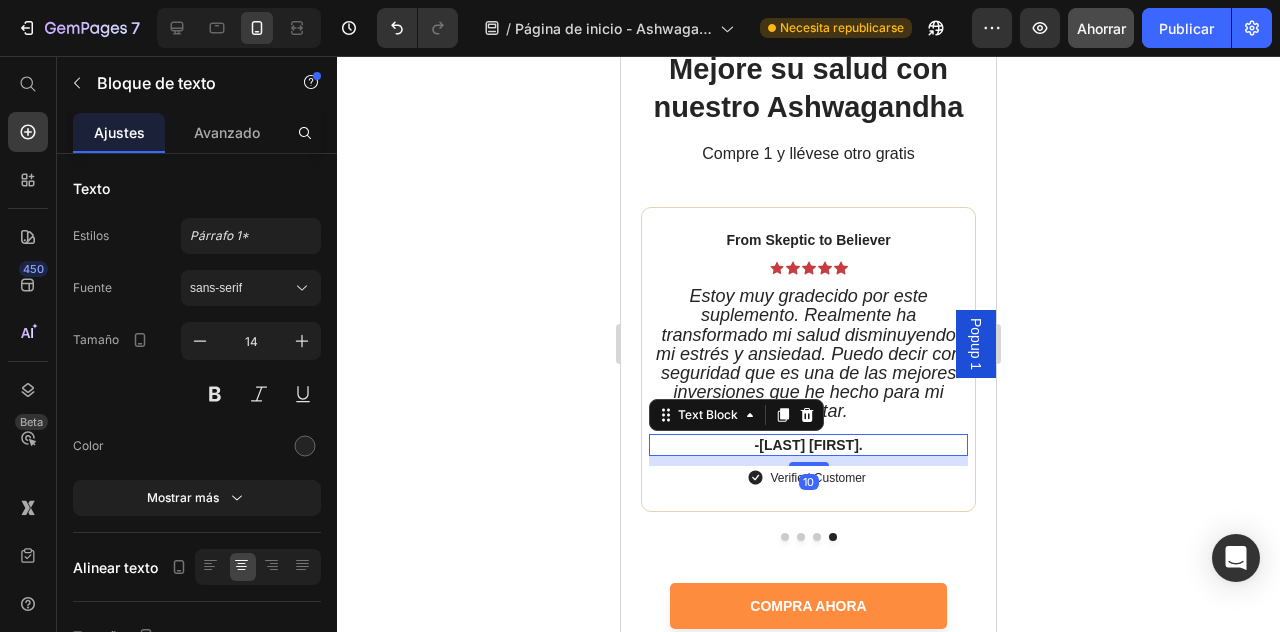 click 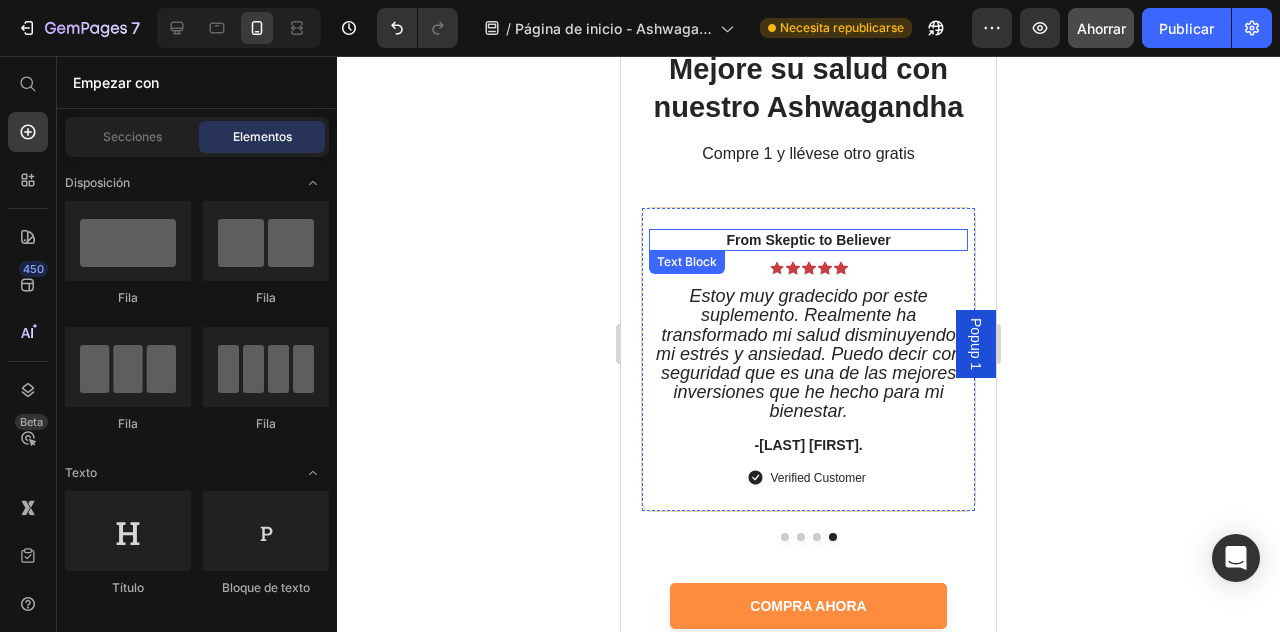 click on "From Skeptic to Believer" at bounding box center (808, 240) 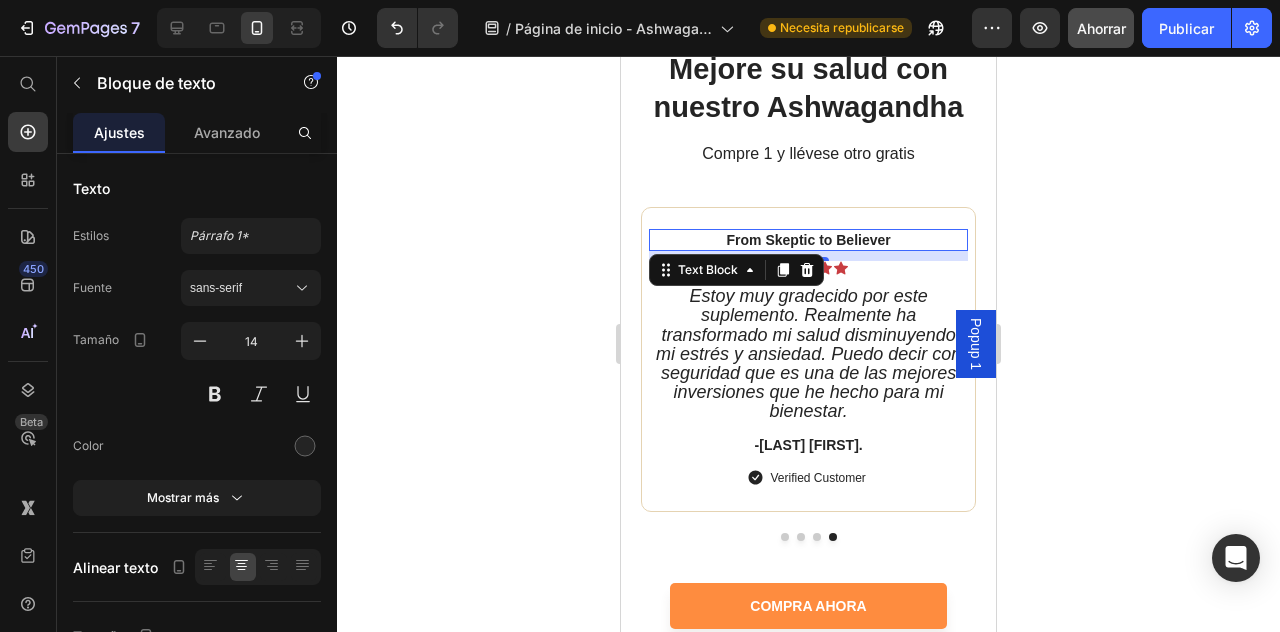 drag, startPoint x: 801, startPoint y: 275, endPoint x: 855, endPoint y: 296, distance: 57.939625 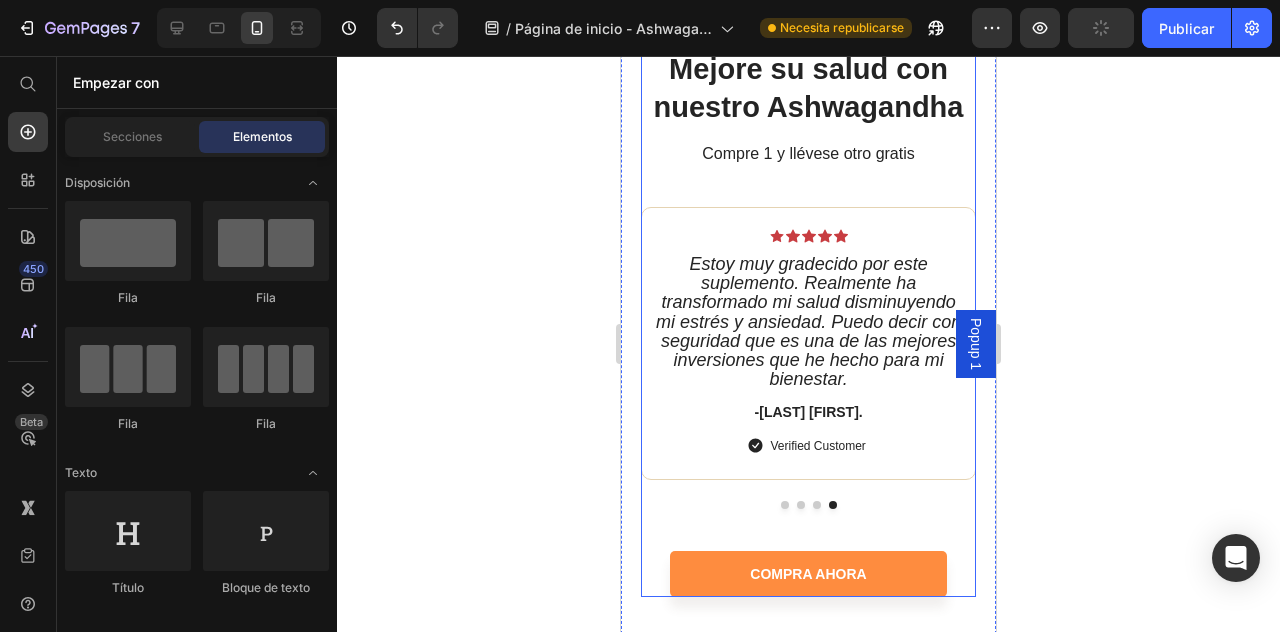 click at bounding box center [817, 505] 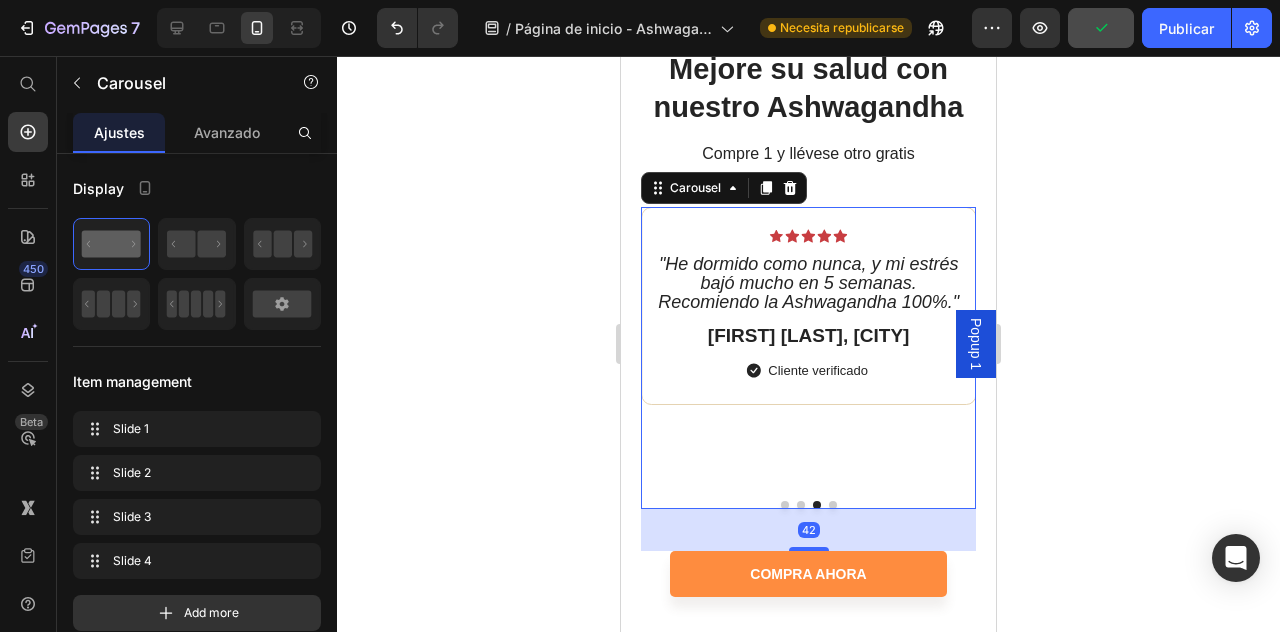 click at bounding box center [808, 505] 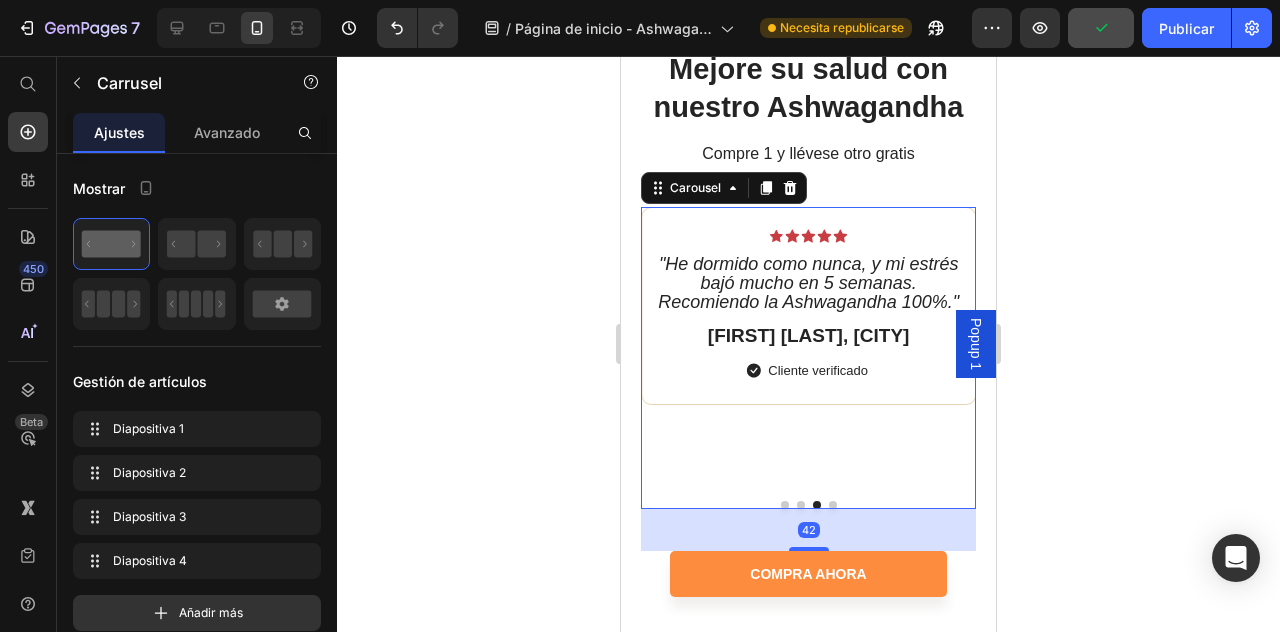 click on "42" at bounding box center [808, 530] 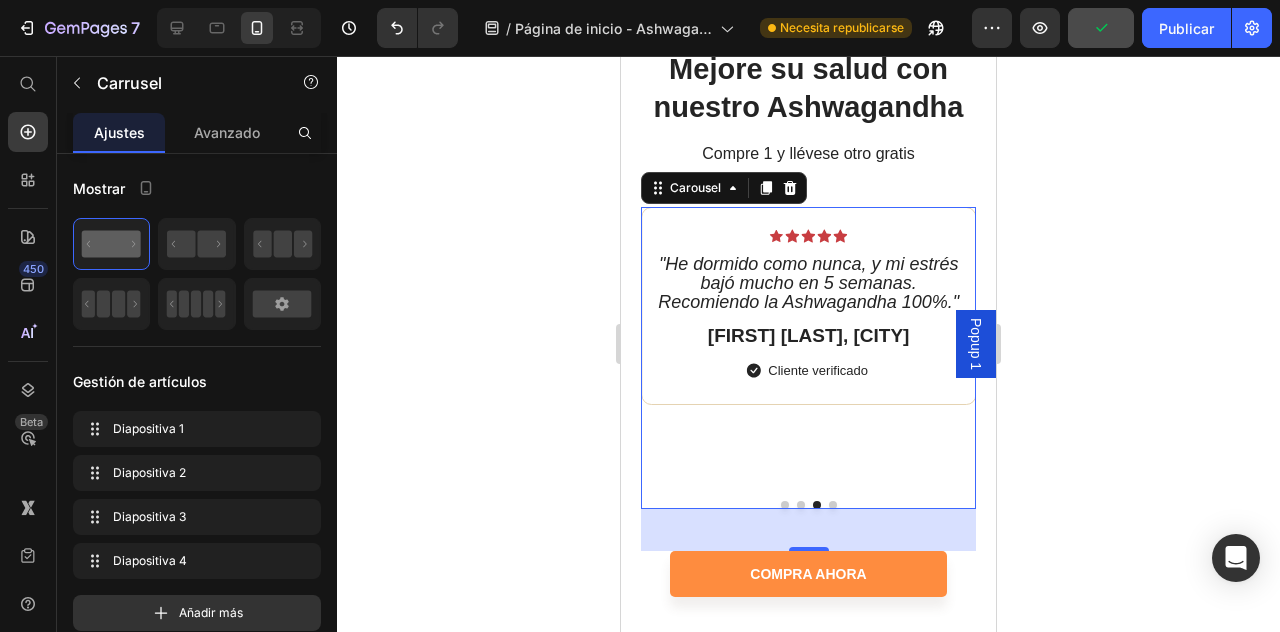 click at bounding box center [833, 505] 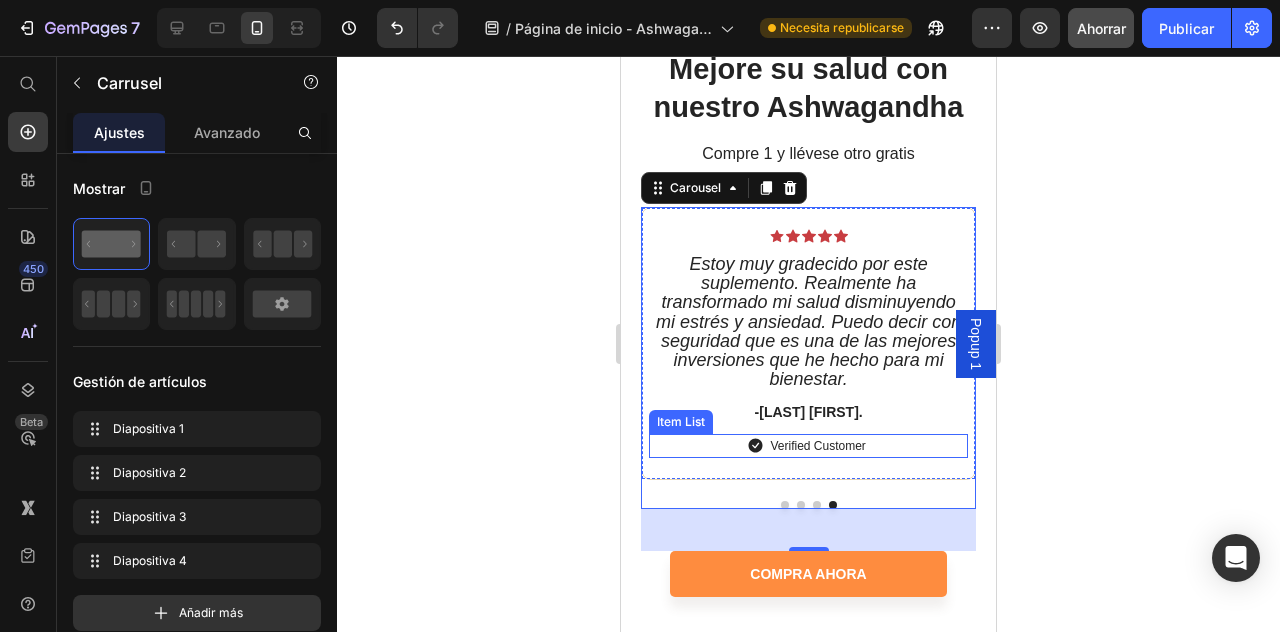 drag, startPoint x: 875, startPoint y: 459, endPoint x: 845, endPoint y: 455, distance: 30.265491 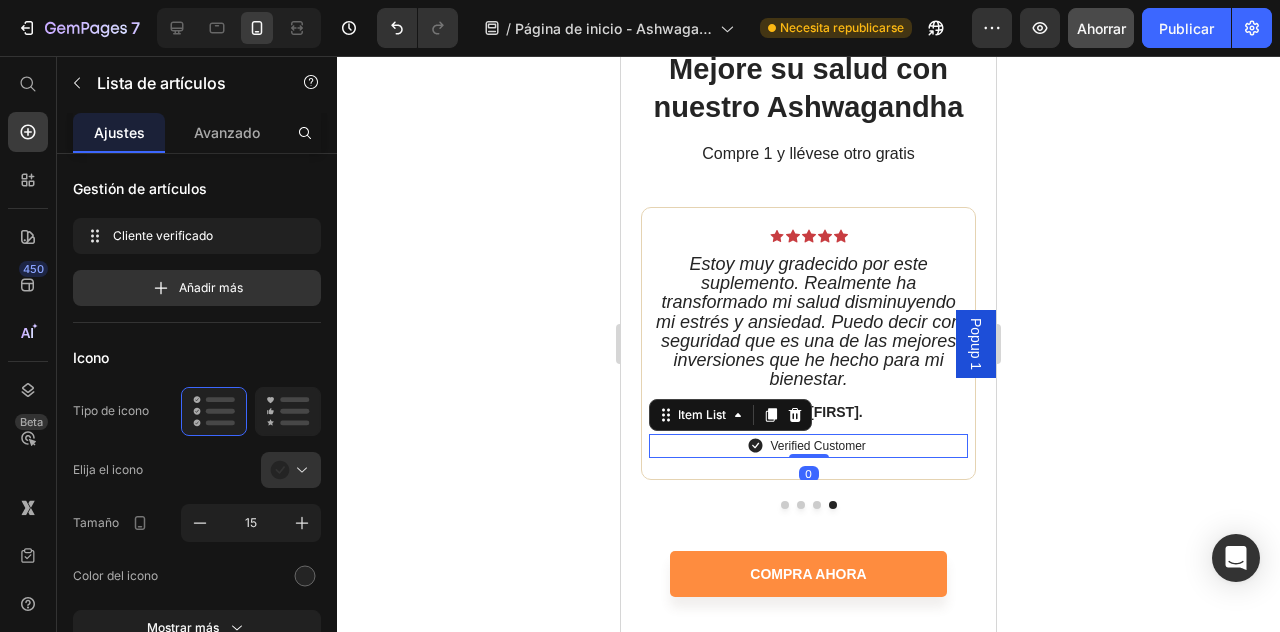 click on "Verified Customer" at bounding box center [817, 446] 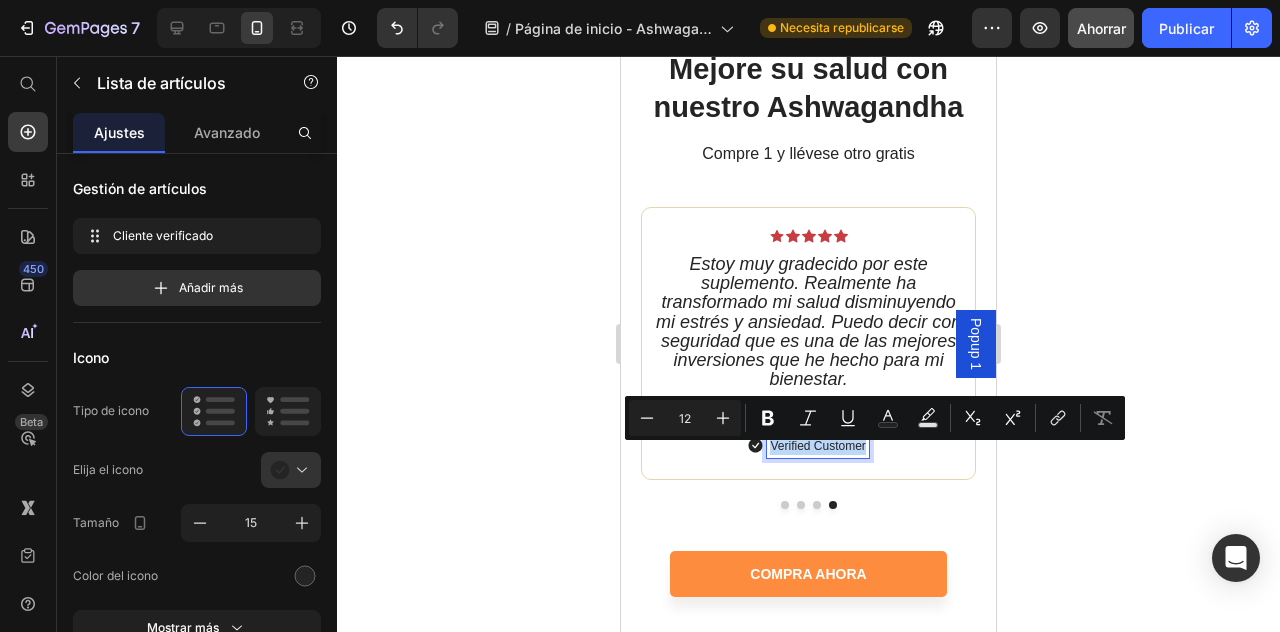 drag, startPoint x: 867, startPoint y: 455, endPoint x: 769, endPoint y: 450, distance: 98.12747 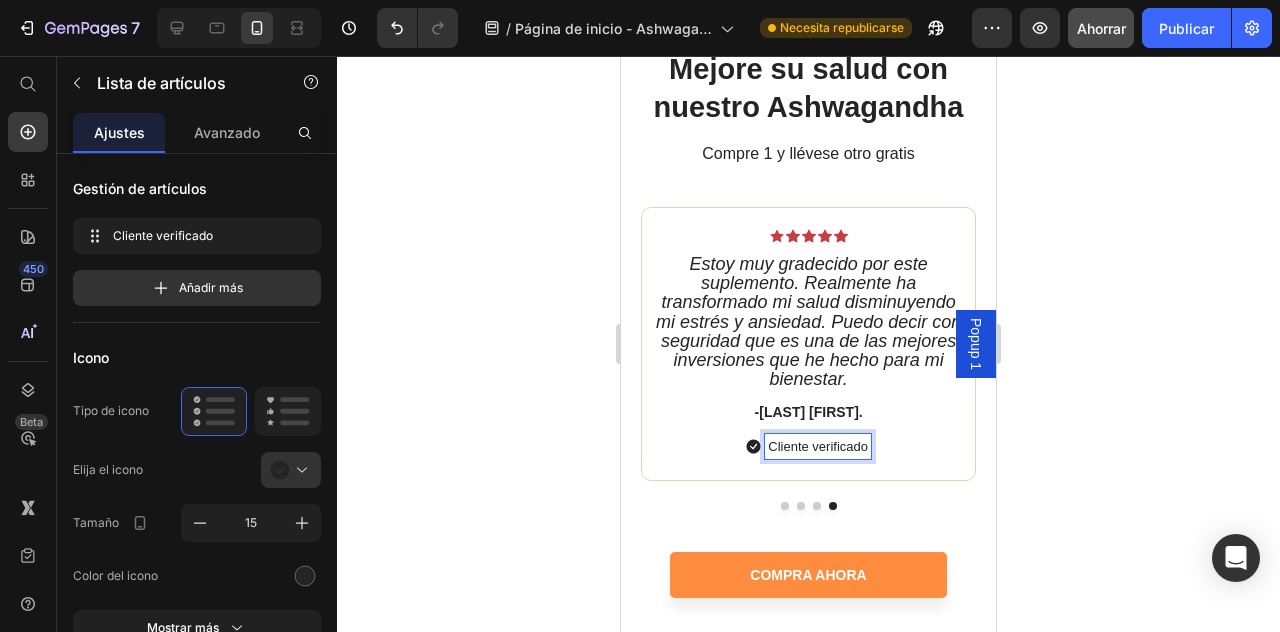 click 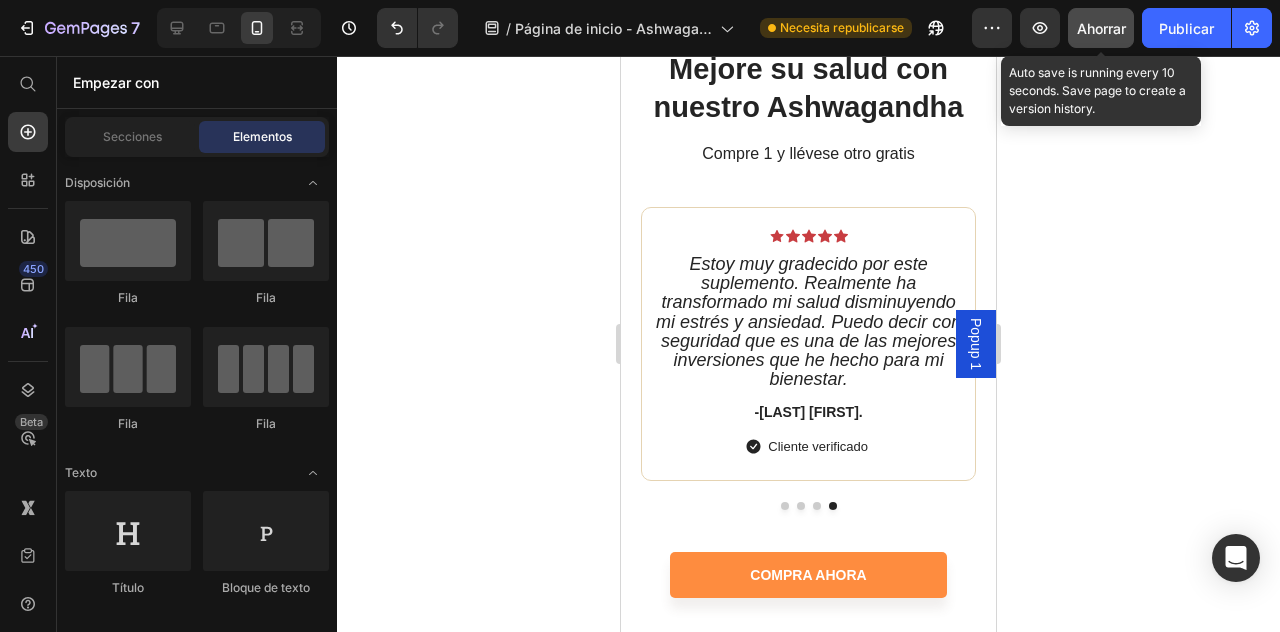 click on "Ahorrar" 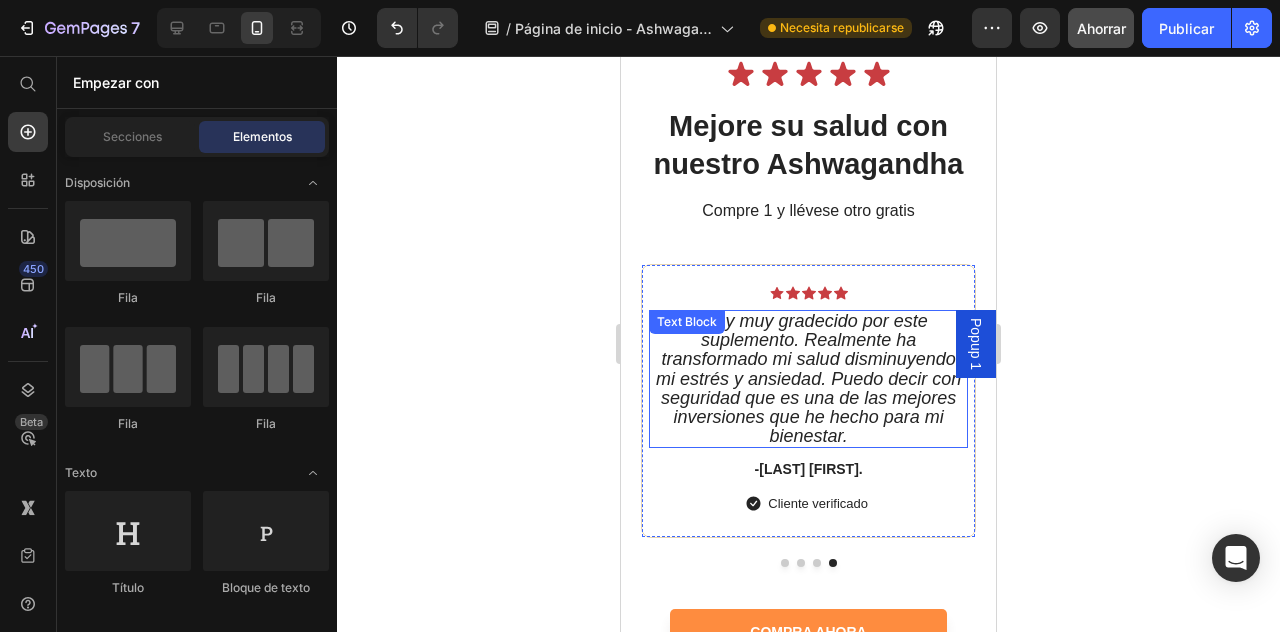 scroll, scrollTop: 6575, scrollLeft: 0, axis: vertical 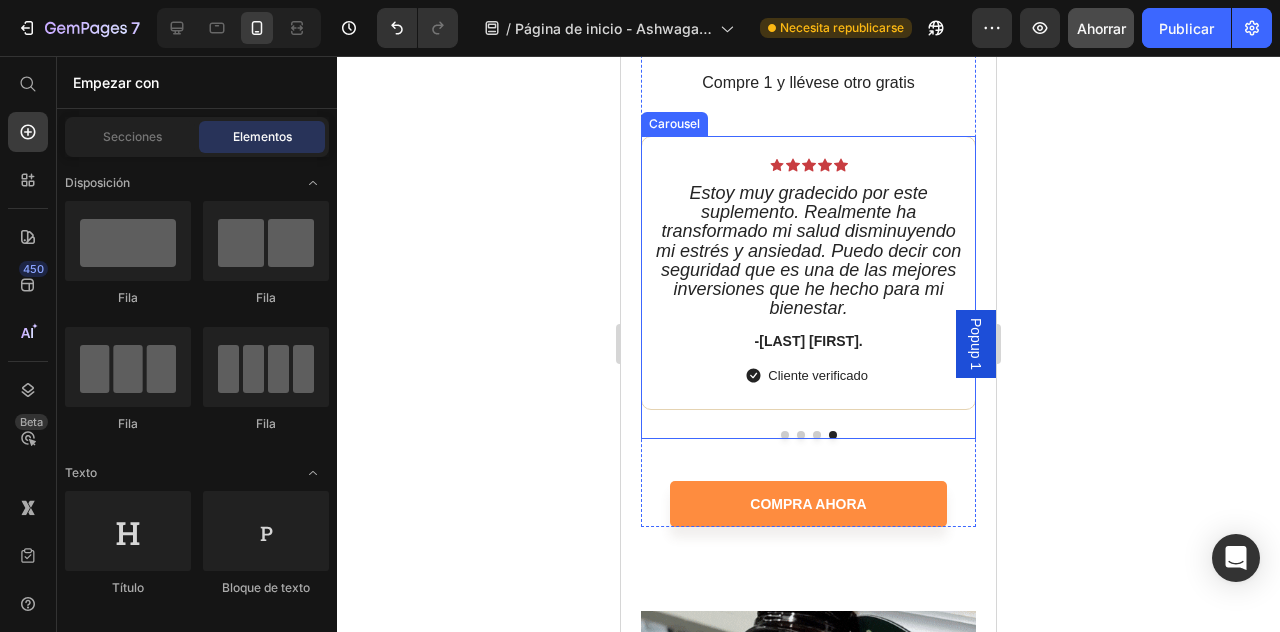click at bounding box center [785, 435] 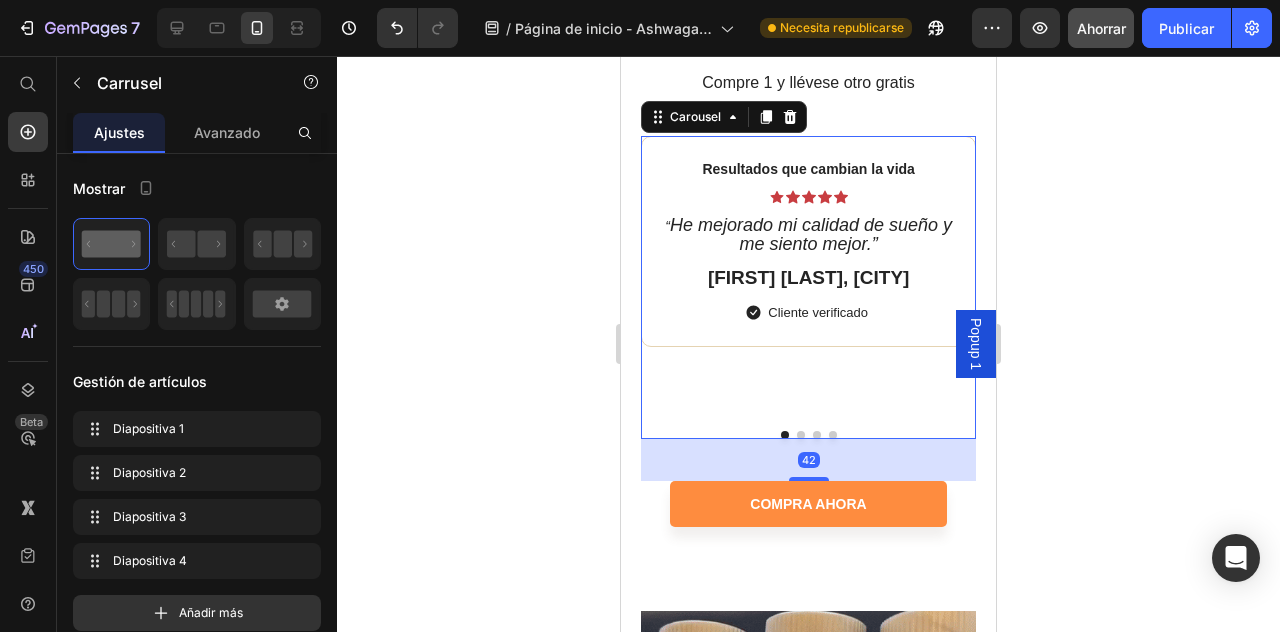 click at bounding box center (801, 435) 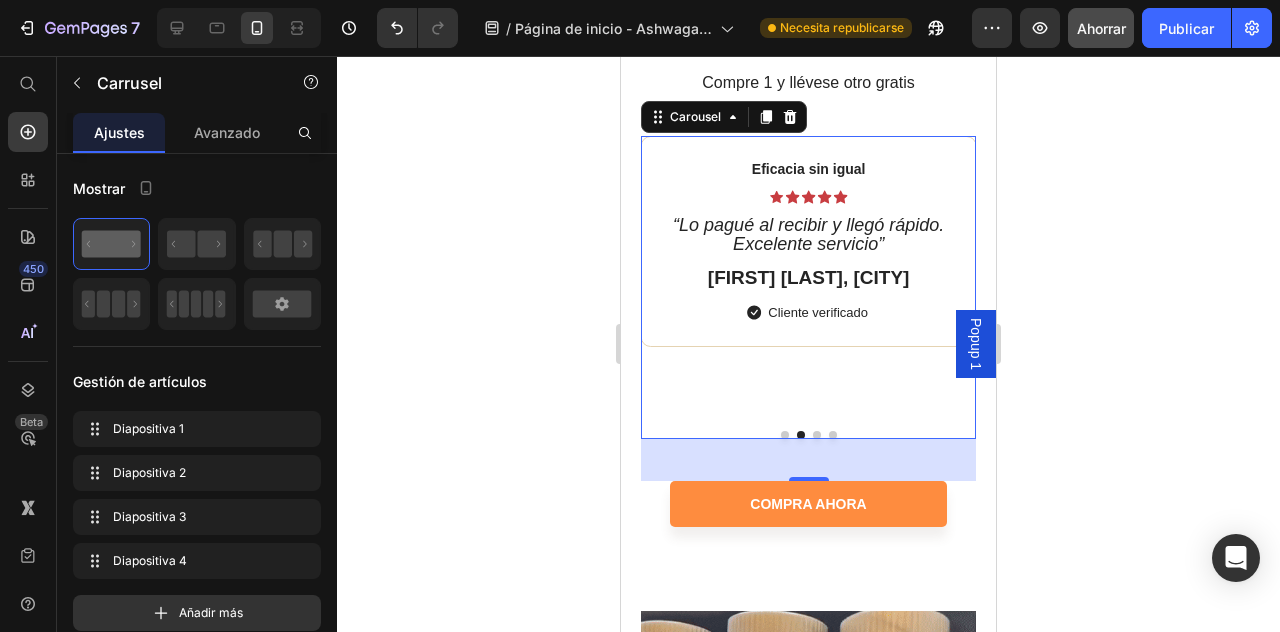 click at bounding box center [817, 435] 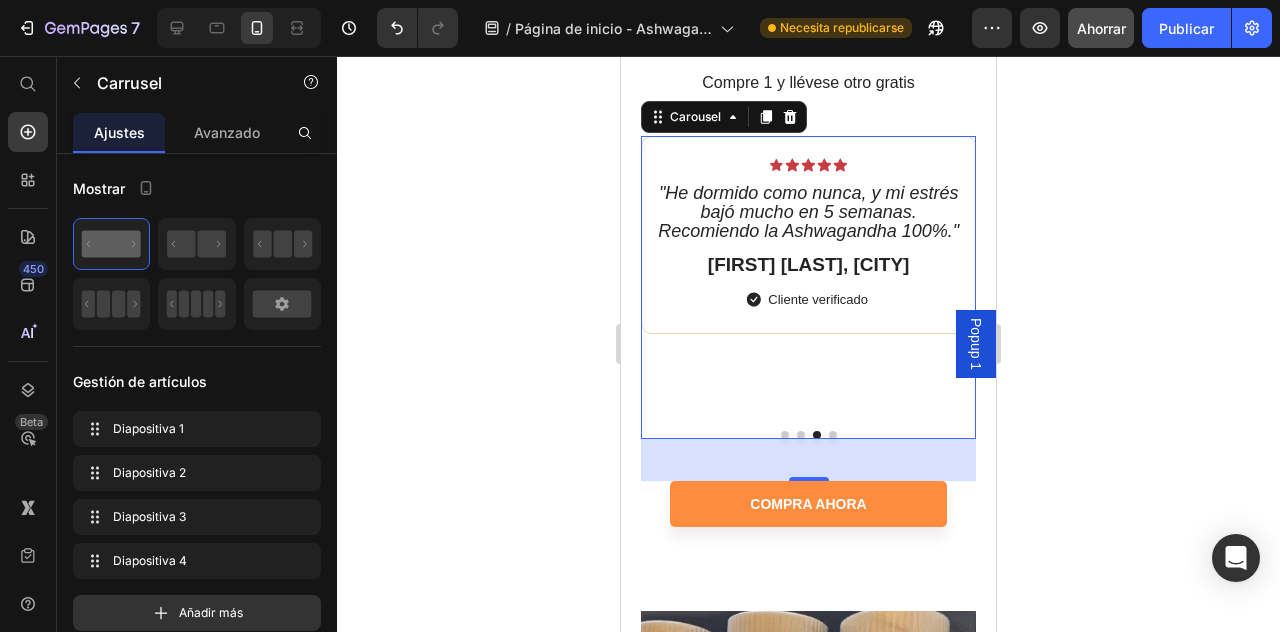 click at bounding box center (833, 435) 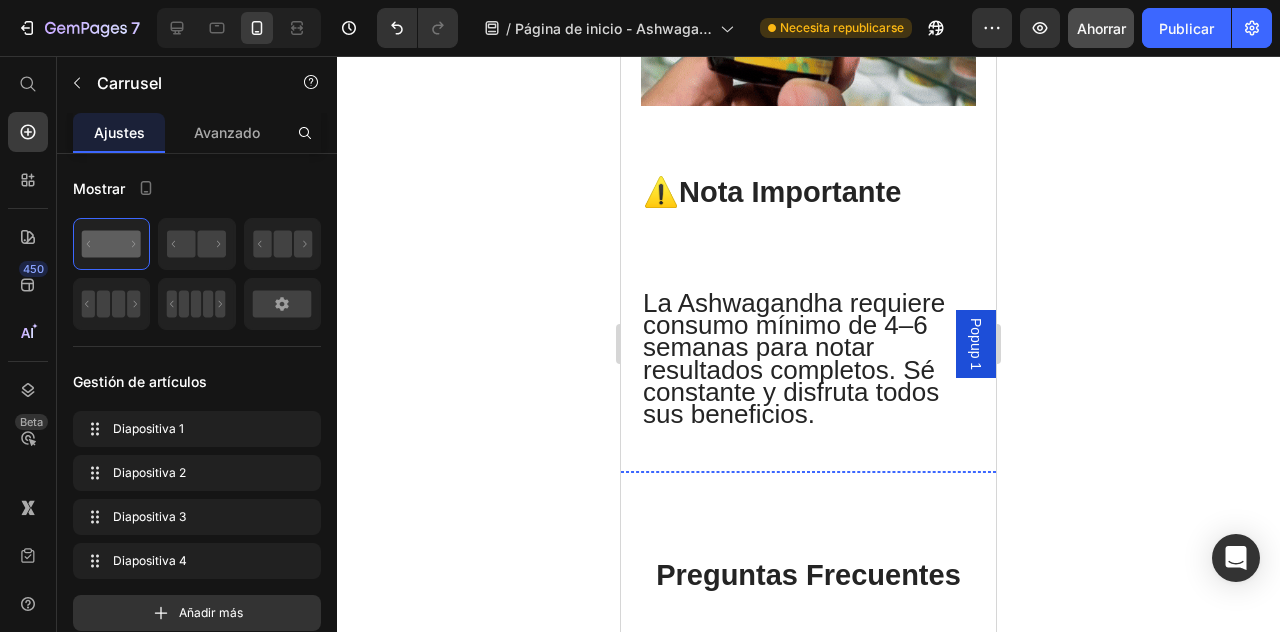 scroll, scrollTop: 7624, scrollLeft: 0, axis: vertical 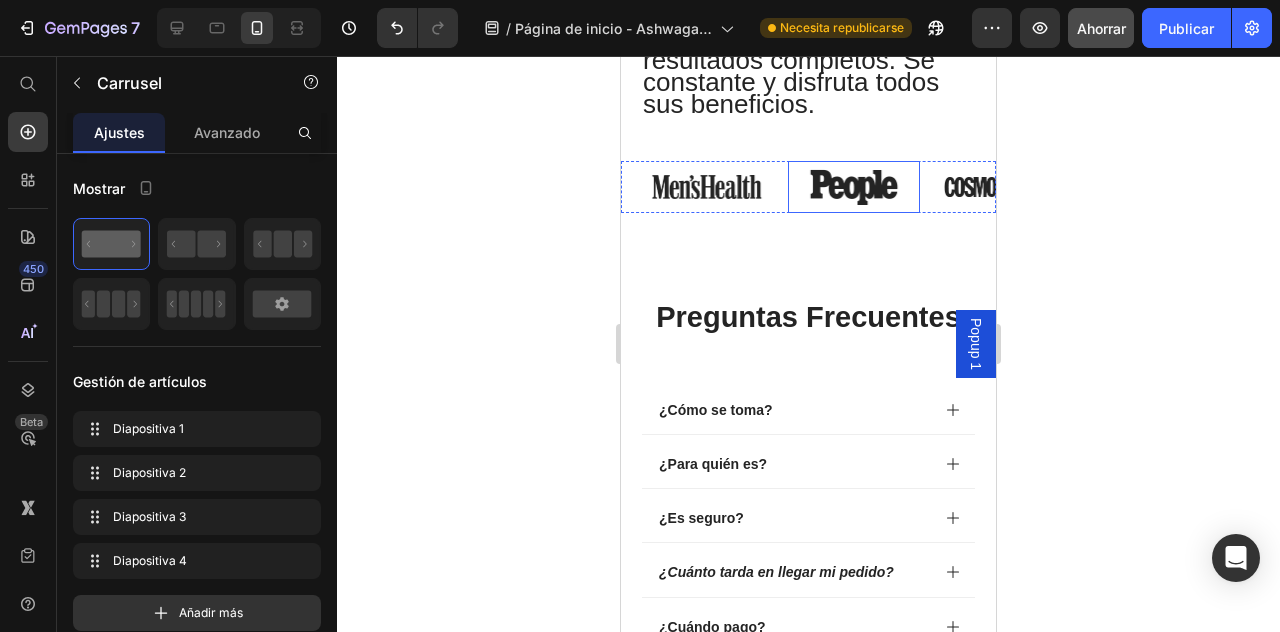 click at bounding box center (853, 187) 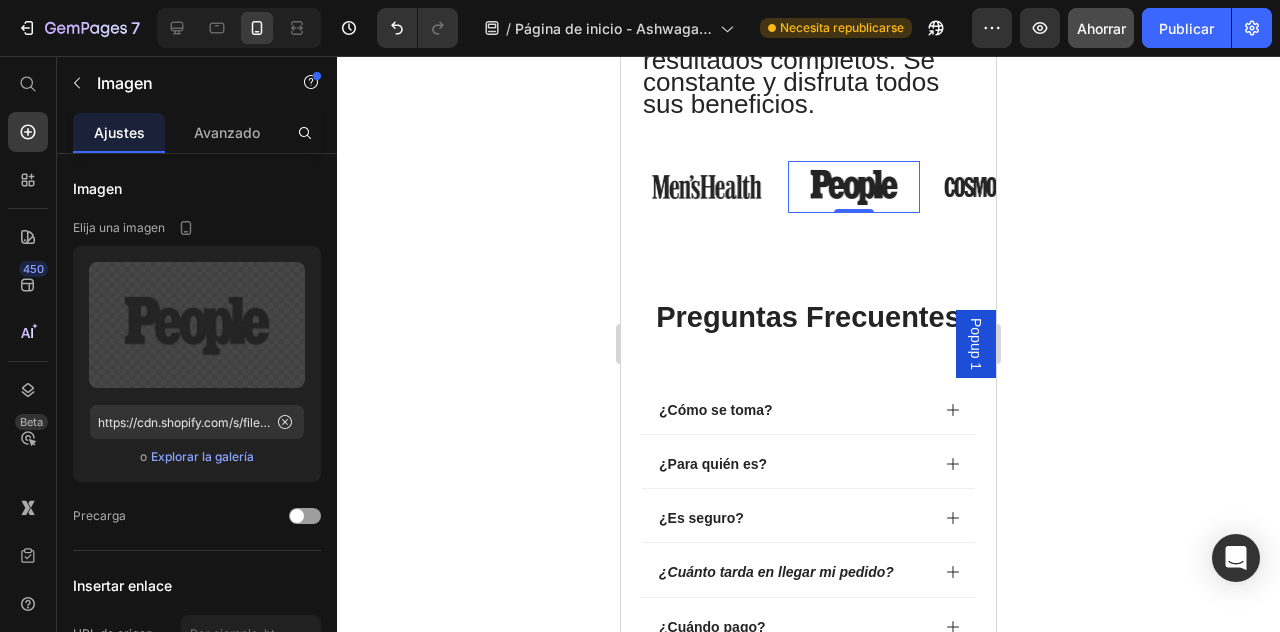 click at bounding box center (853, 187) 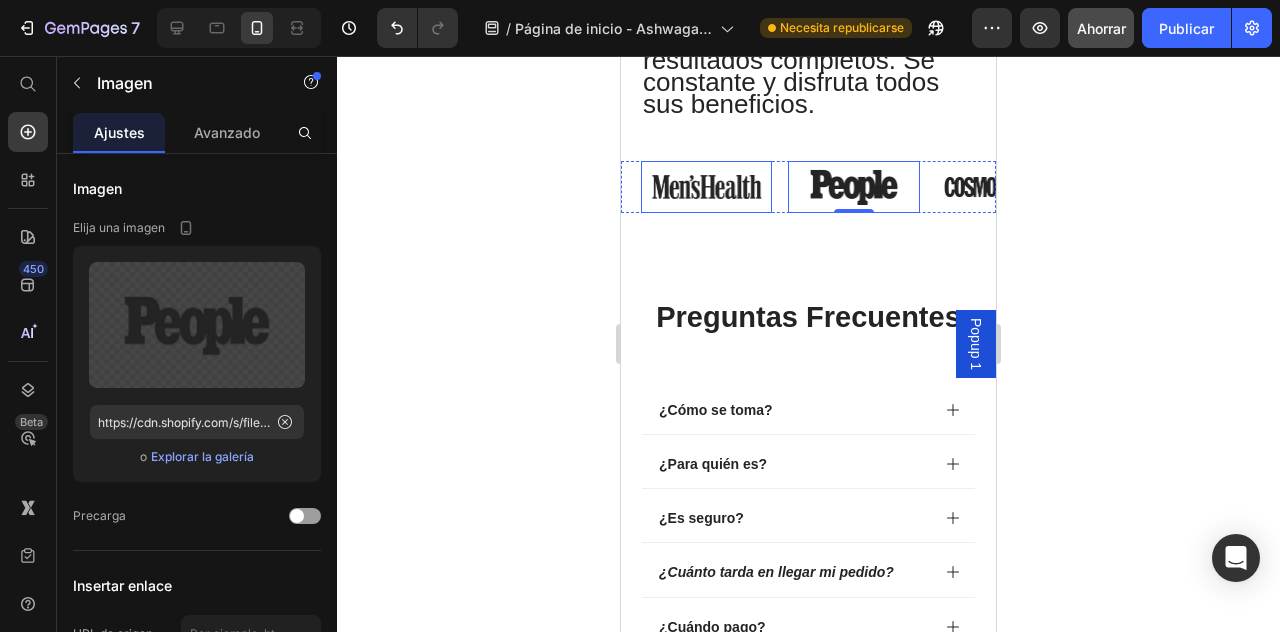 click at bounding box center (706, 187) 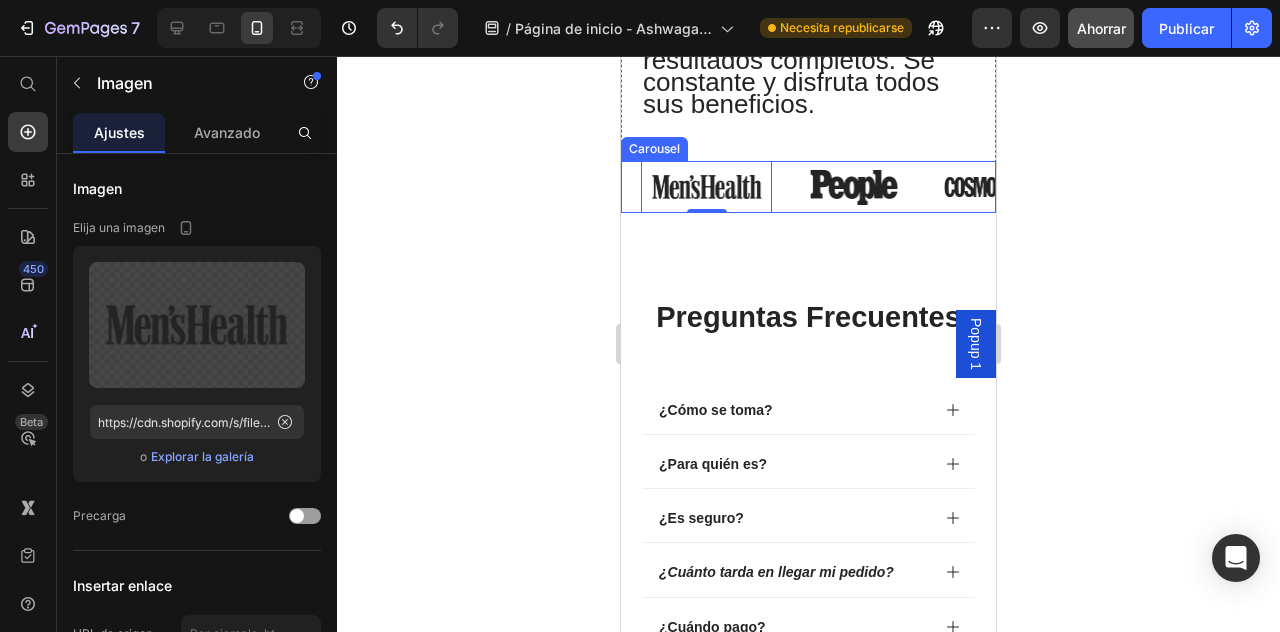 click on "Image   0 Image Image Image" at bounding box center (818, 187) 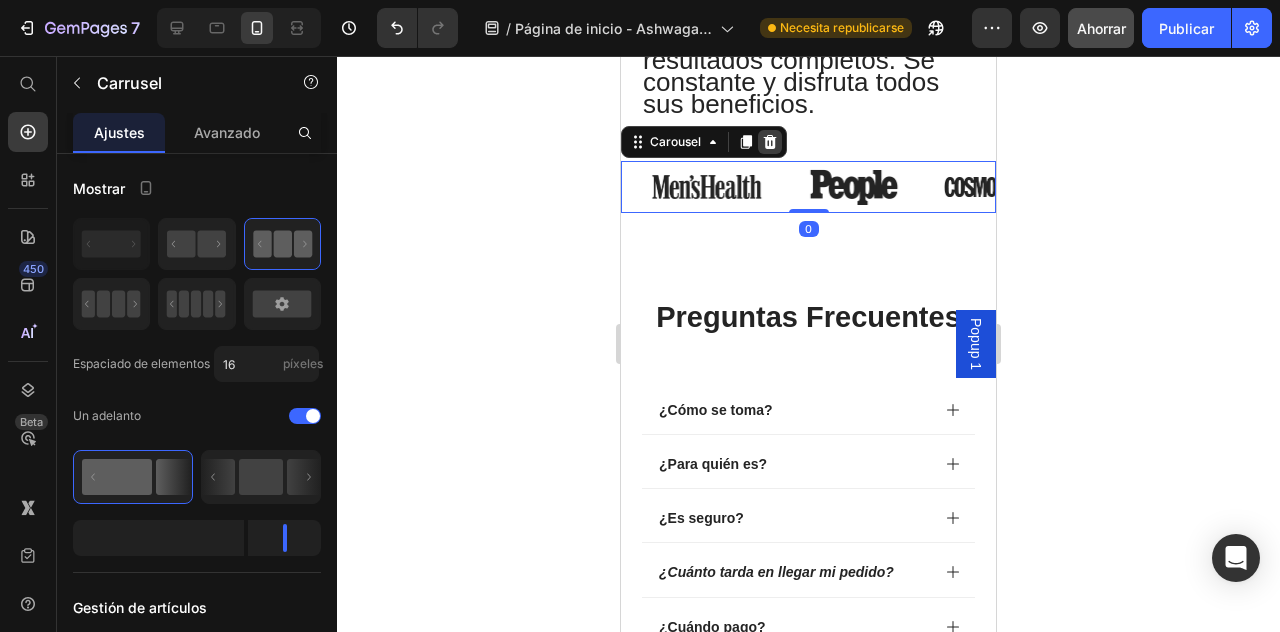 click 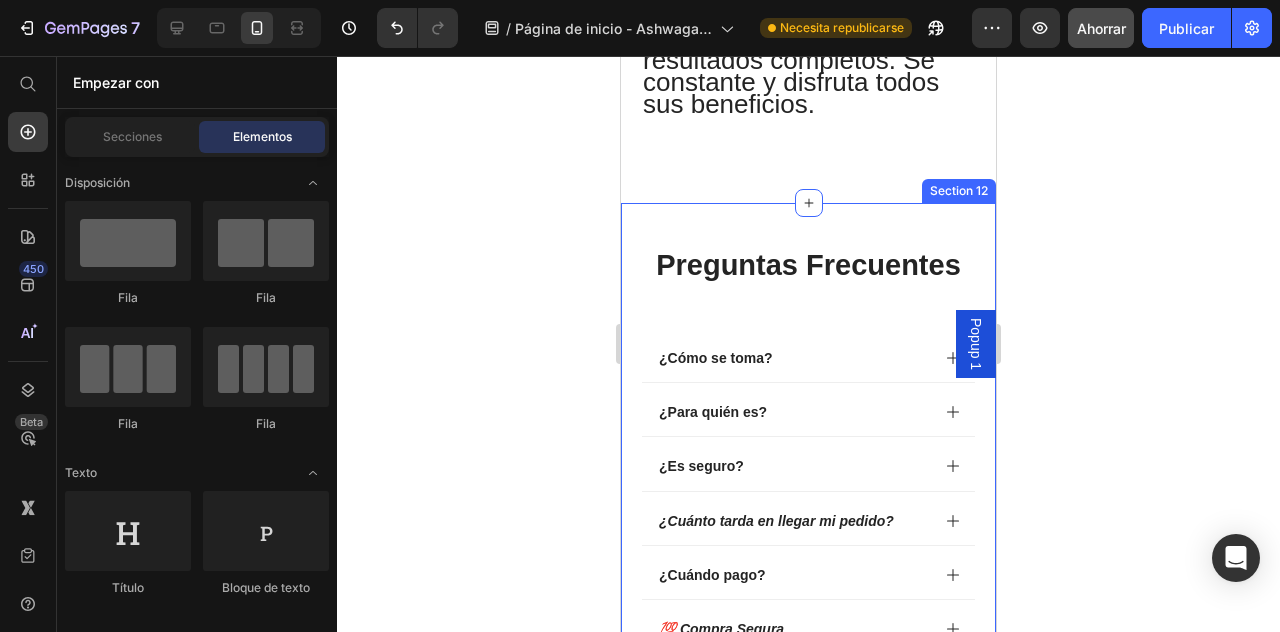 click 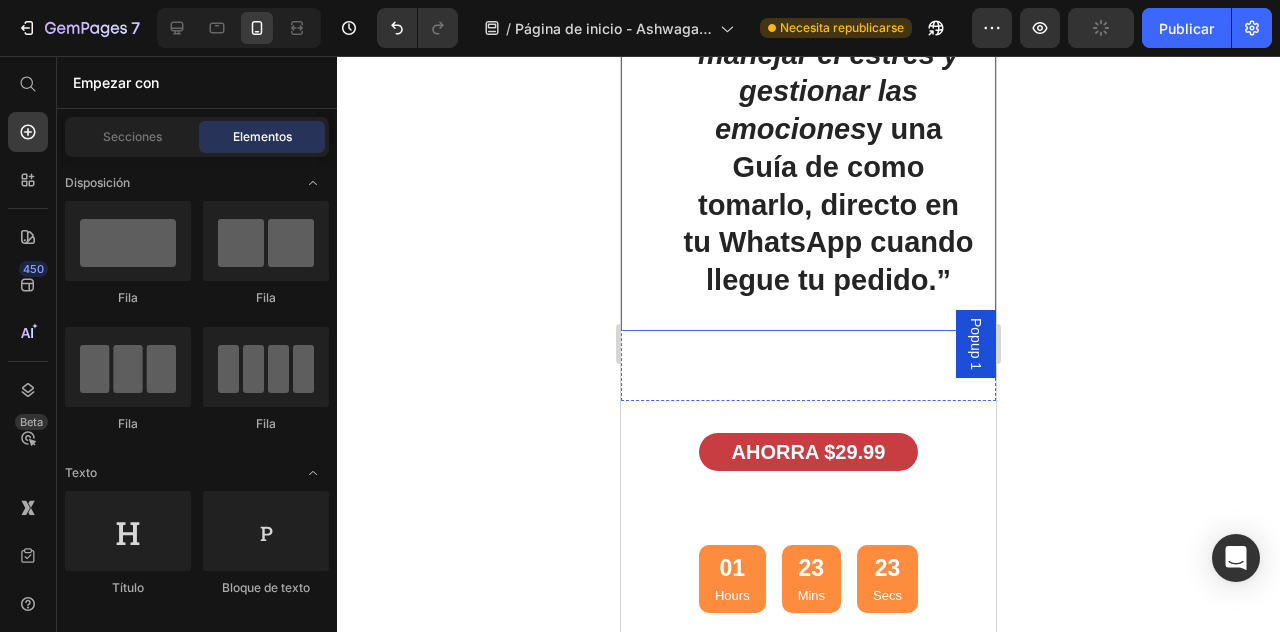 scroll, scrollTop: 4296, scrollLeft: 0, axis: vertical 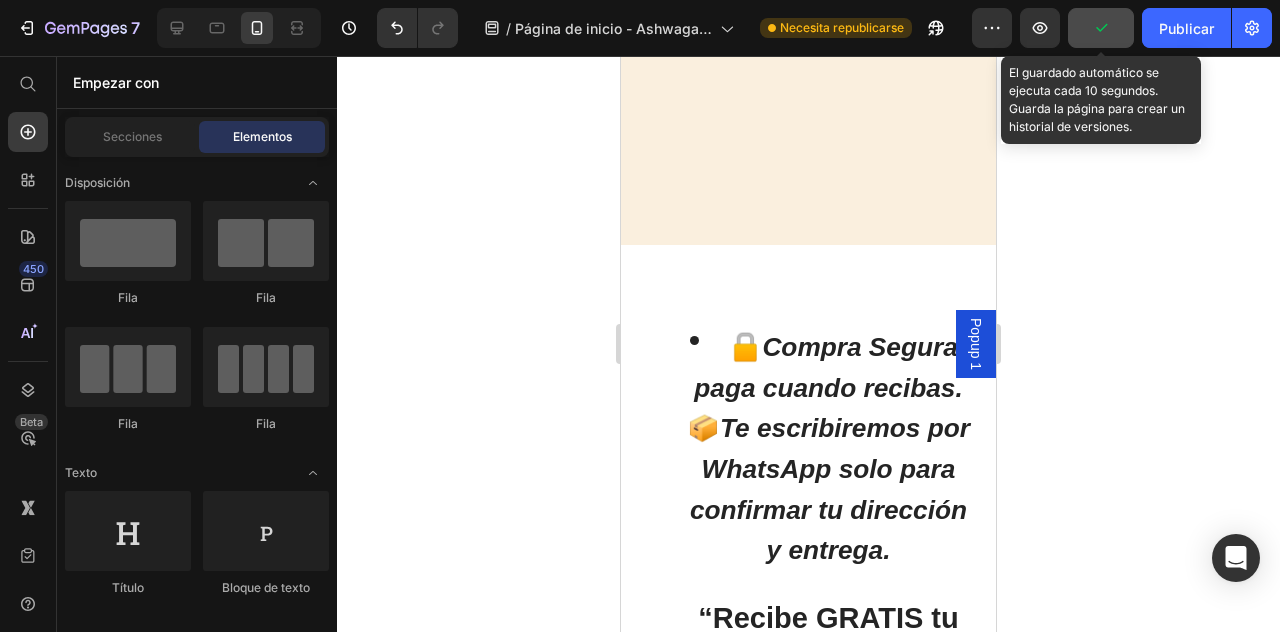 click 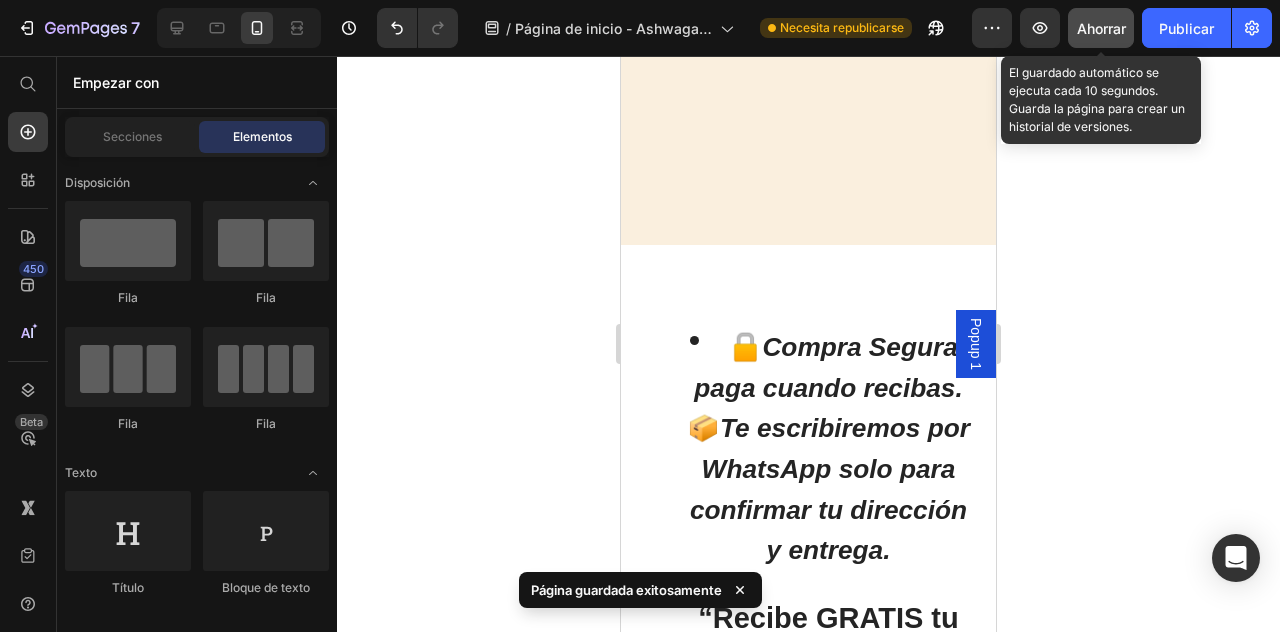click on "Ahorrar" at bounding box center [1101, 28] 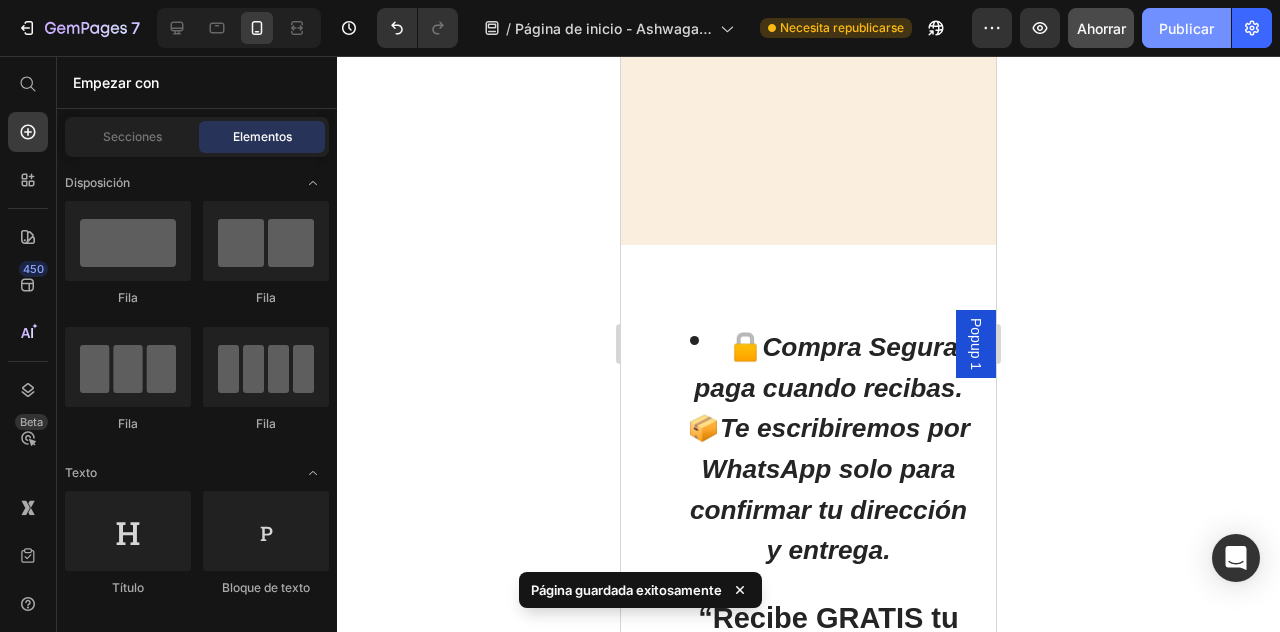 click on "Publicar" at bounding box center [1186, 28] 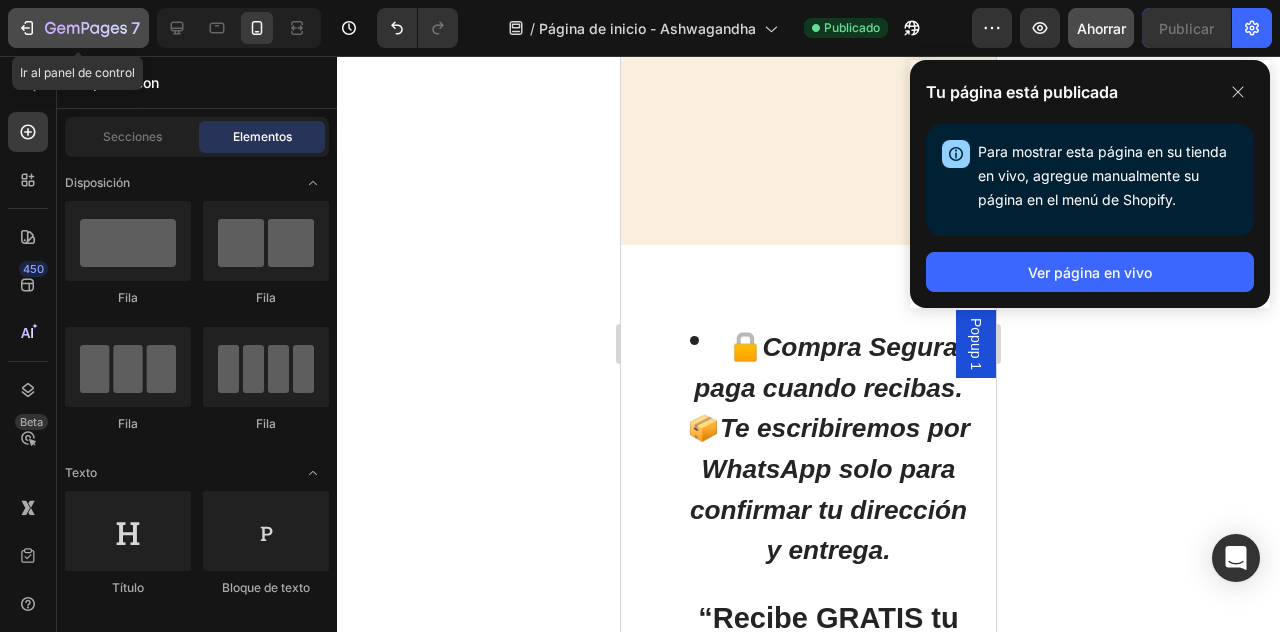 click 